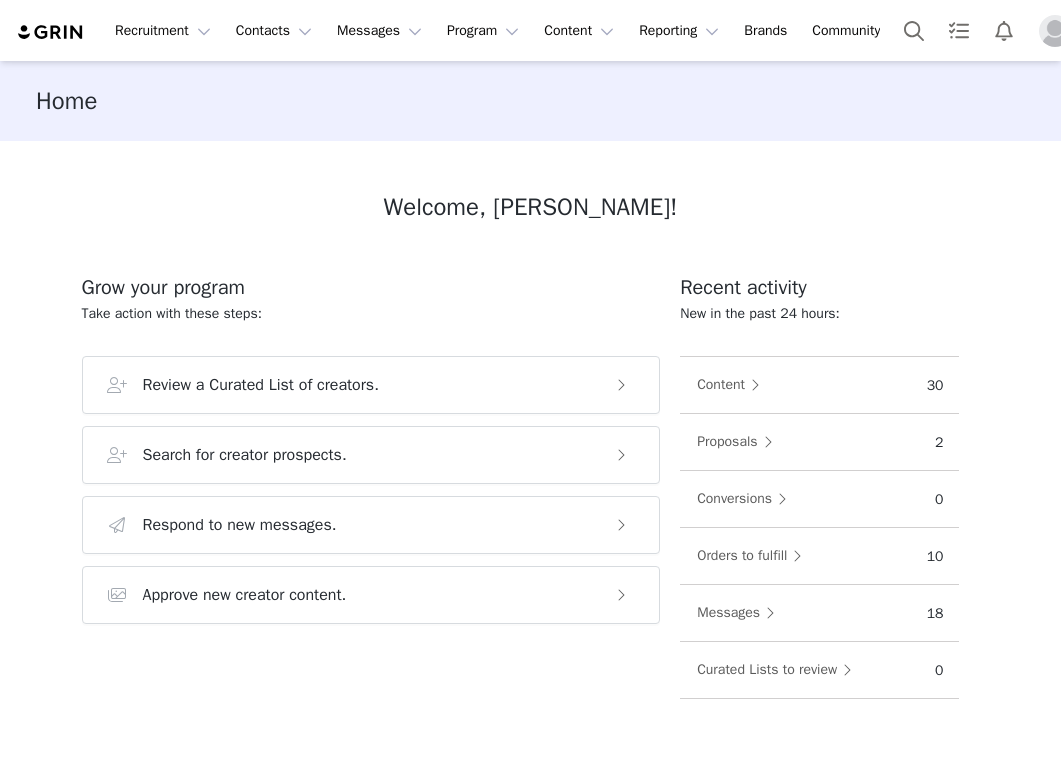 scroll, scrollTop: 0, scrollLeft: 0, axis: both 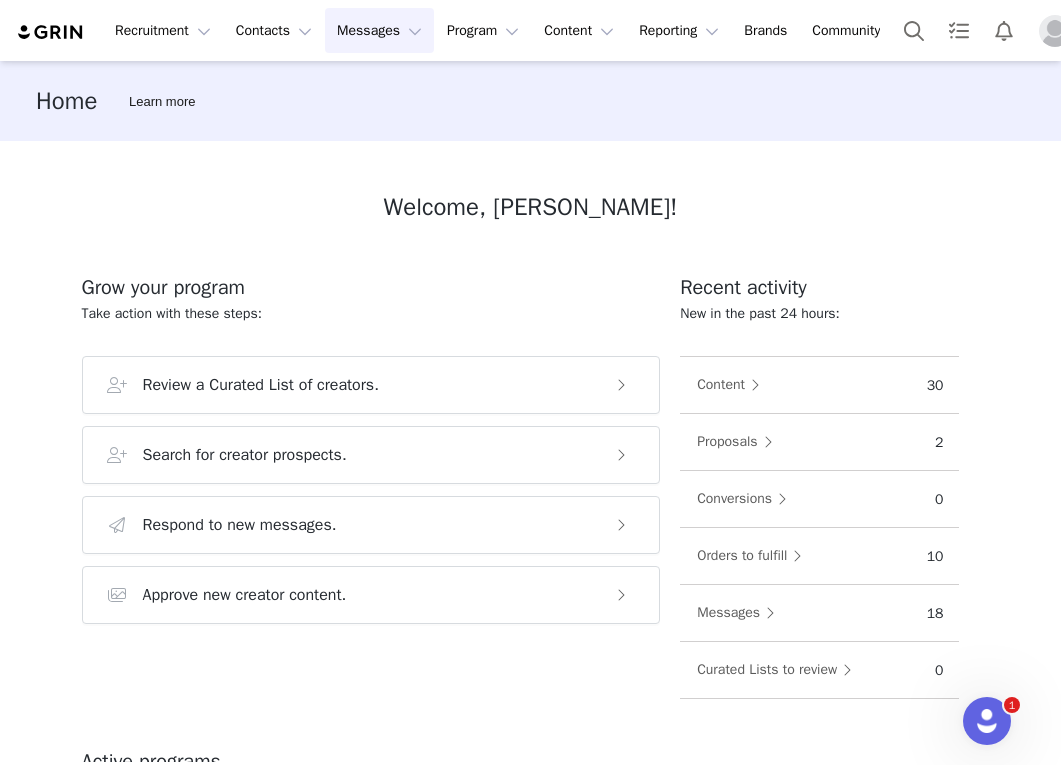 click on "Messages Messages" at bounding box center (379, 30) 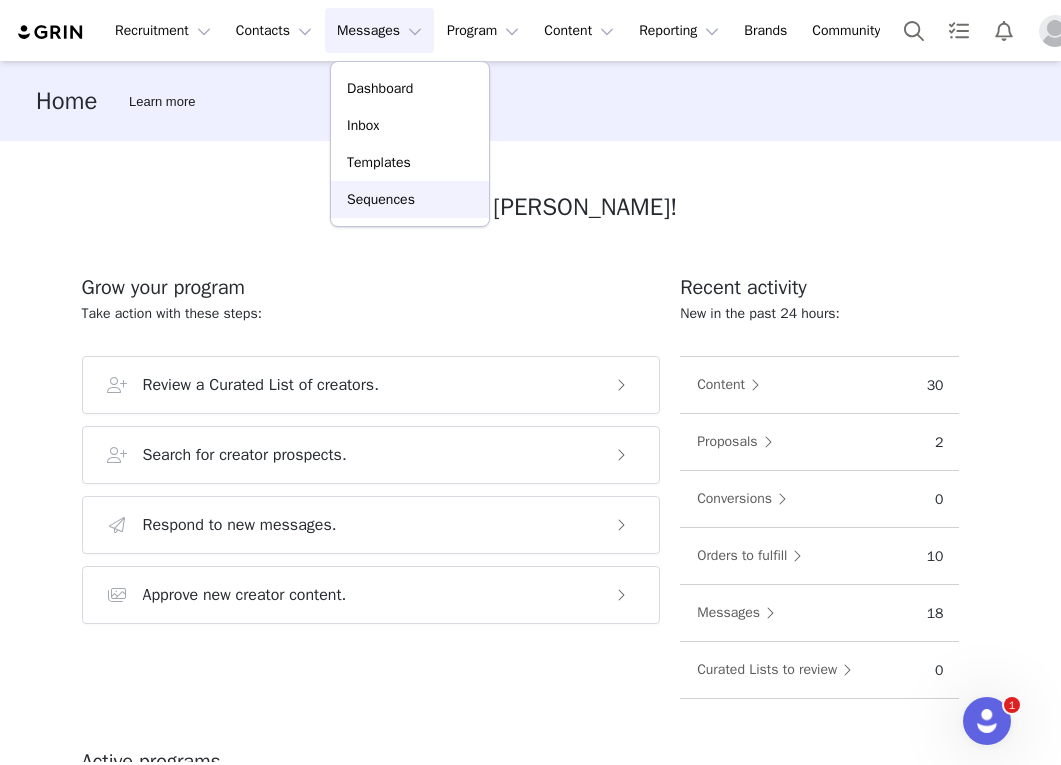 click on "Sequences" at bounding box center [381, 199] 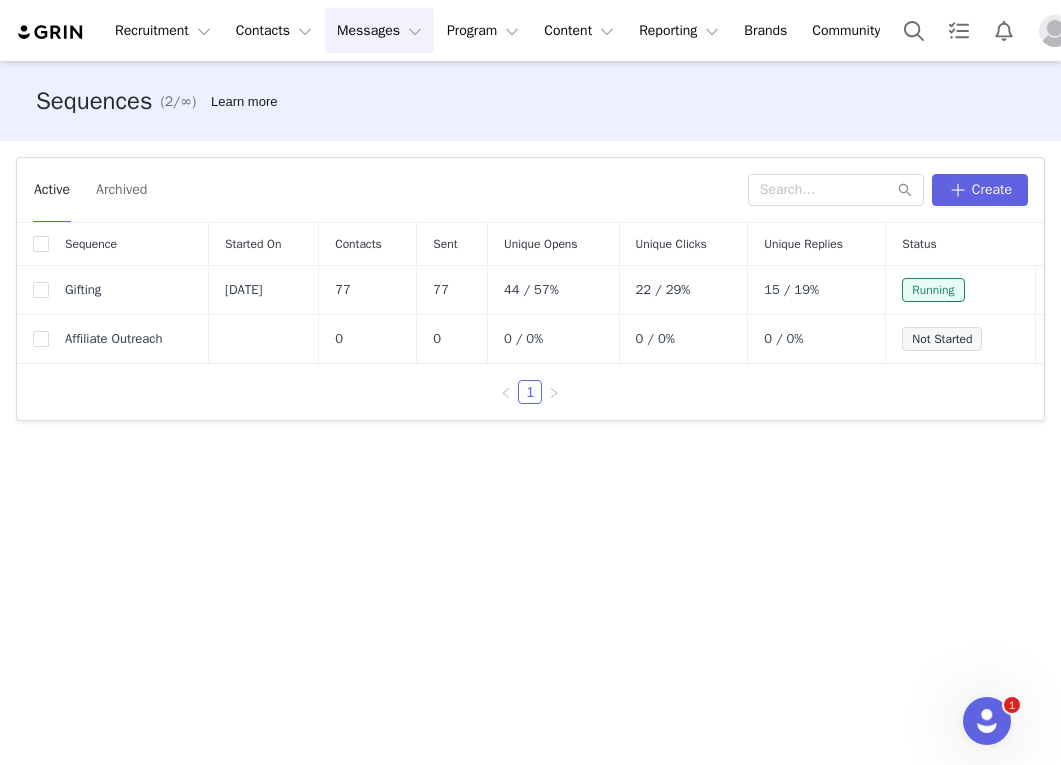 click on "Active Archived     Create      Sequence   Started On   Contacts   Sent   Unique Opens   Unique Clicks   Unique Replies   Status  Gifting [DATE] 77 77 44 / 57% 22 / 29% 15 / 19%  Running  Affiliate Outreach 0 0 0 / 0% 0 / 0% 0 / 0%  Not Started  1" at bounding box center [530, 451] 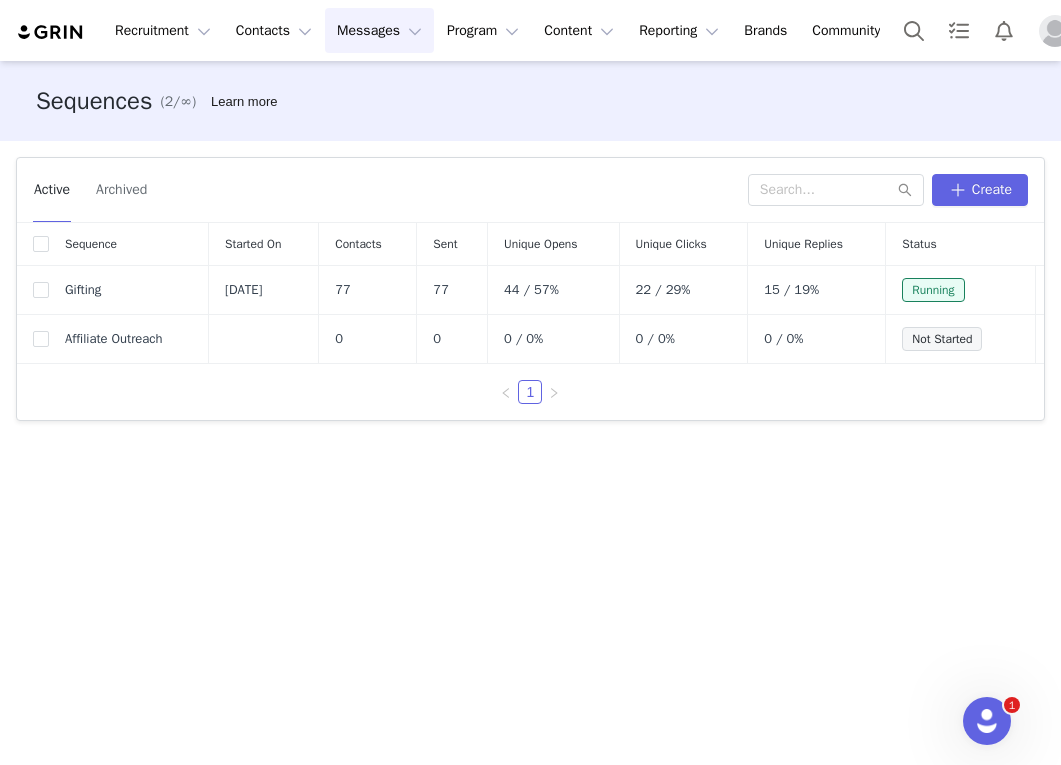 click on "Messages Messages" at bounding box center [379, 30] 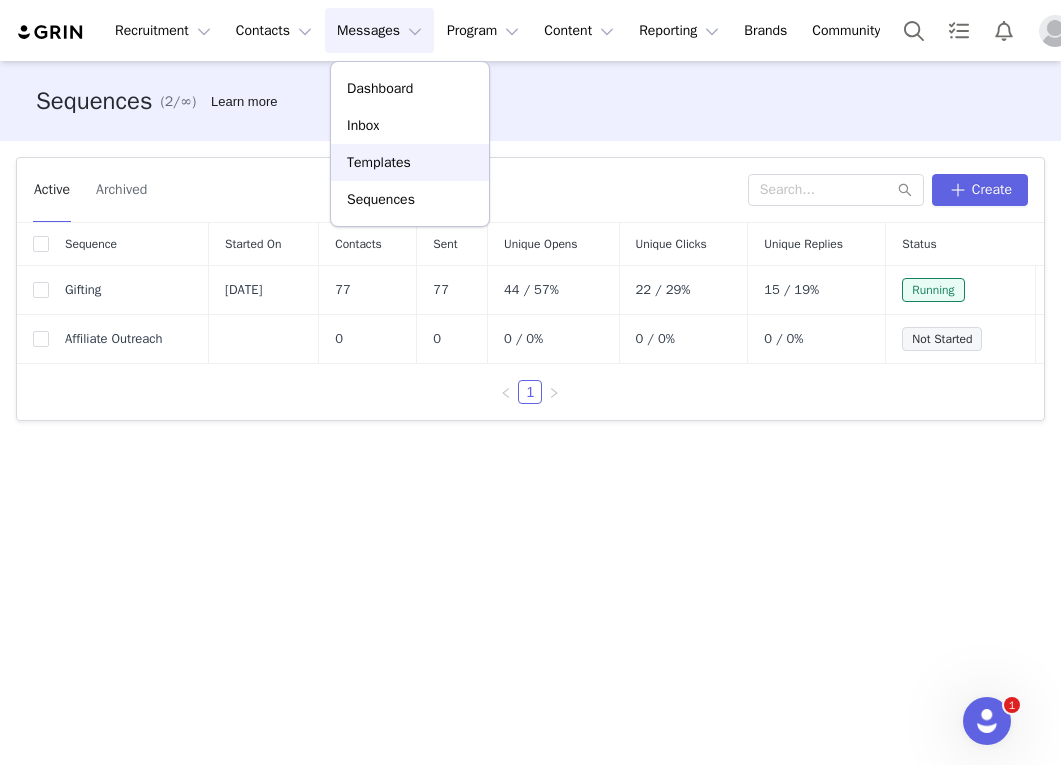 click on "Templates" at bounding box center (410, 162) 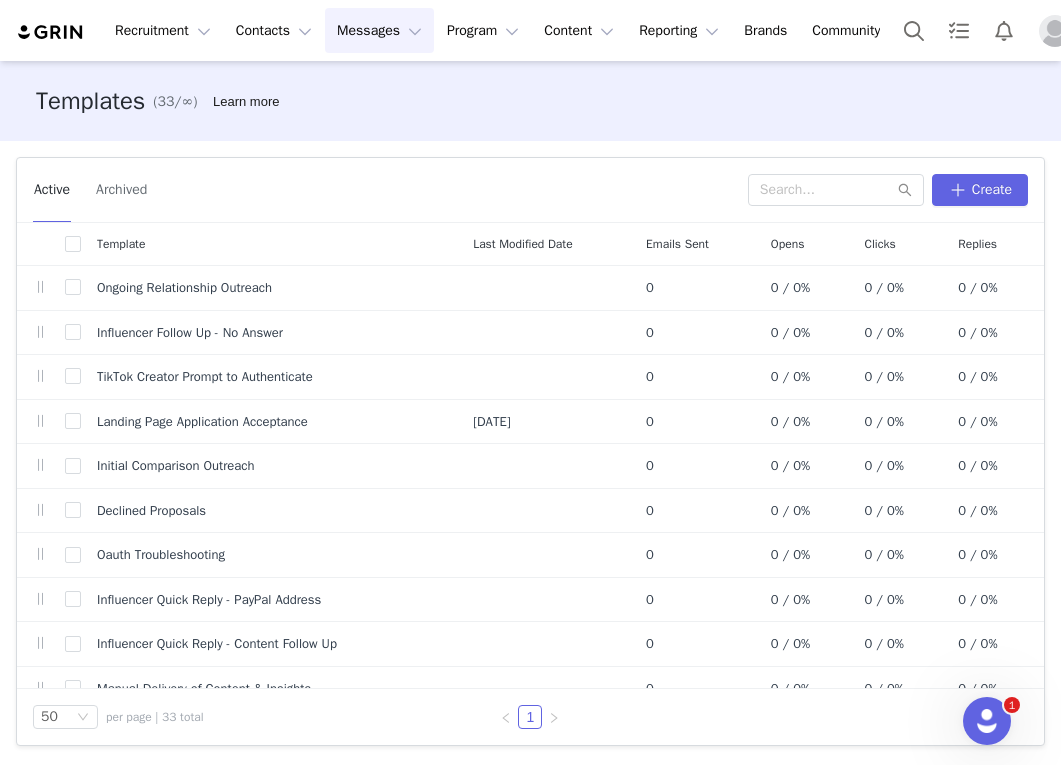 click on "Messages Messages" at bounding box center (379, 30) 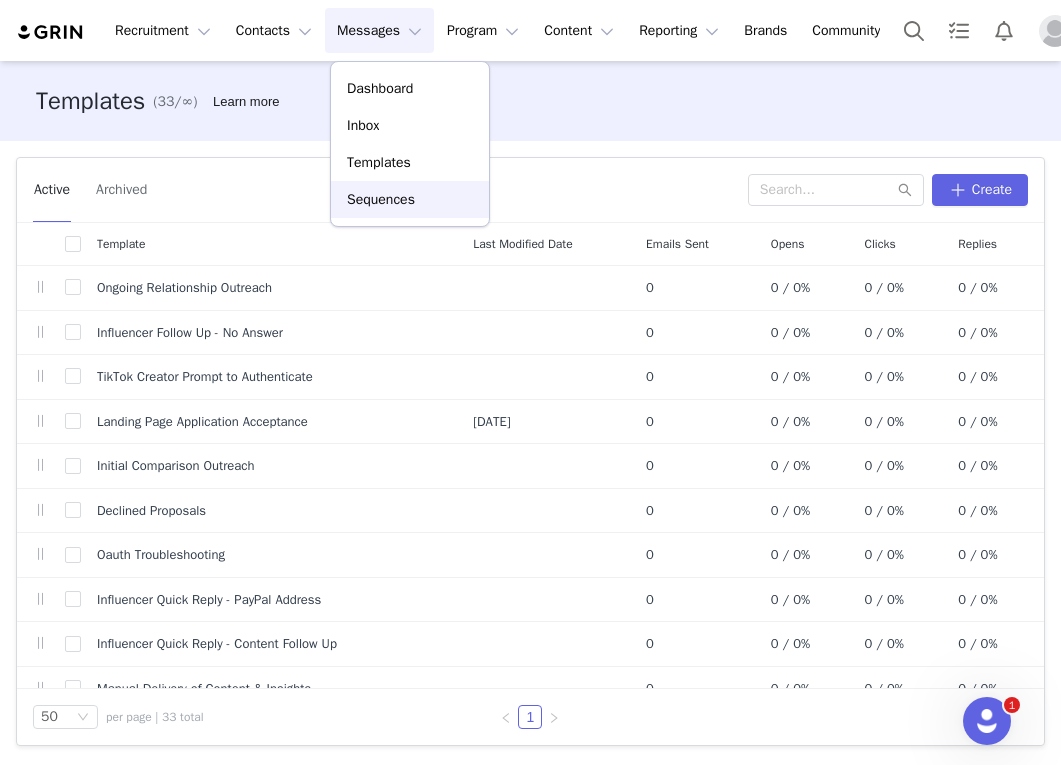 click on "Sequences" at bounding box center (381, 199) 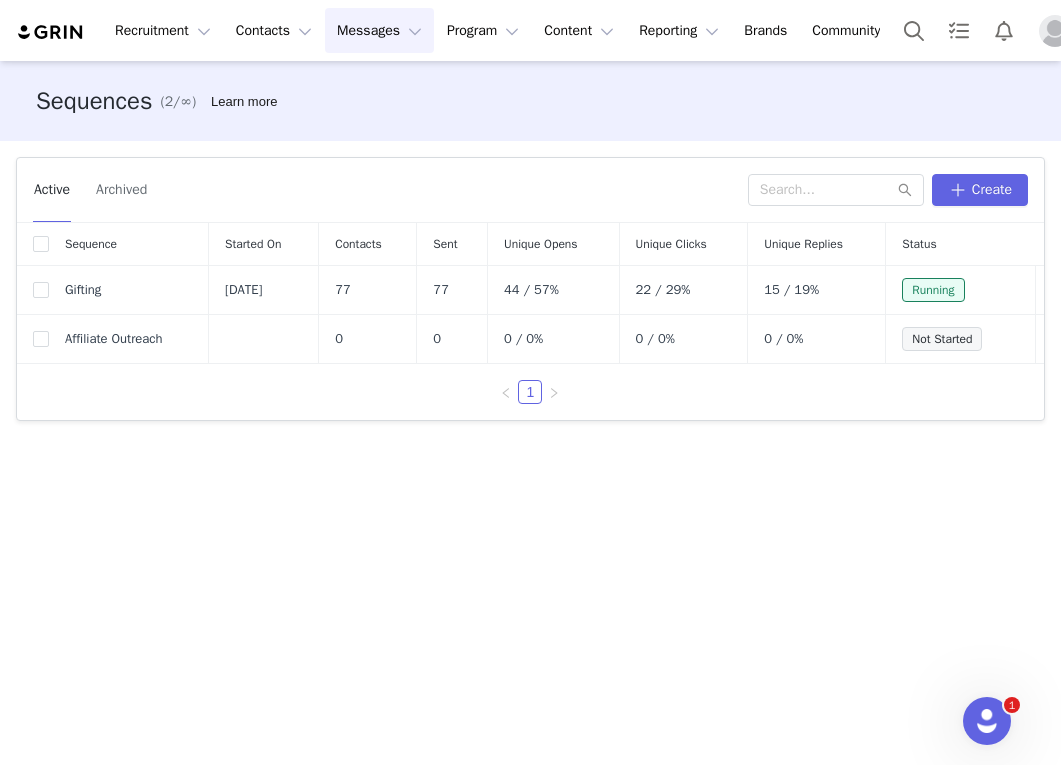 drag, startPoint x: 605, startPoint y: 200, endPoint x: 626, endPoint y: 209, distance: 22.847319 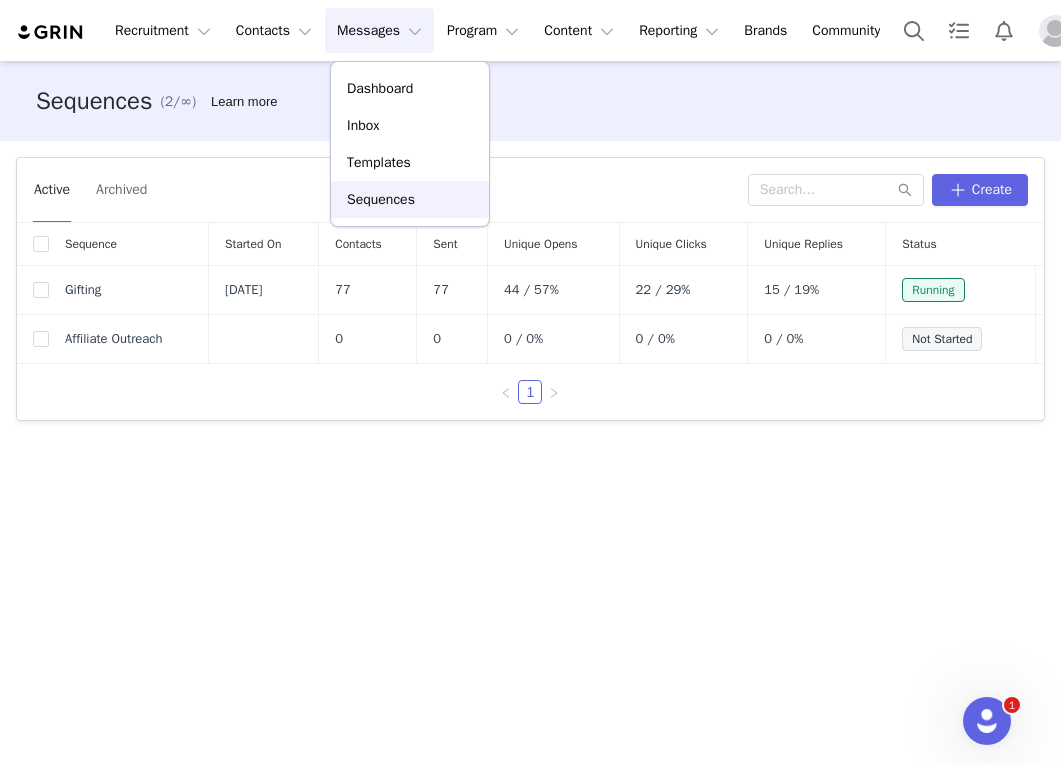 click on "Sequences" at bounding box center (381, 199) 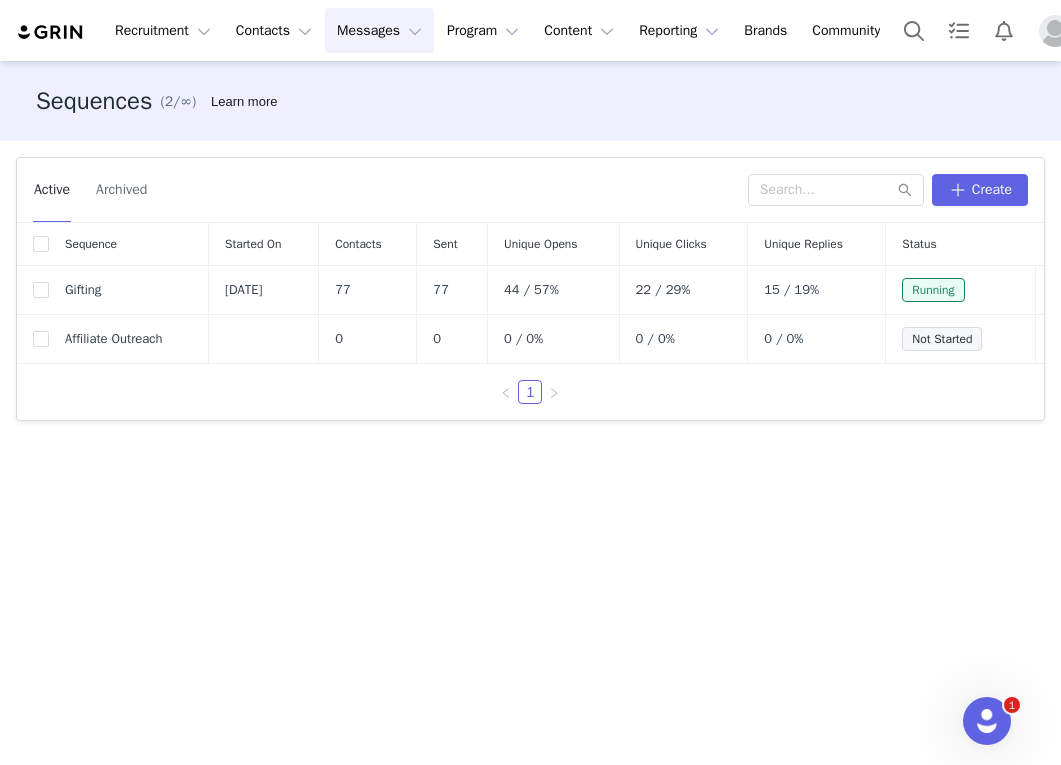 click on "Archived" at bounding box center (121, 190) 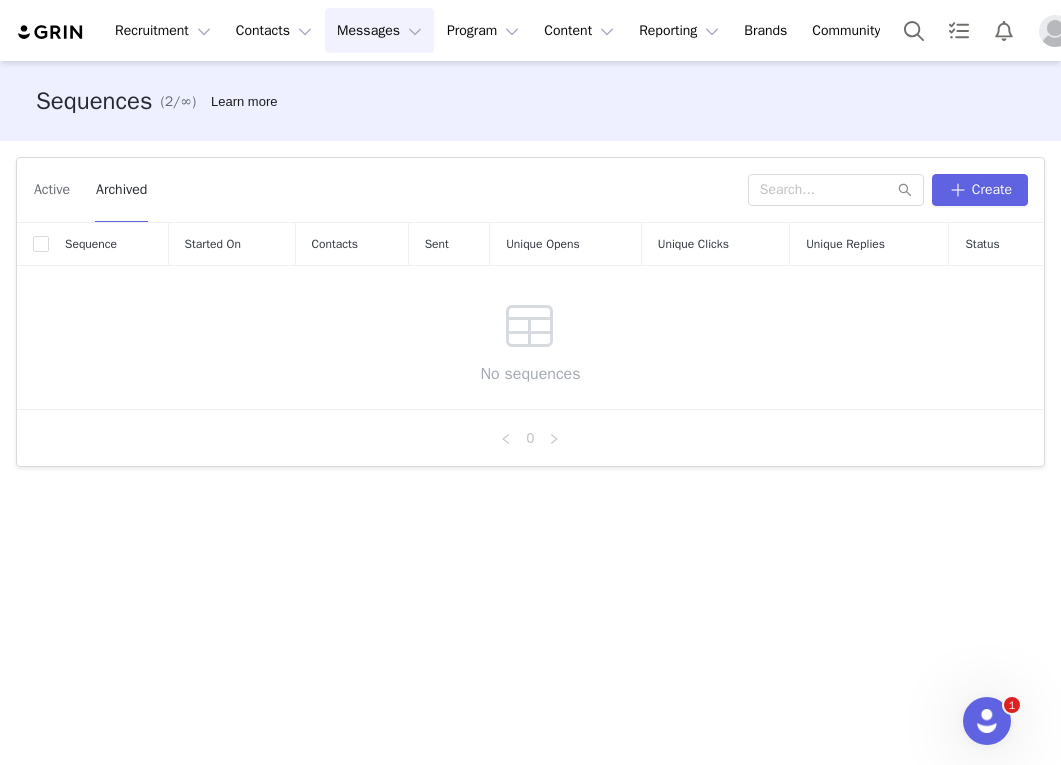 click on "Active" at bounding box center (52, 190) 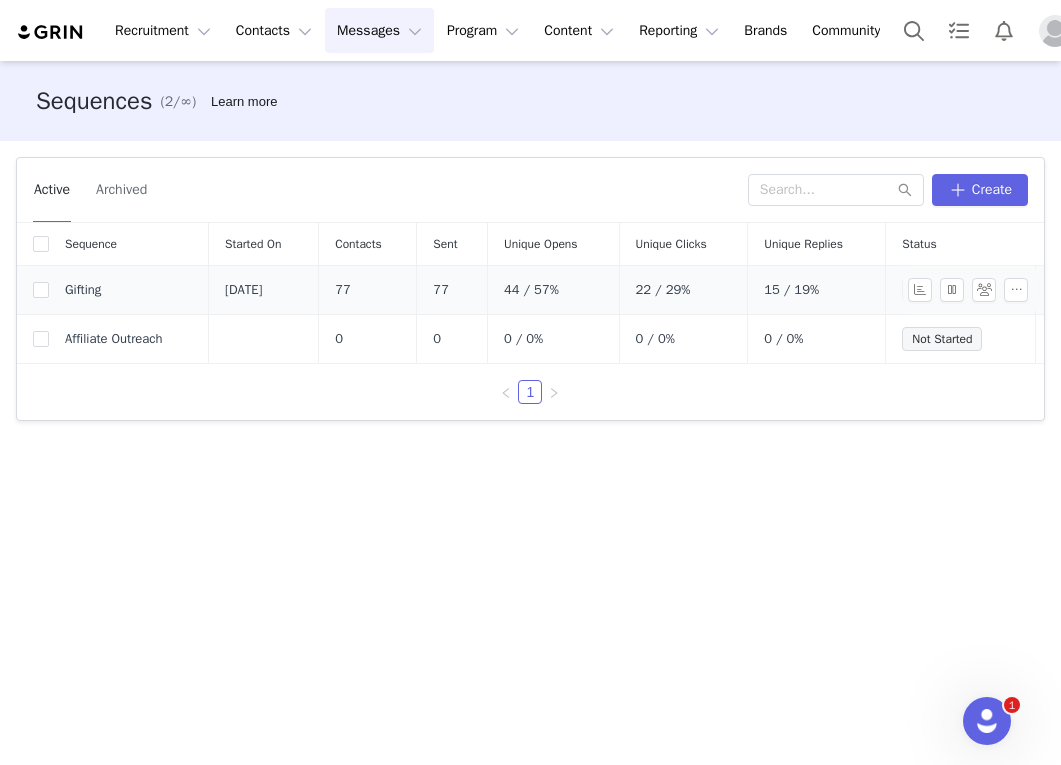 click on "77" at bounding box center [452, 290] 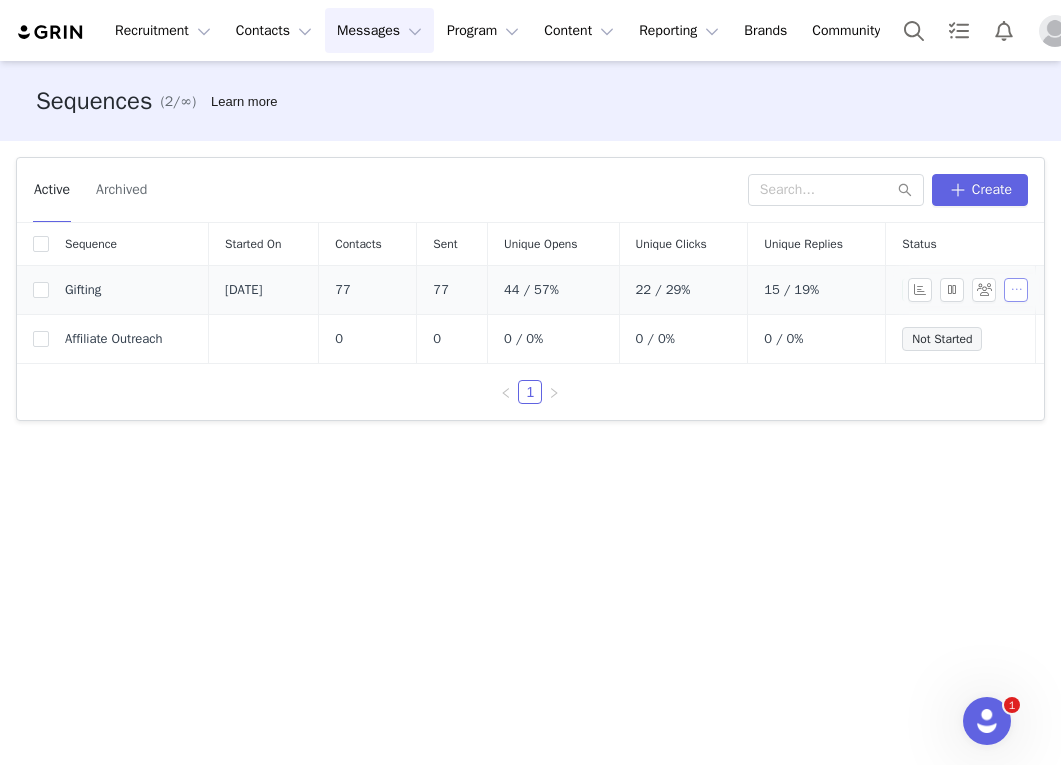 click at bounding box center (1016, 290) 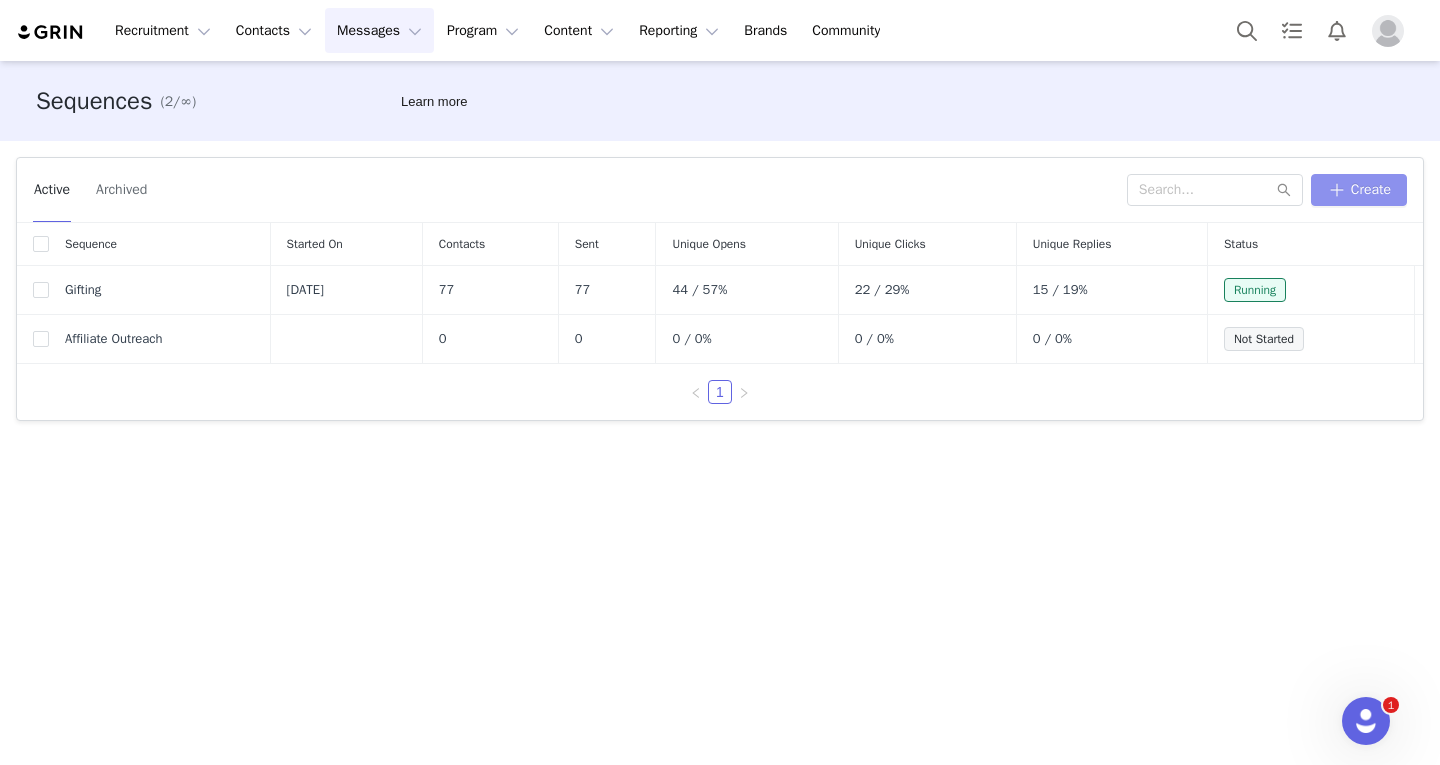click on "Create" at bounding box center [1359, 190] 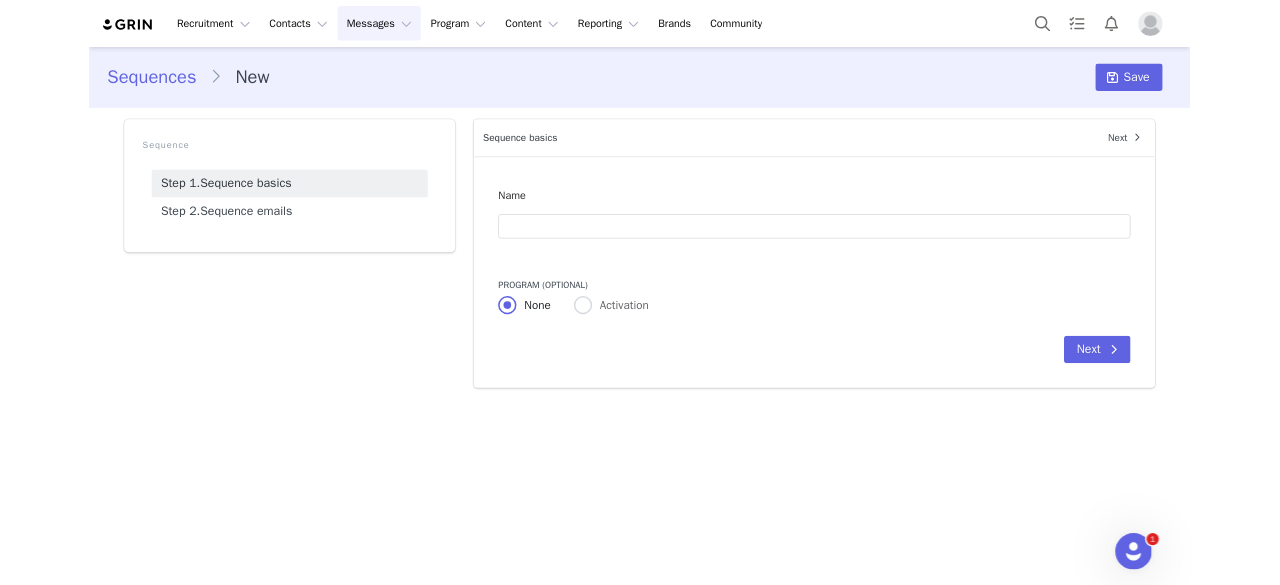 scroll, scrollTop: 0, scrollLeft: 0, axis: both 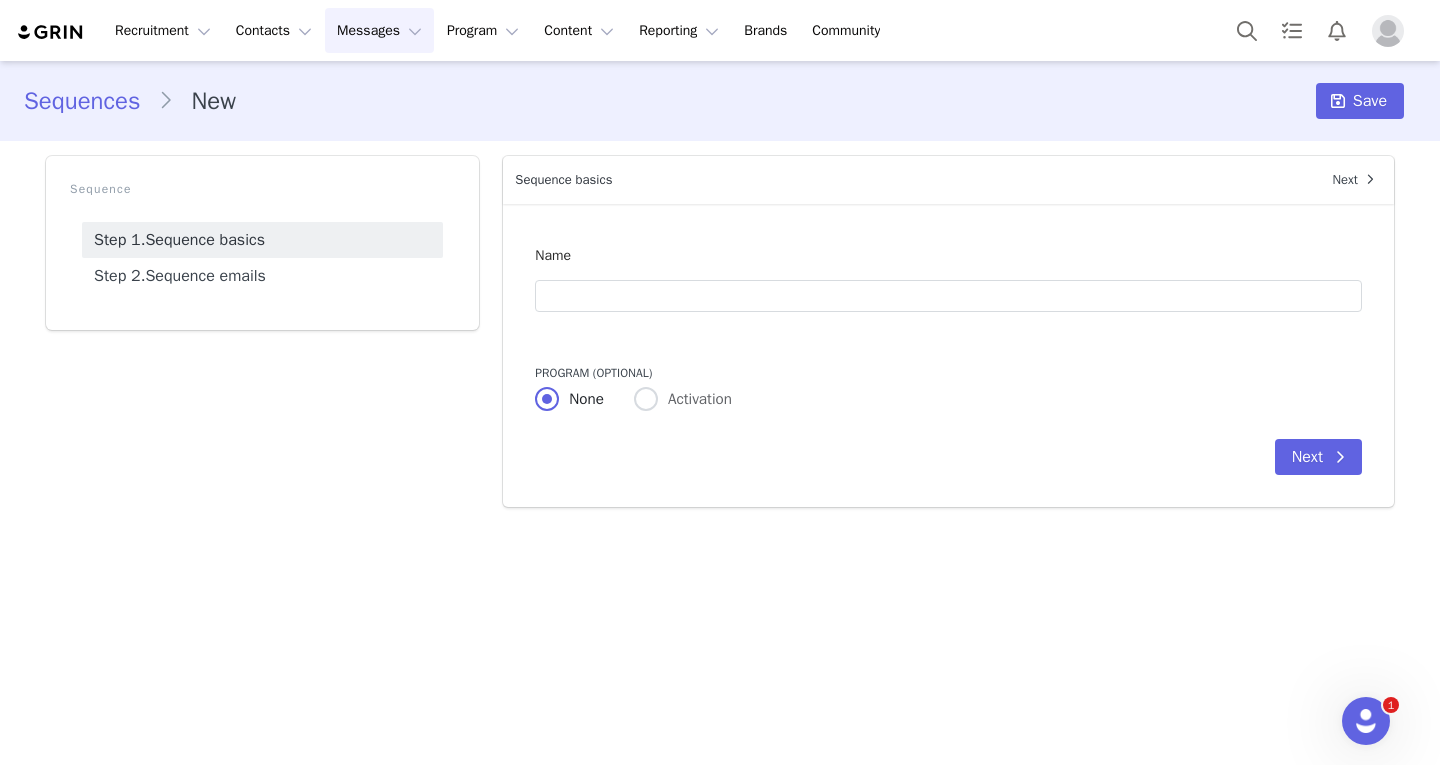 click on "Sequences New Save Sequence Step 1.  Sequence basics  Step 2.  Sequence emails  Sequence basics  Next  Name  Program (optional)  None Activation  Next  Sequence emails  Previous   Follow up email NaN  Delete Sequence email Yes, delete sequence email Delete Email *  Send this email after  1 Days *  Don't send this email if we receive  Select Condition    Subject:   My First Name   First Name   Last Name   Emails   City   State   Country   Zip Code   Instagram URL   YouTube URL   Twitter URL   Facebook URL   Twitch URL   TikTok URL   Pinterest URL   Instagram Username   YouTube Username   Twitter Username   Facebook Username   Twitch Username   TikTok Username   Pinterest Username   Live Url: [DOMAIN_NAME]   Manage Networks URL: [DOMAIN_NAME]   Connect Instagram URL: [DOMAIN_NAME]   Settings URL: [DOMAIN_NAME]   Polite Society Beauty: Ambassadors 10% Off   Link: Test   Link: Affiliate - 15% Commission   Link: Affiliate - 20% Commission   Link: Affiliate - 25% Commission" at bounding box center (720, 291) 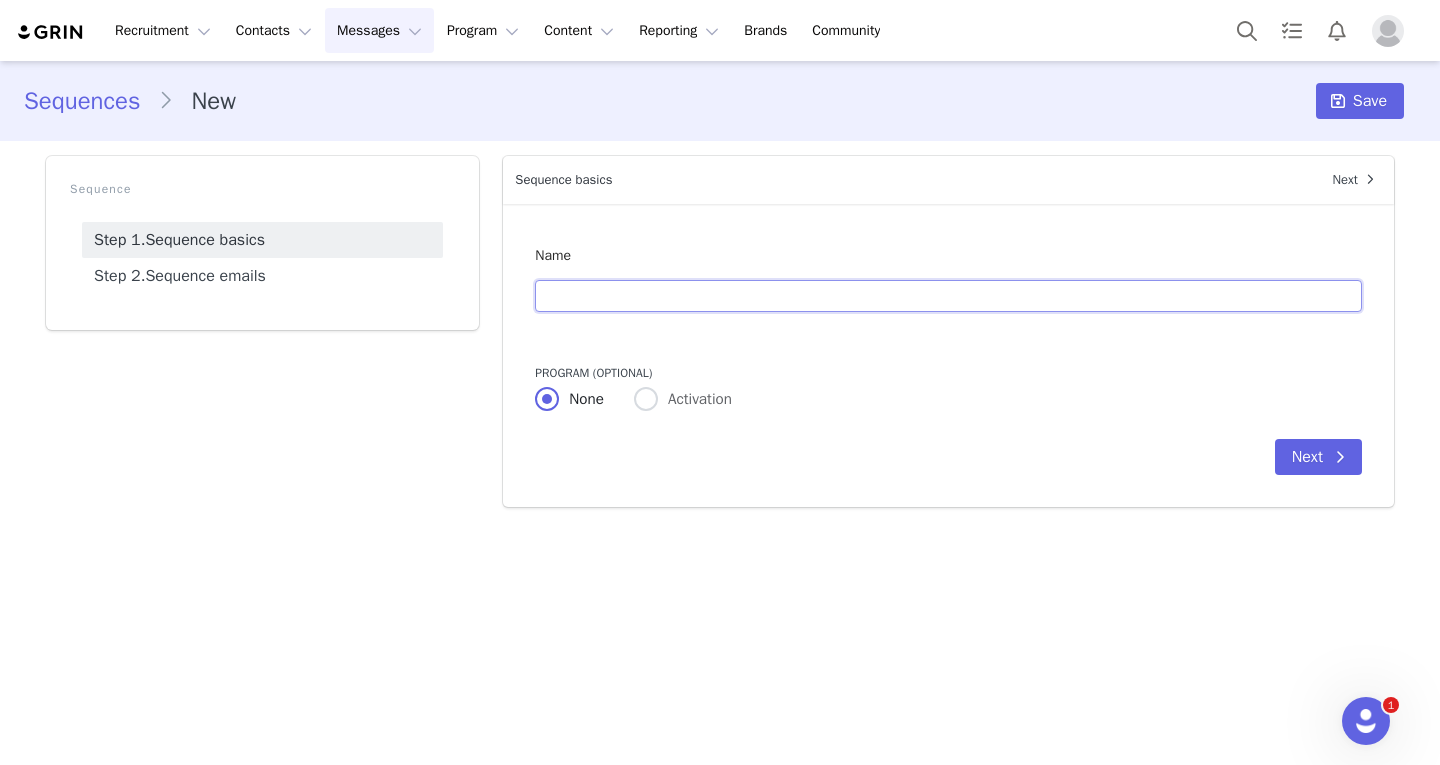click at bounding box center (948, 296) 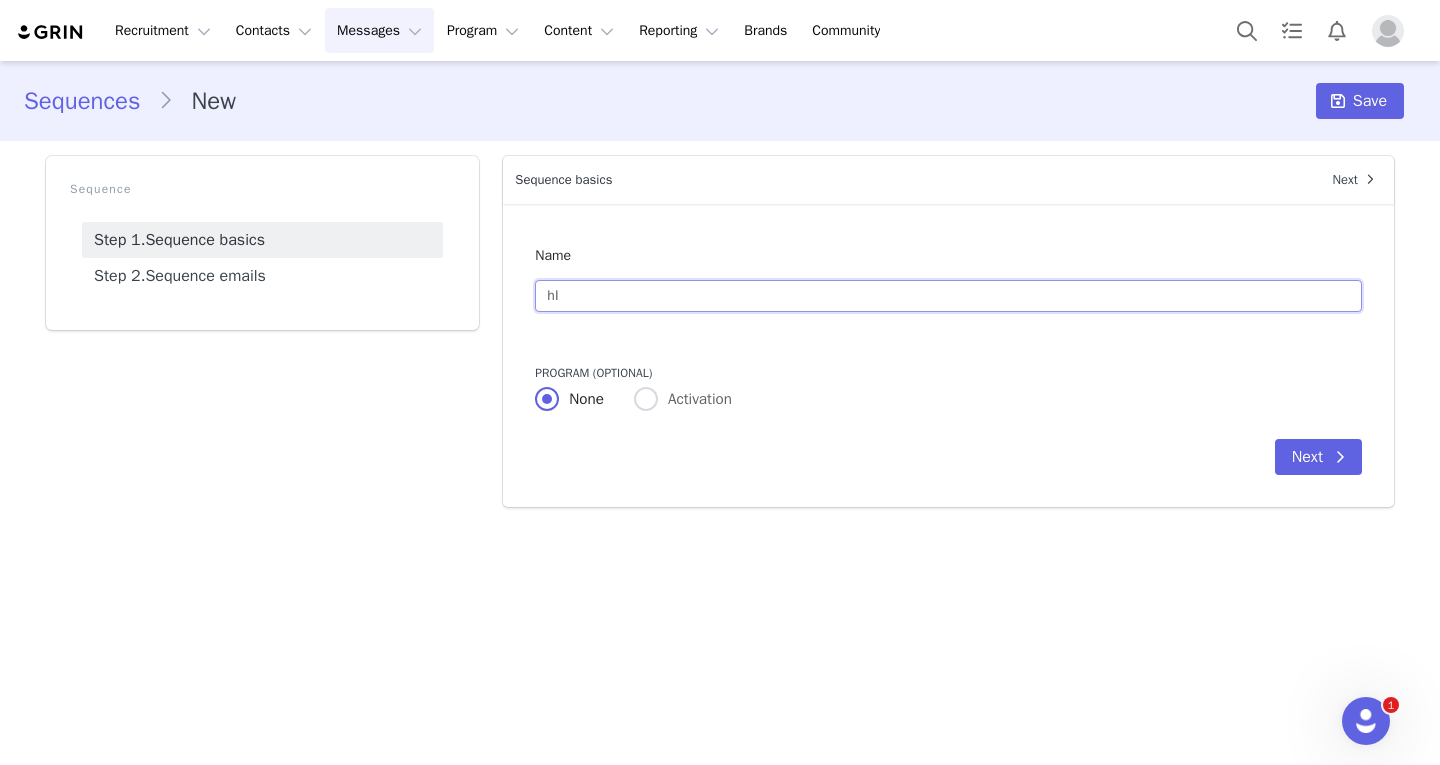 type on "h" 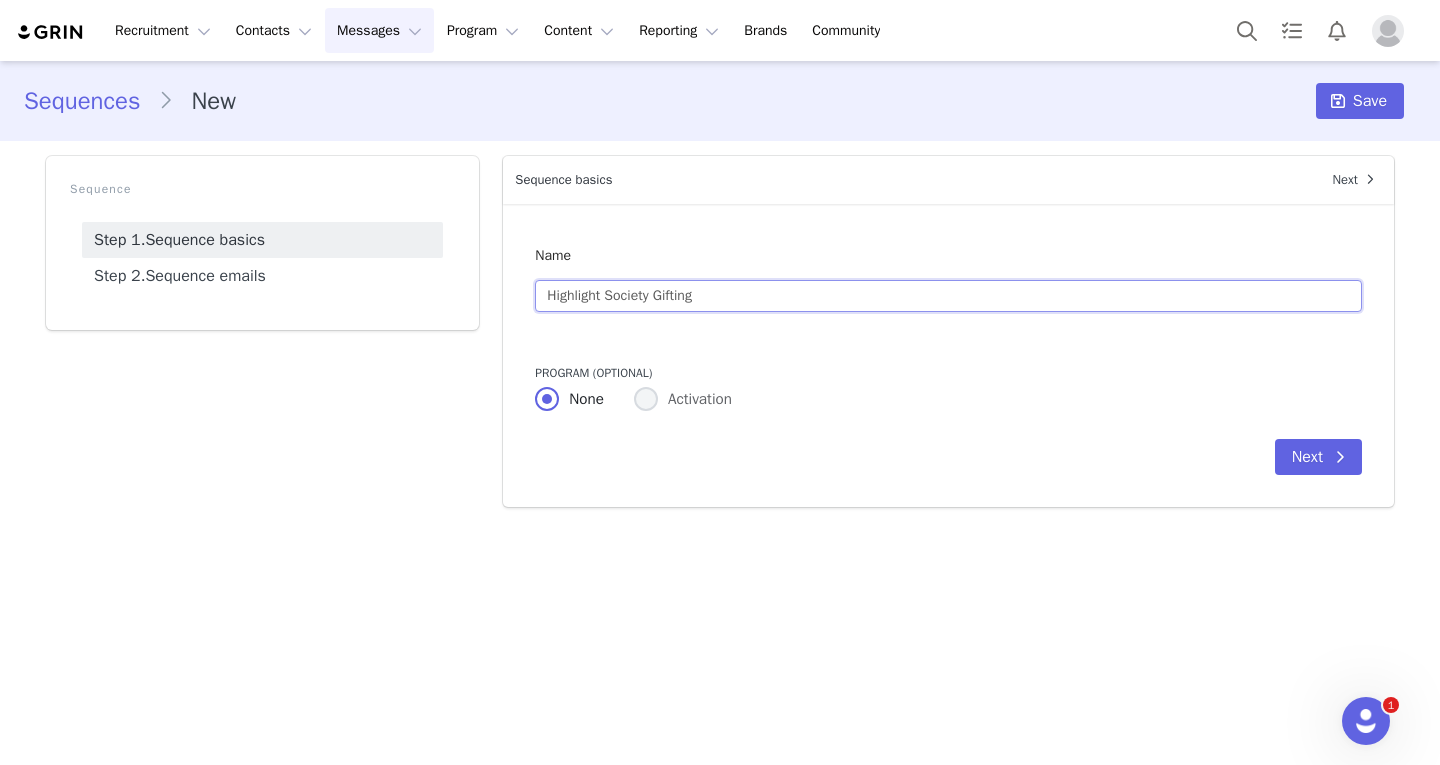type on "Highlight Society Gifting" 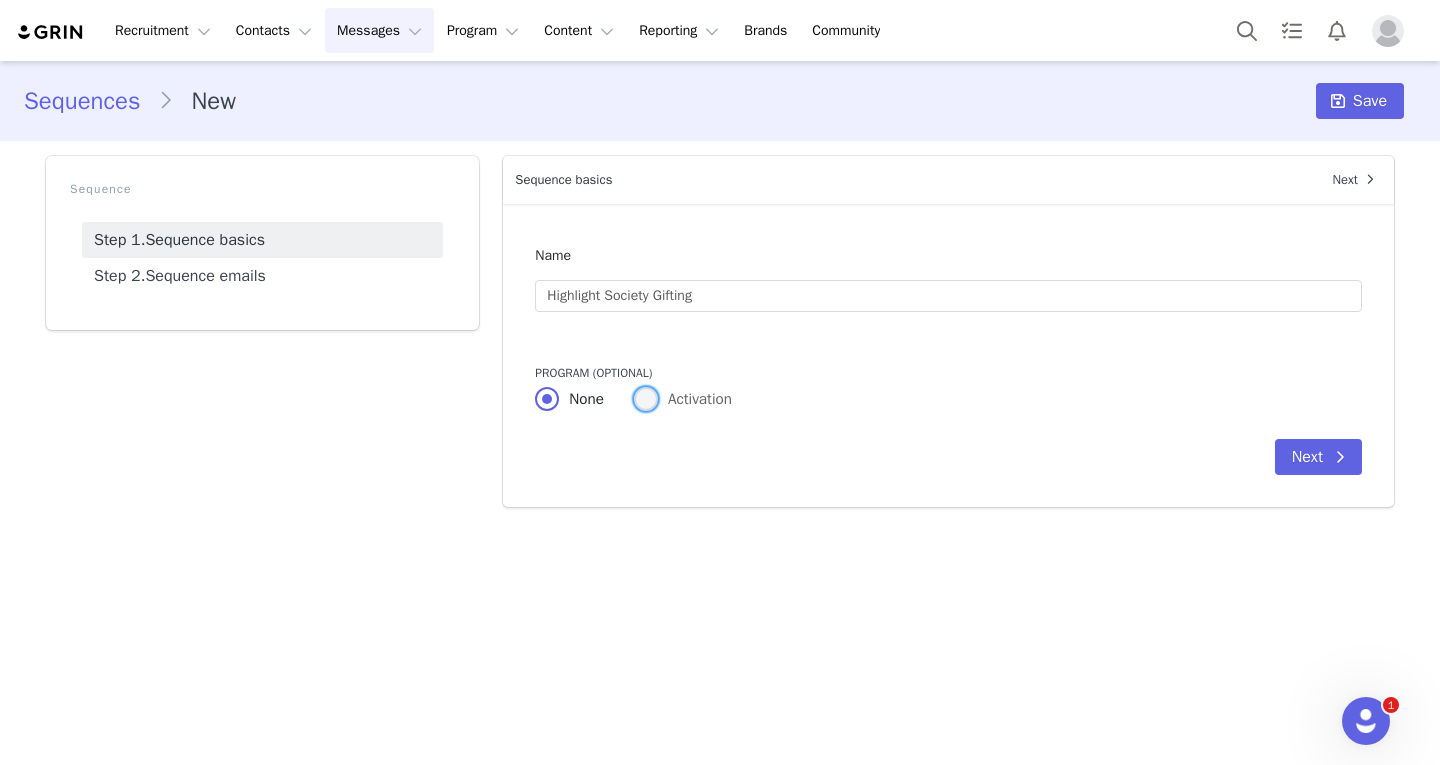click at bounding box center (646, 400) 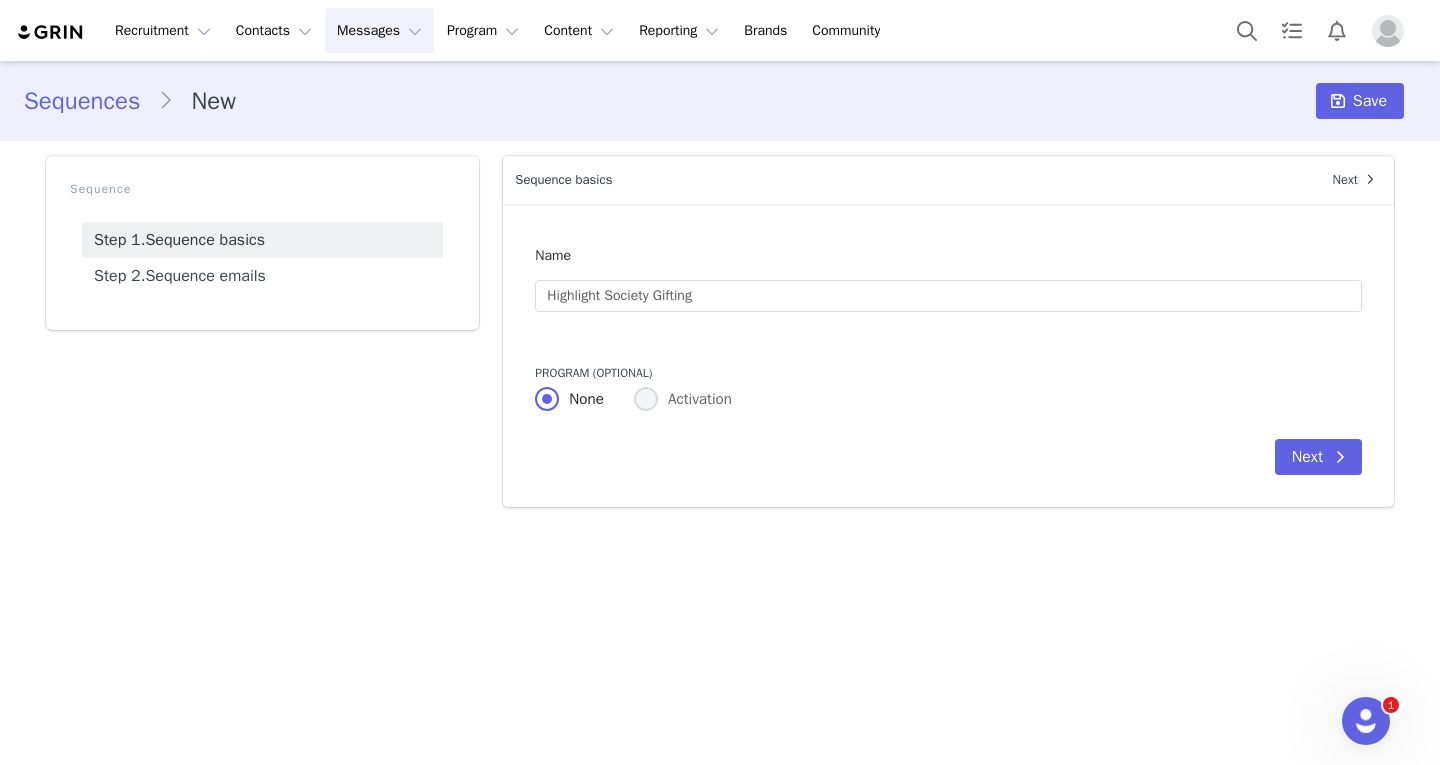 click on "Activation" at bounding box center (646, 400) 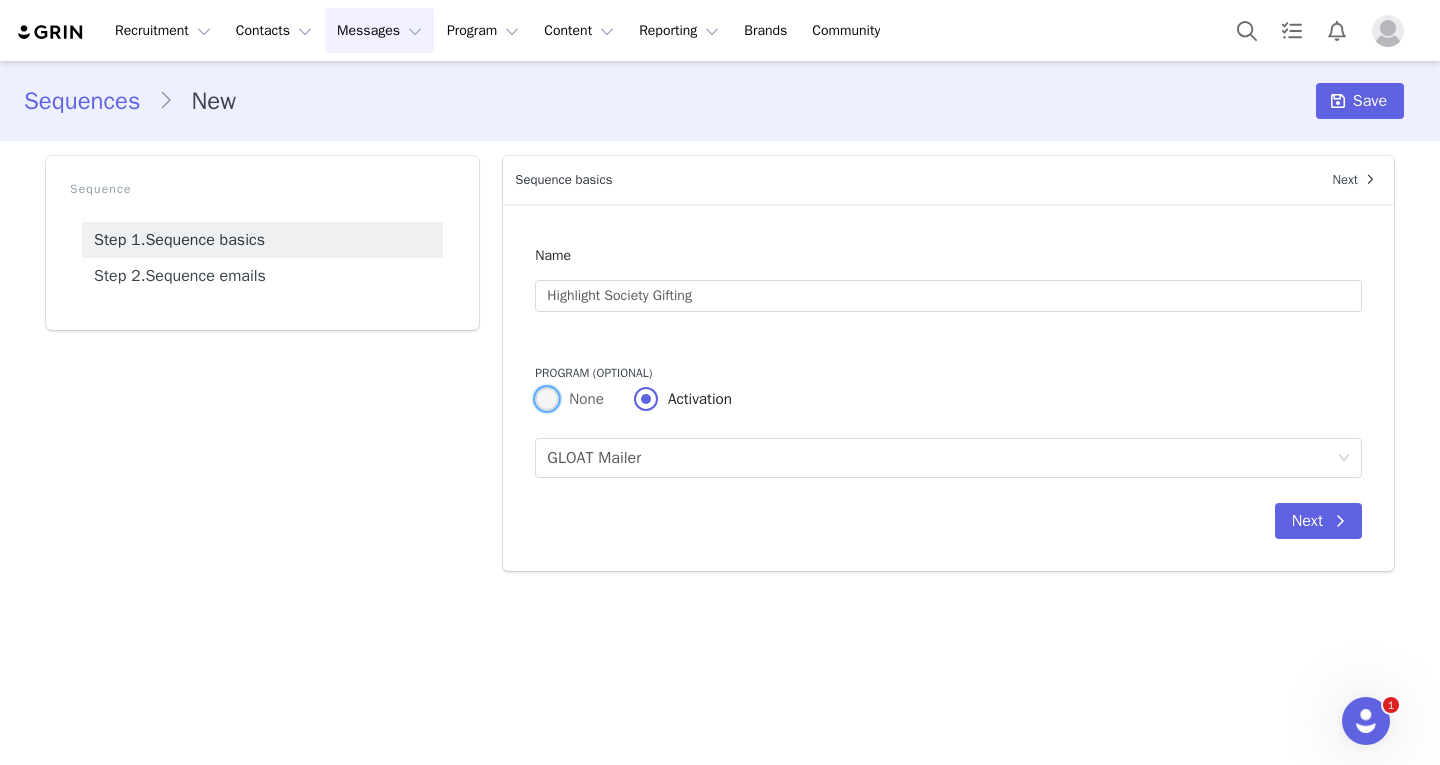 click at bounding box center (547, 399) 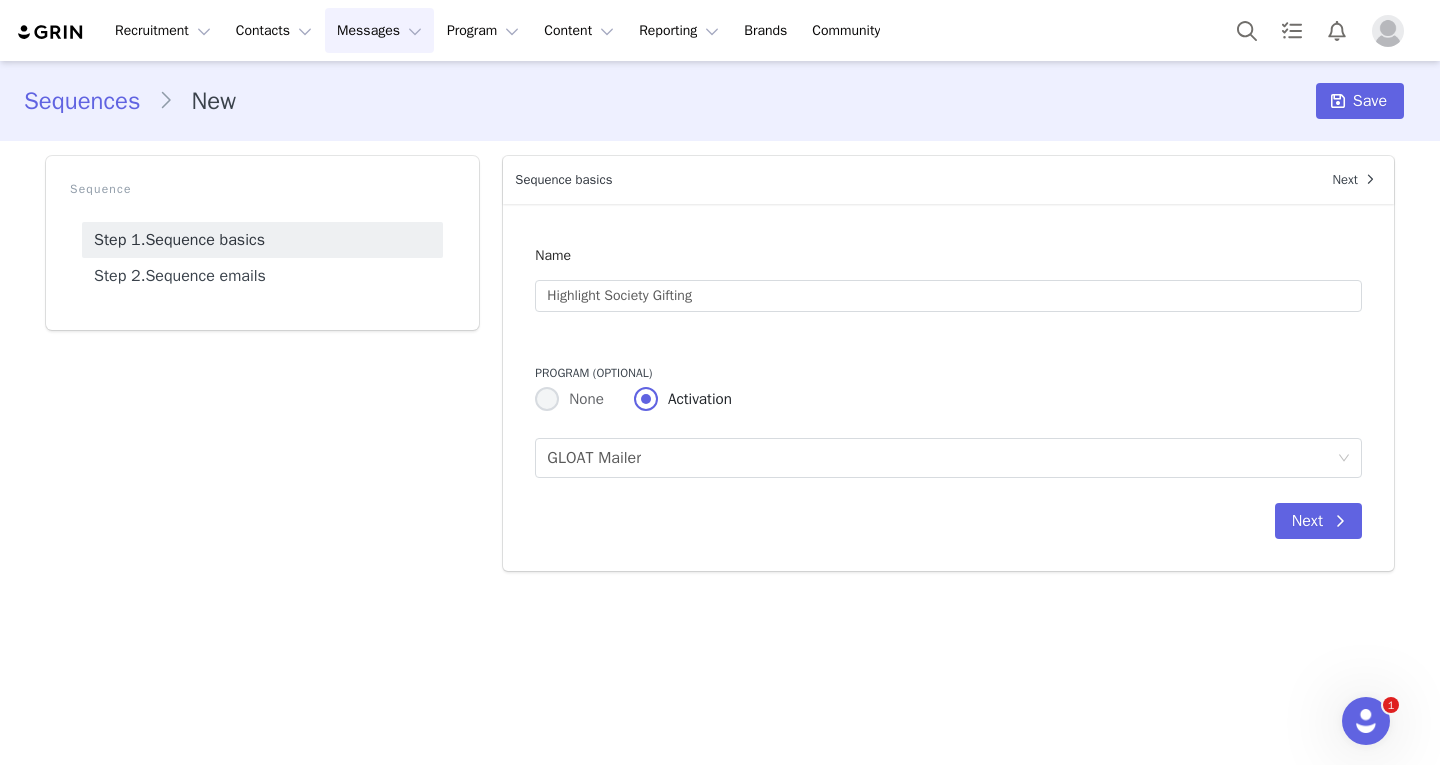click on "None" at bounding box center [547, 400] 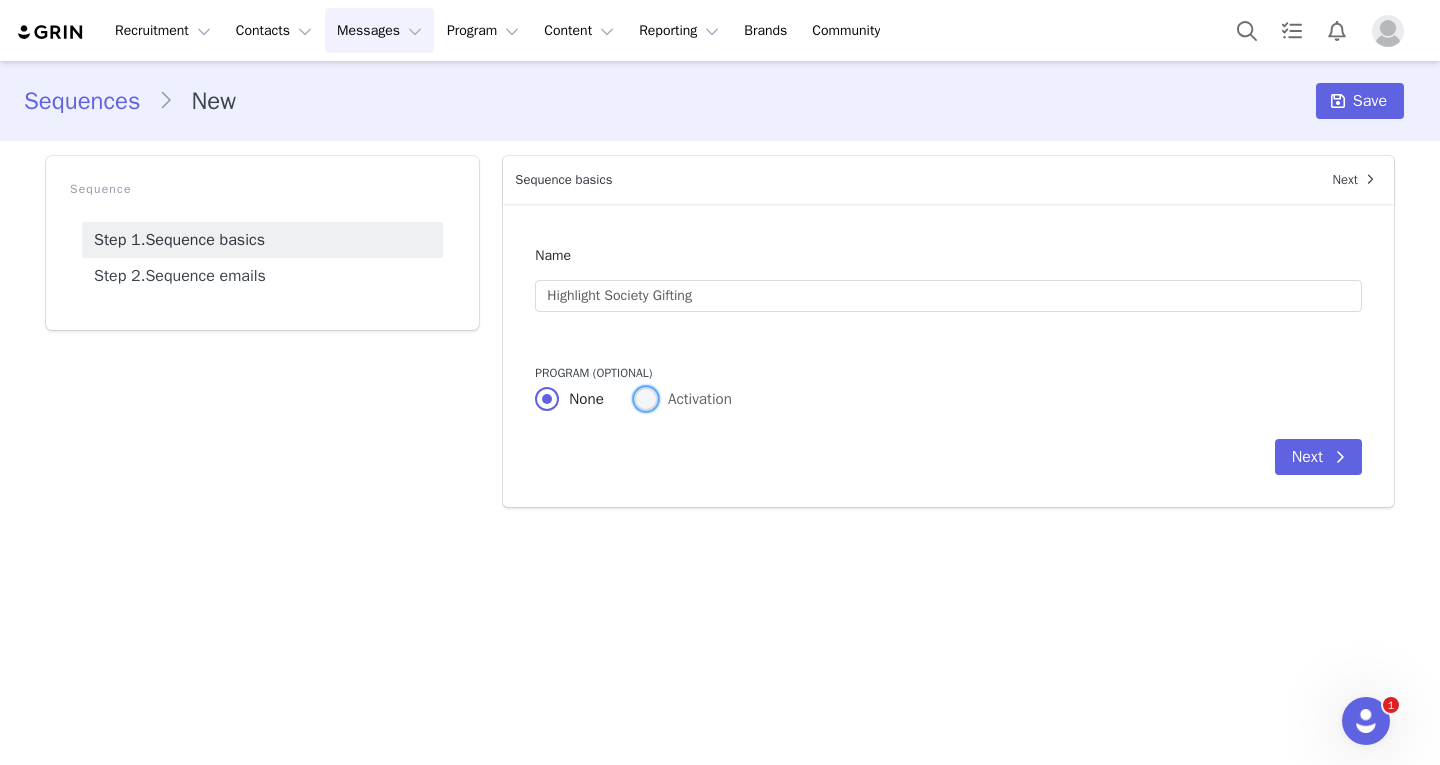 click at bounding box center (646, 399) 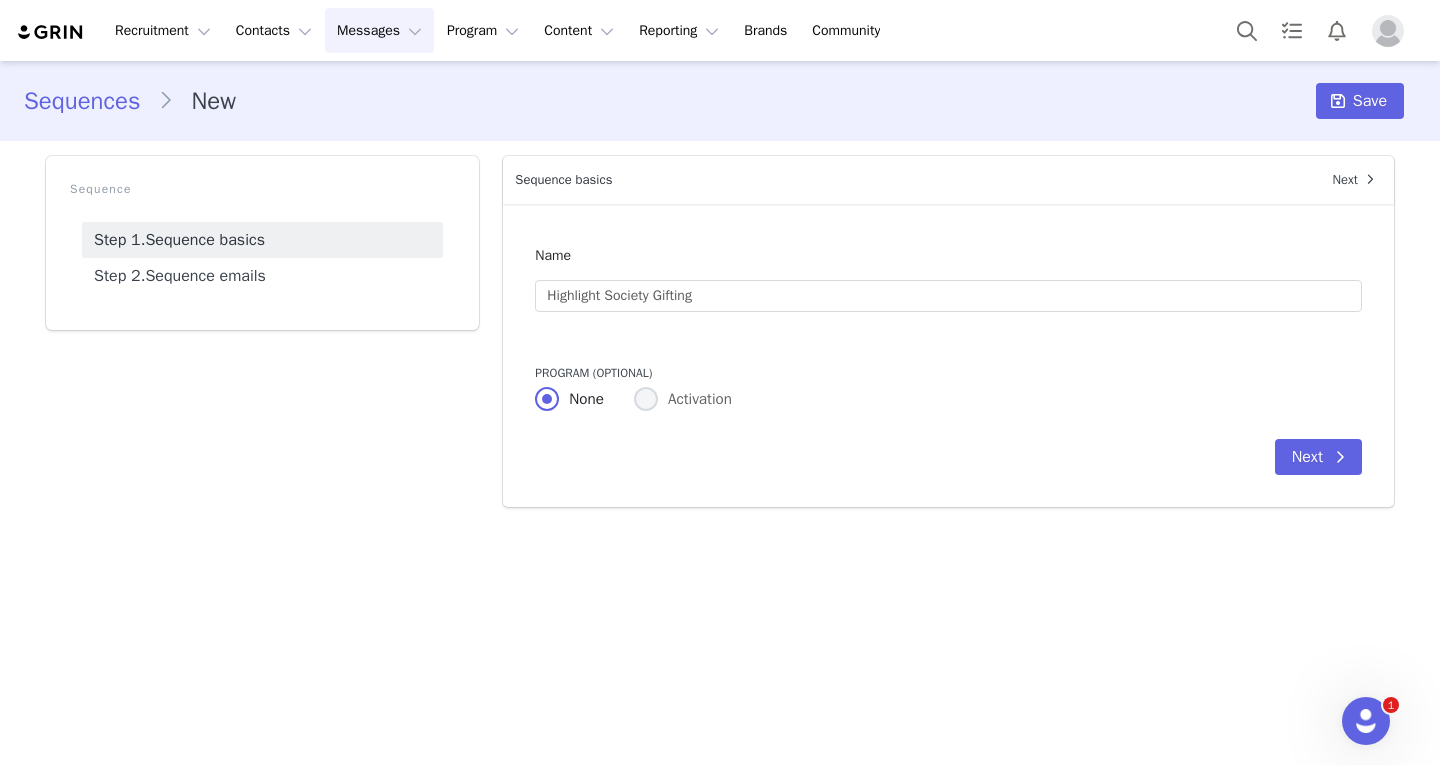 click on "Activation" at bounding box center [646, 400] 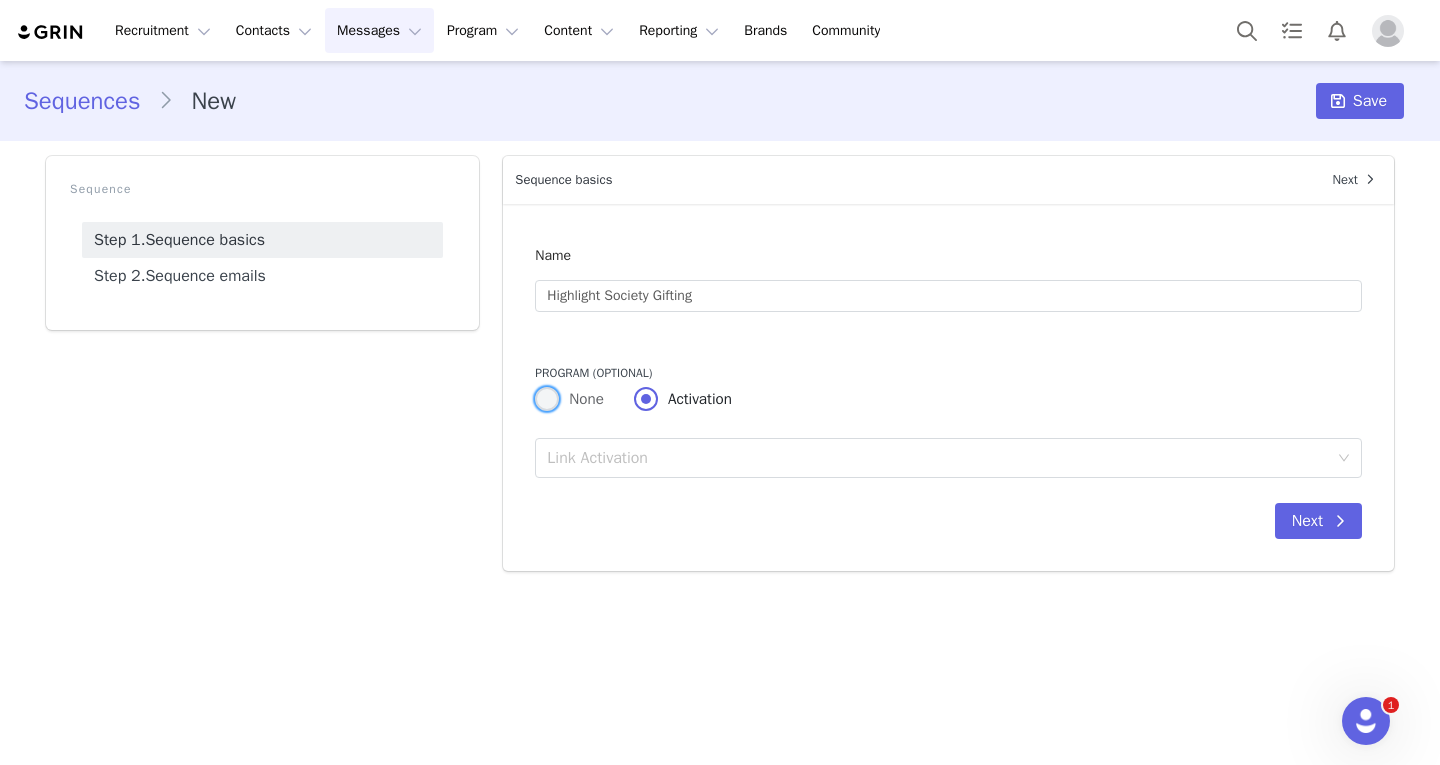 click at bounding box center (547, 399) 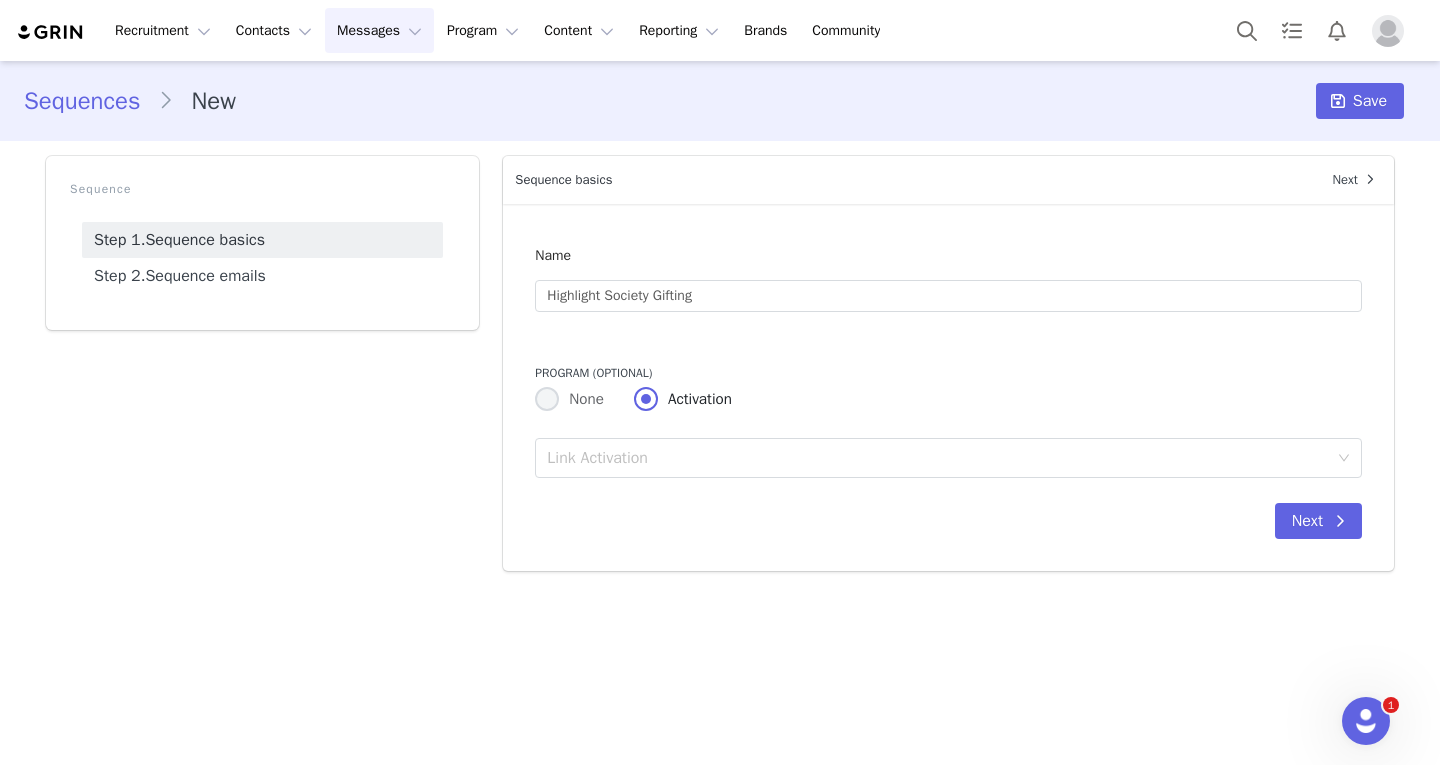 click on "None" at bounding box center [547, 400] 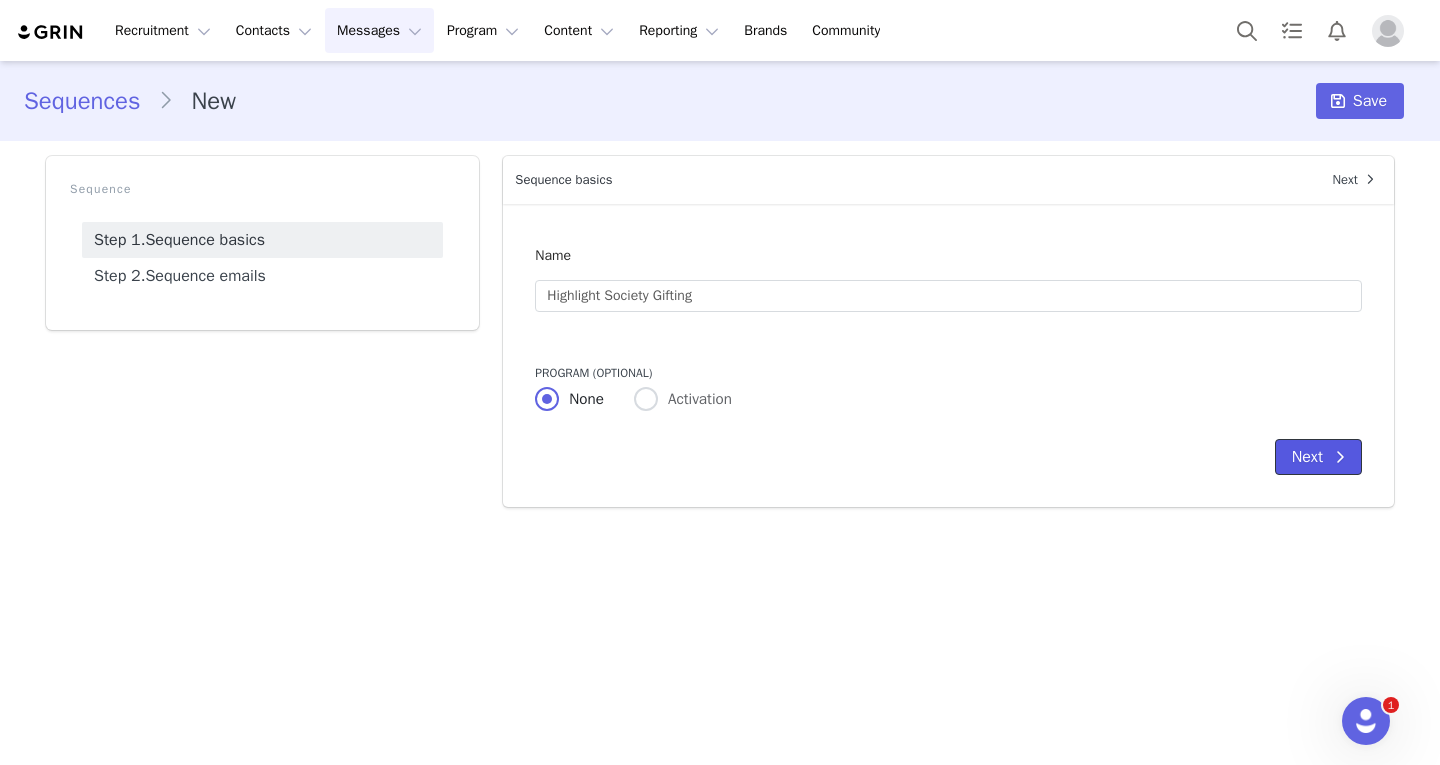 click on "Next" at bounding box center [1318, 457] 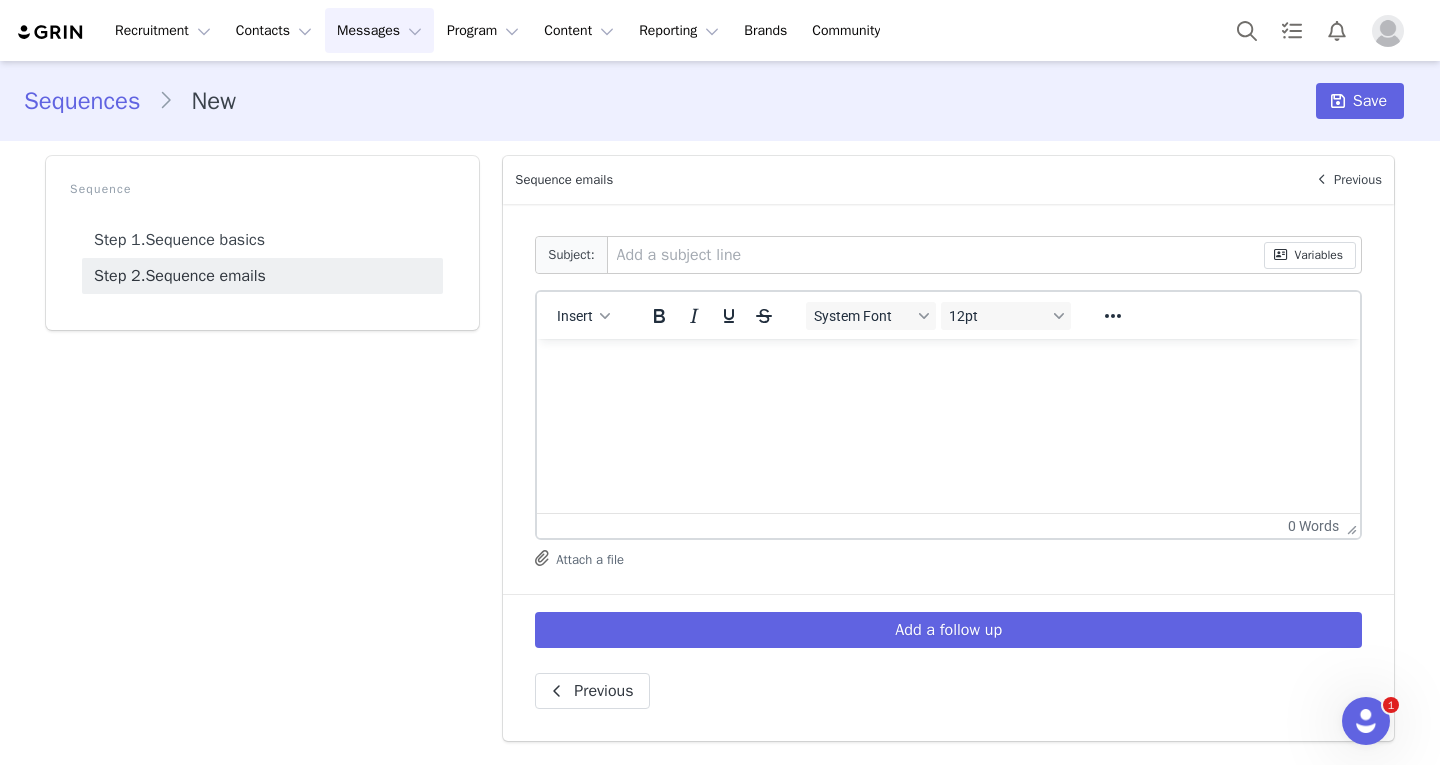 click at bounding box center [936, 255] 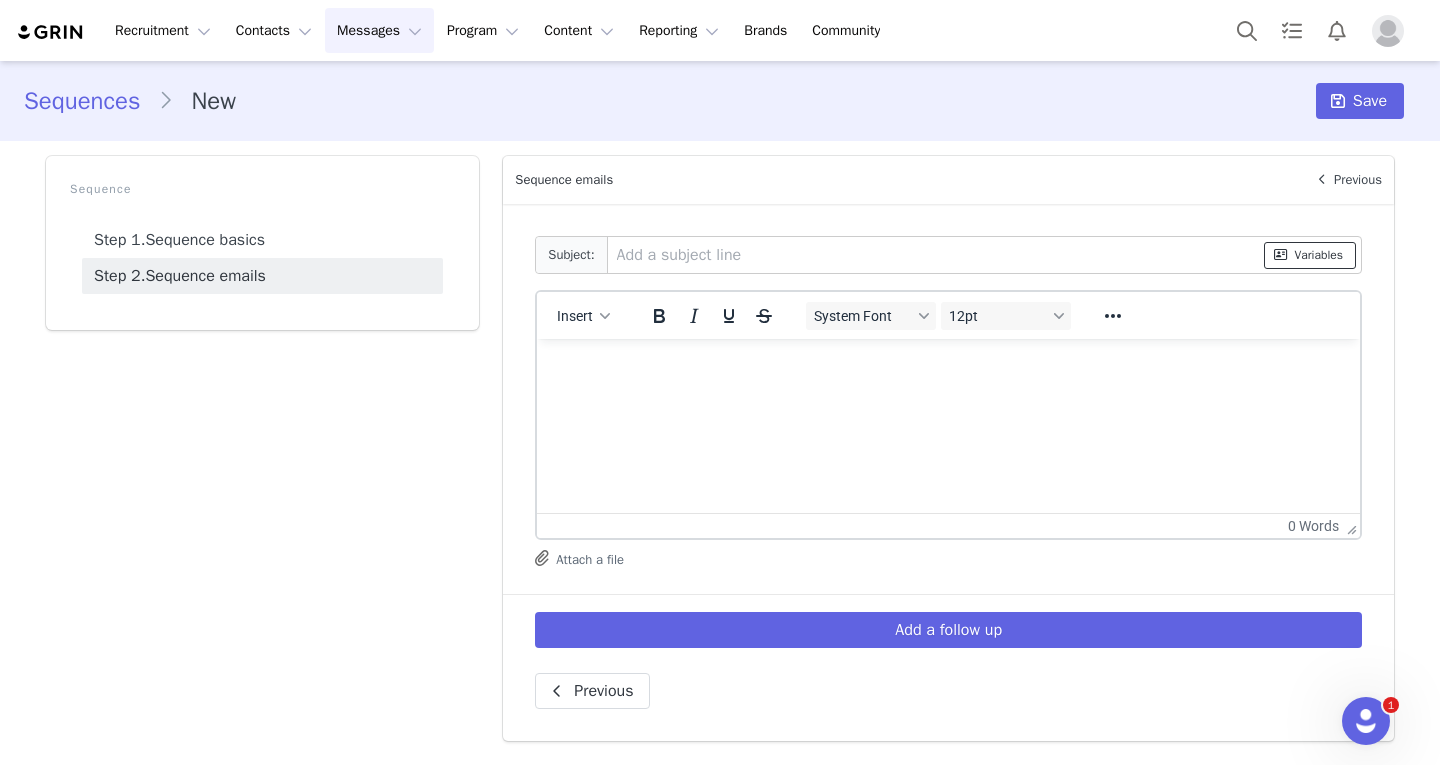 click on "Variables" at bounding box center (1310, 255) 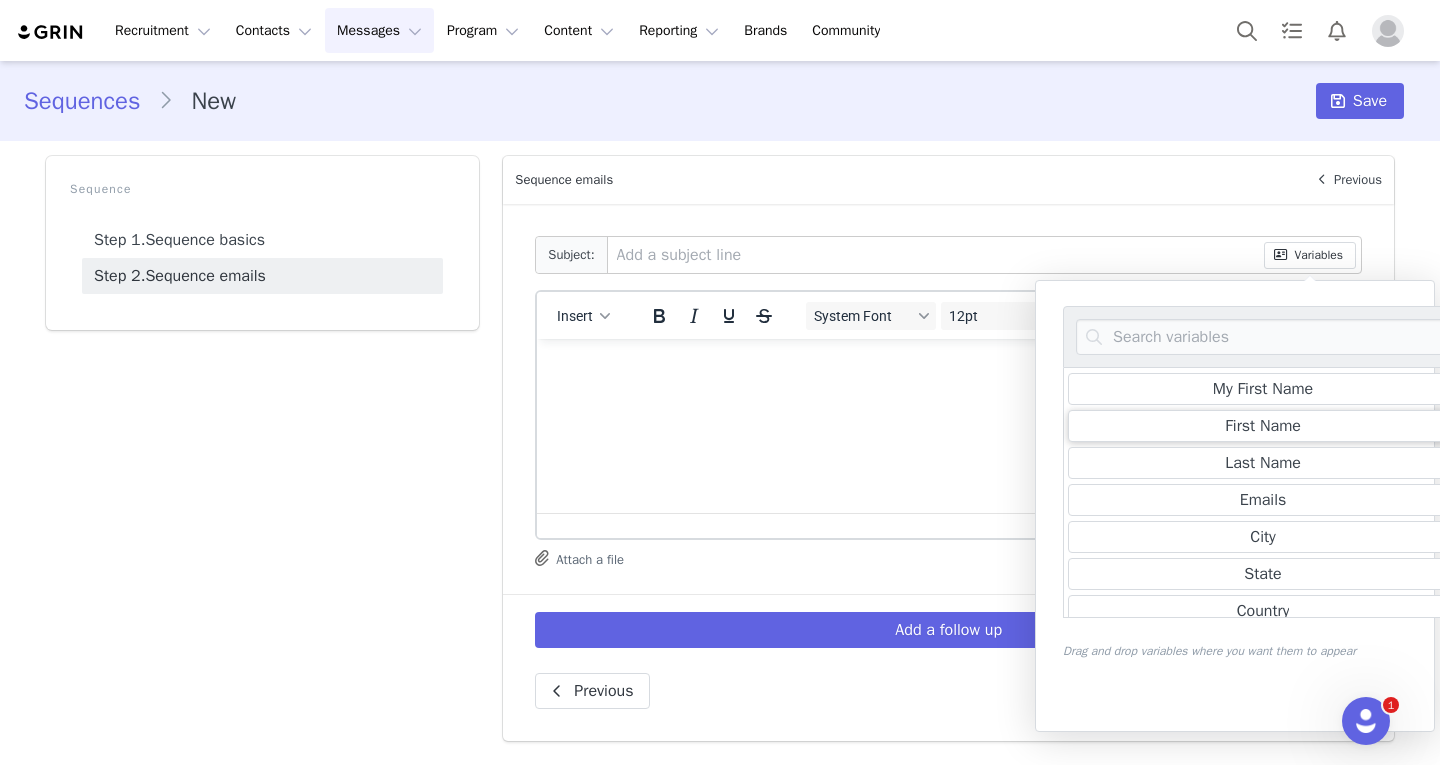 click on "First Name" at bounding box center [1263, 426] 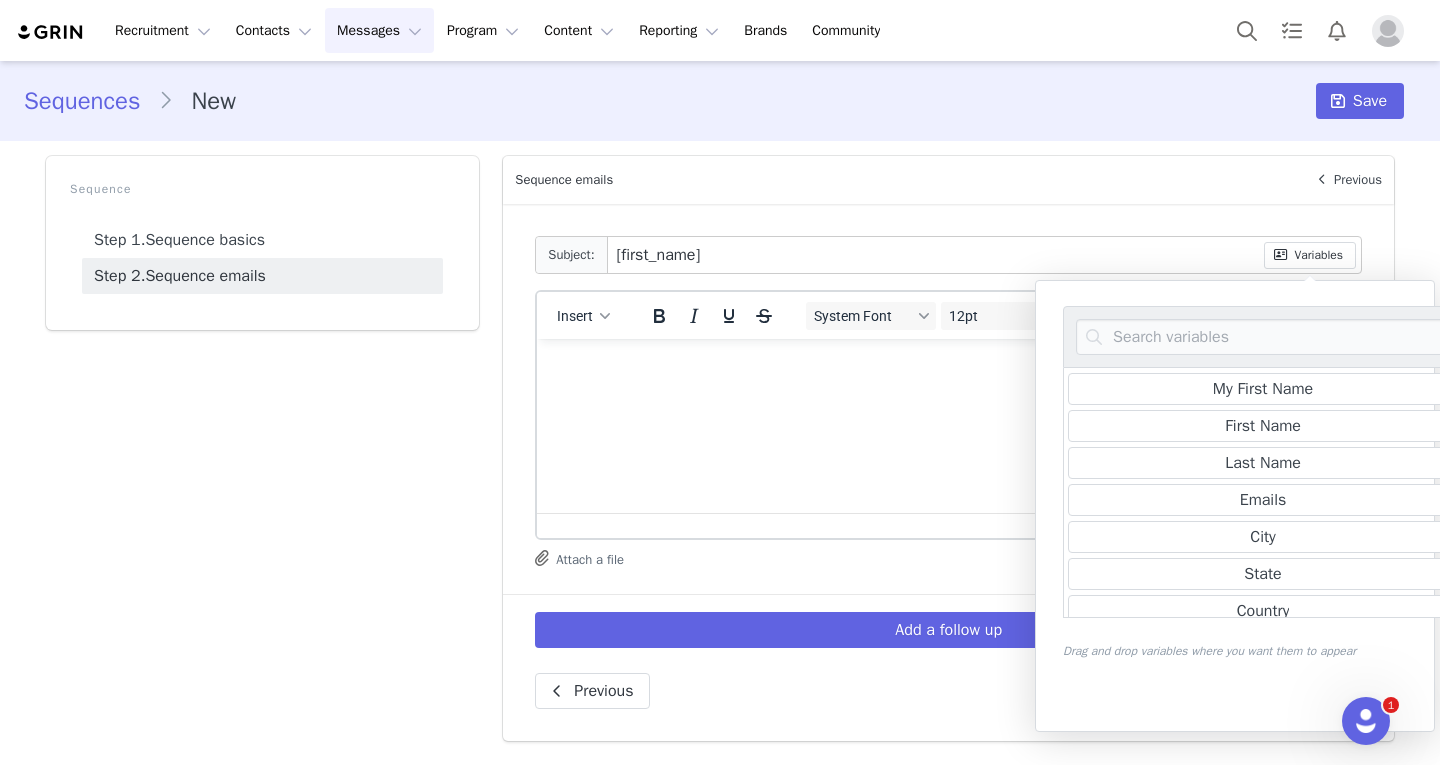 click on "[first_name]" at bounding box center [936, 255] 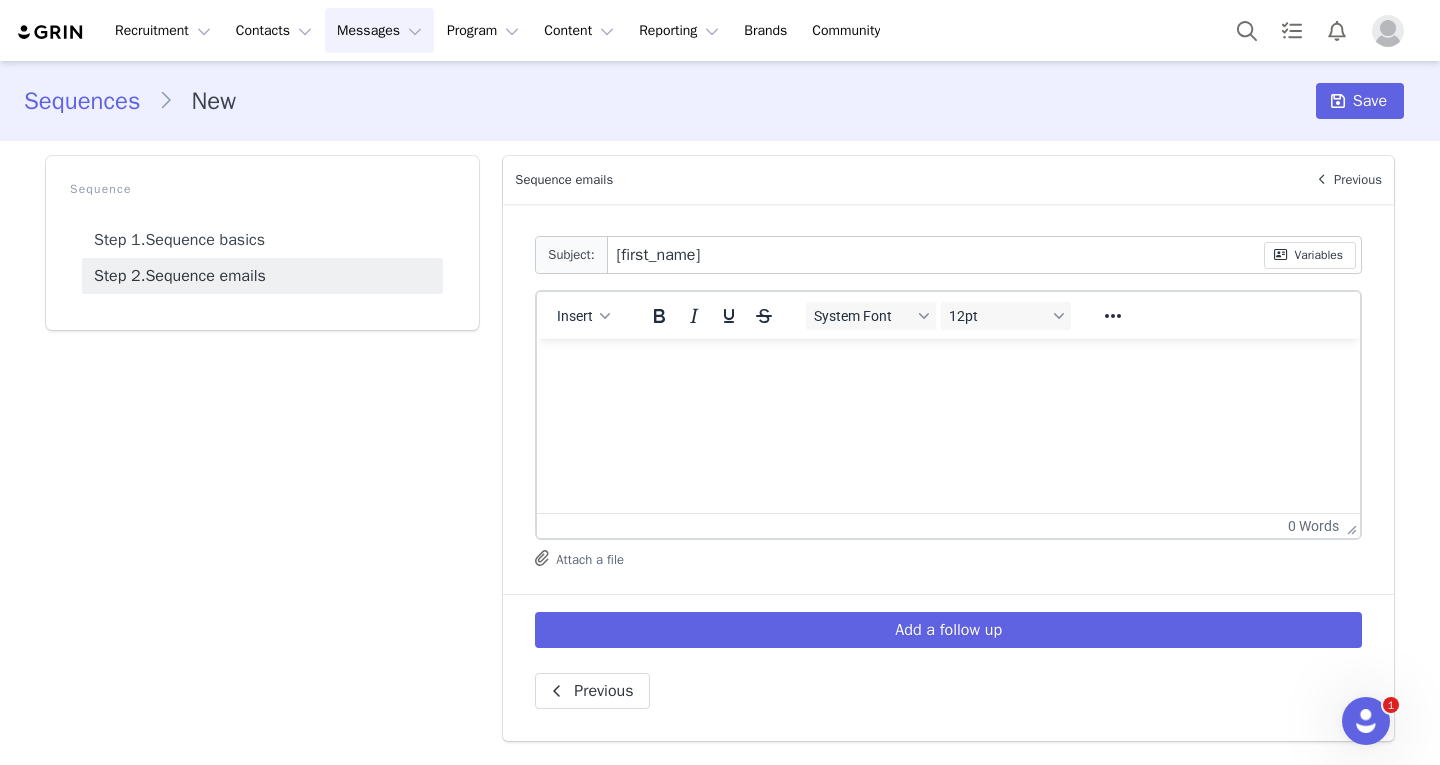 click on "[first_name]" at bounding box center (936, 255) 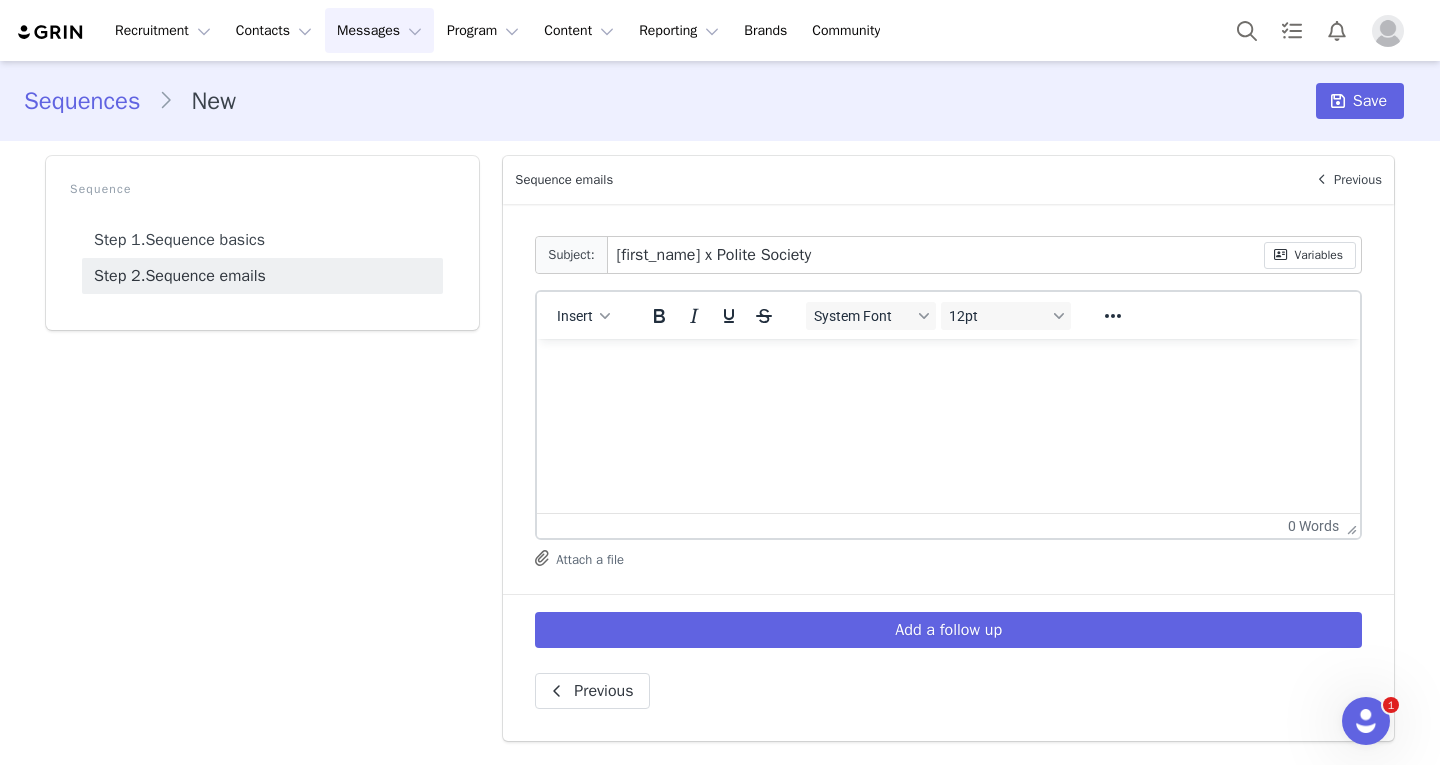 click on "[first_name] x Polite Society" at bounding box center (936, 255) 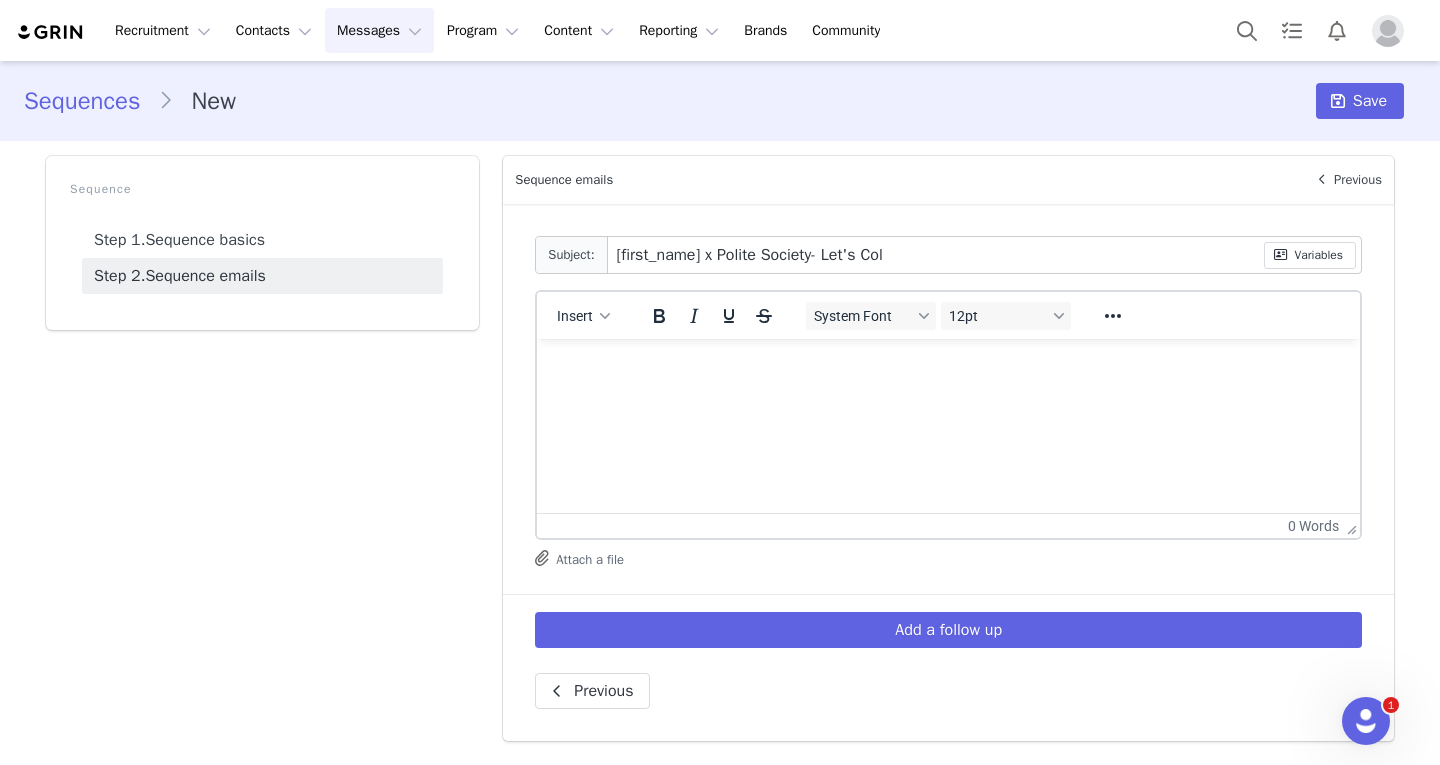 click on "Sequences New Save Sequence Step 1.  Sequence basics  Step 2.  Sequence emails  Sequence basics  Next  Name Highlight Society Gifting  Program (optional)  None Activation  Next  Sequence emails  Previous   Follow up email NaN  Delete Sequence email Yes, delete sequence email Delete Email *  Send this email after  1 Days *  Don't send this email if we receive  Select Condition    Subject:  [first_name] x Polite Society- Let's Col Variables  Insert System Font 12pt To open the popup, press Shift+Enter To open the popup, press Shift+Enter To open the popup, press Shift+Enter To open the popup, press Shift+Enter 0 words Attach a file Add a follow up  Previous" at bounding box center [720, 411] 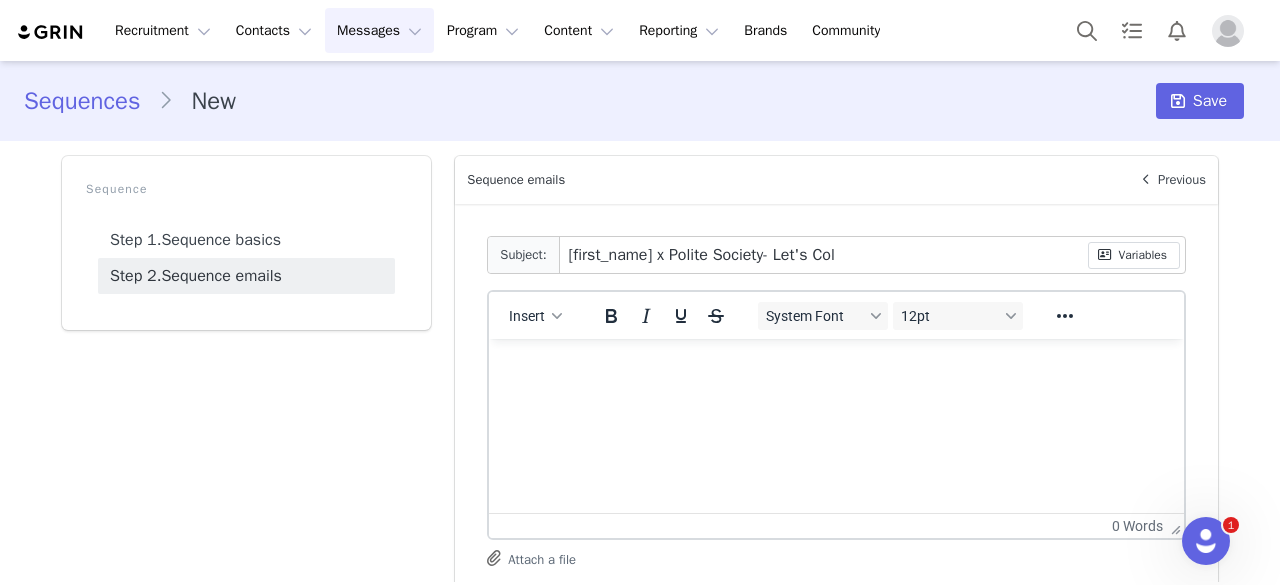 click on "[first_name] x Polite Society- Let's Col" at bounding box center [824, 255] 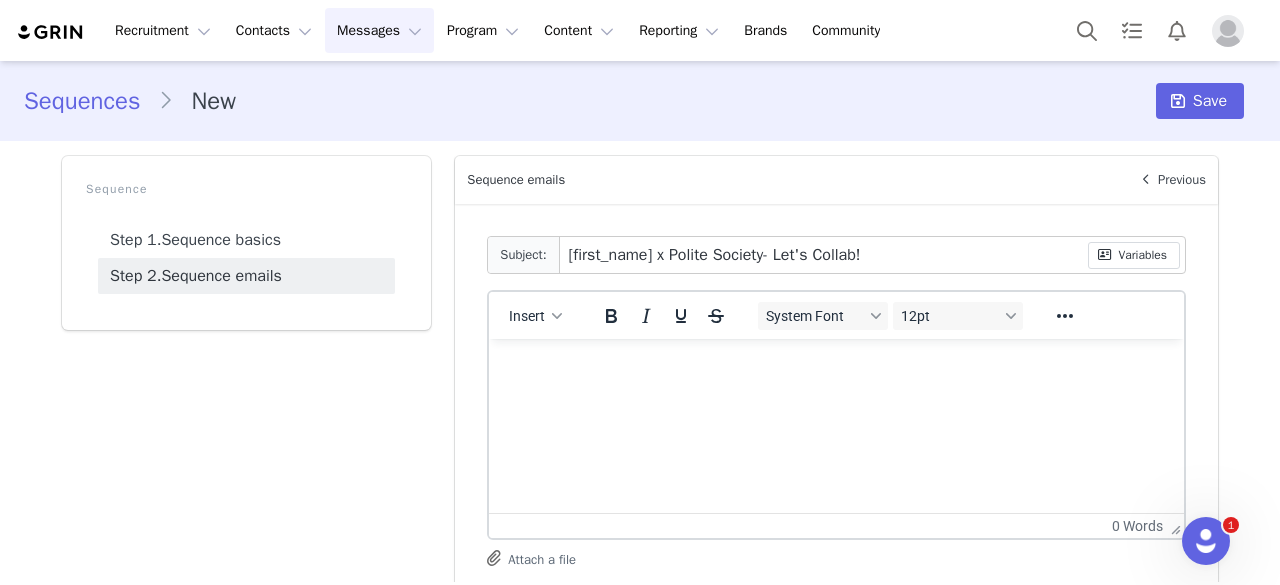 type on "[first_name] x Polite Society- Let's Collab!" 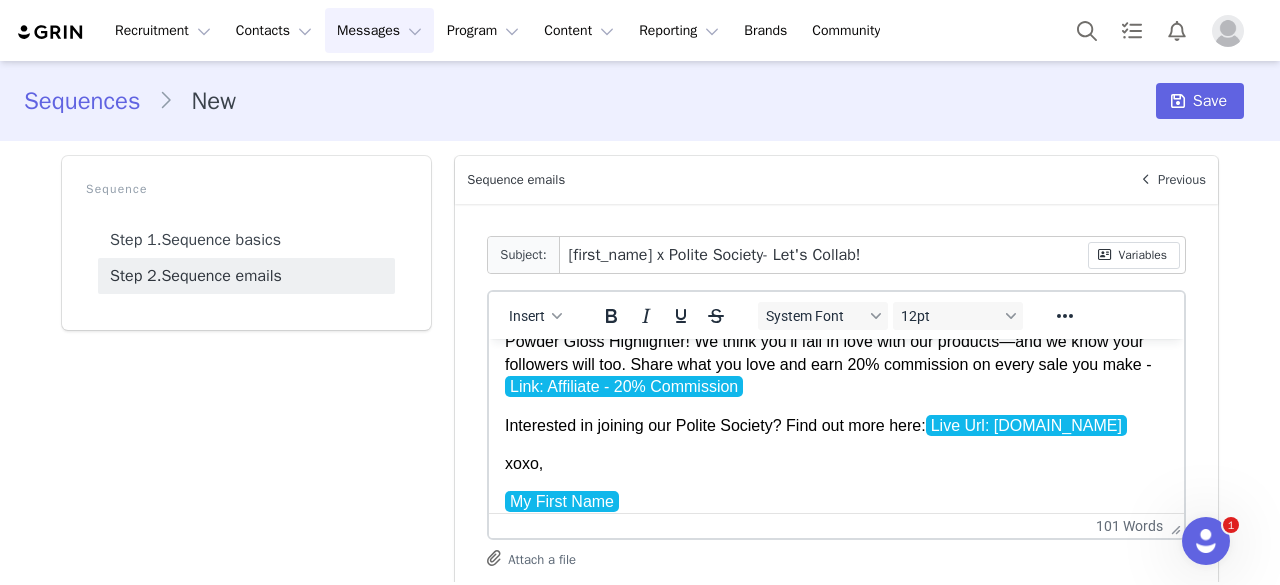 scroll, scrollTop: 0, scrollLeft: 0, axis: both 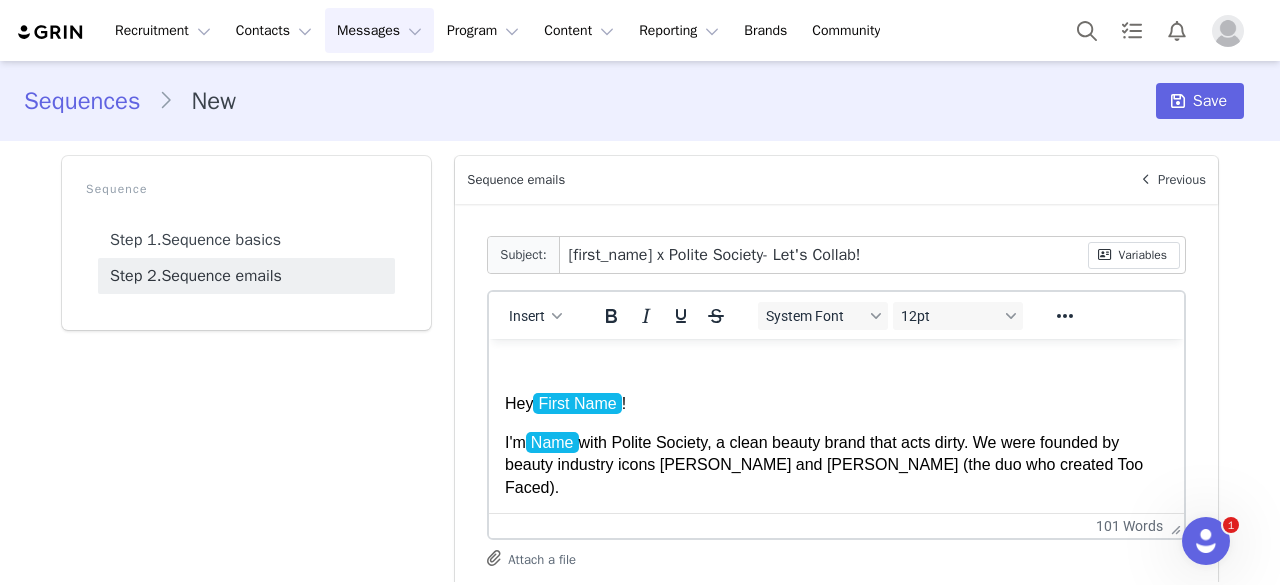 click on "Hey  First Name ! I'm  Name  with Polite Society, a clean beauty brand that acts dirty. We were founded by beauty industry icons [PERSON_NAME] and [PERSON_NAME] (the duo who created Too Faced). We’re obsessed with your content and would love to gift you our new Highlight Society Powder Gloss Highlighter! We think you’ll fall in love with our products—and we know your followers will too. Share what you love and earn 20% commission on every sale you make -  Link: Affiliate - 20% Commission   Interested in joining our Polite Society? Find out more here:  Live Url: [DOMAIN_NAME]   xoxo, My First Name" at bounding box center (836, 537) 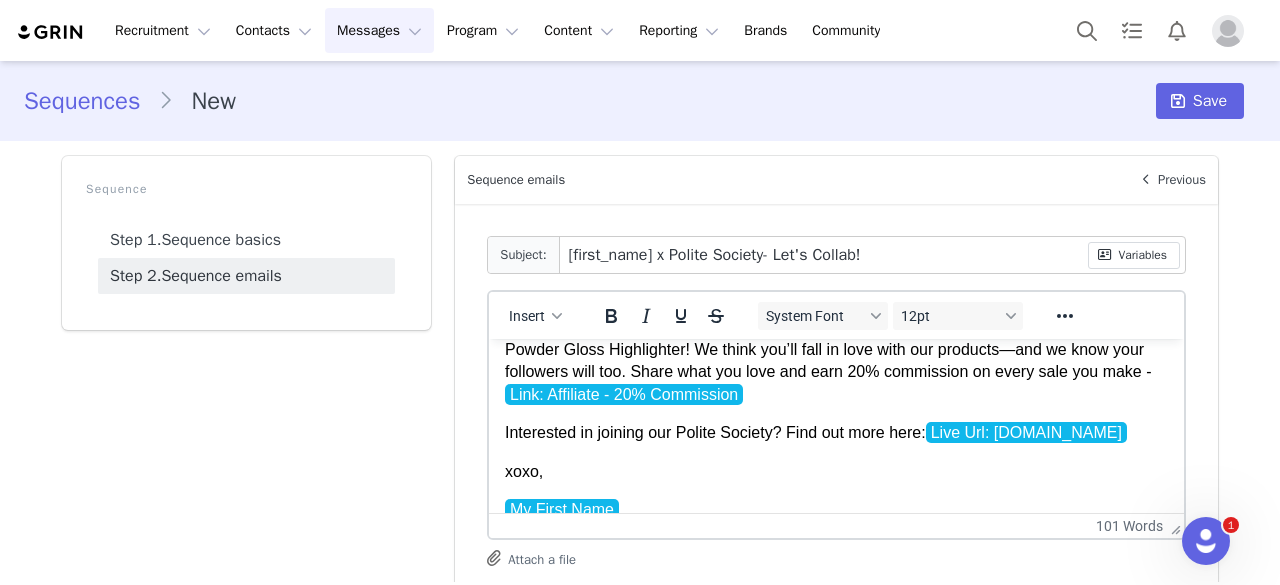 scroll, scrollTop: 184, scrollLeft: 0, axis: vertical 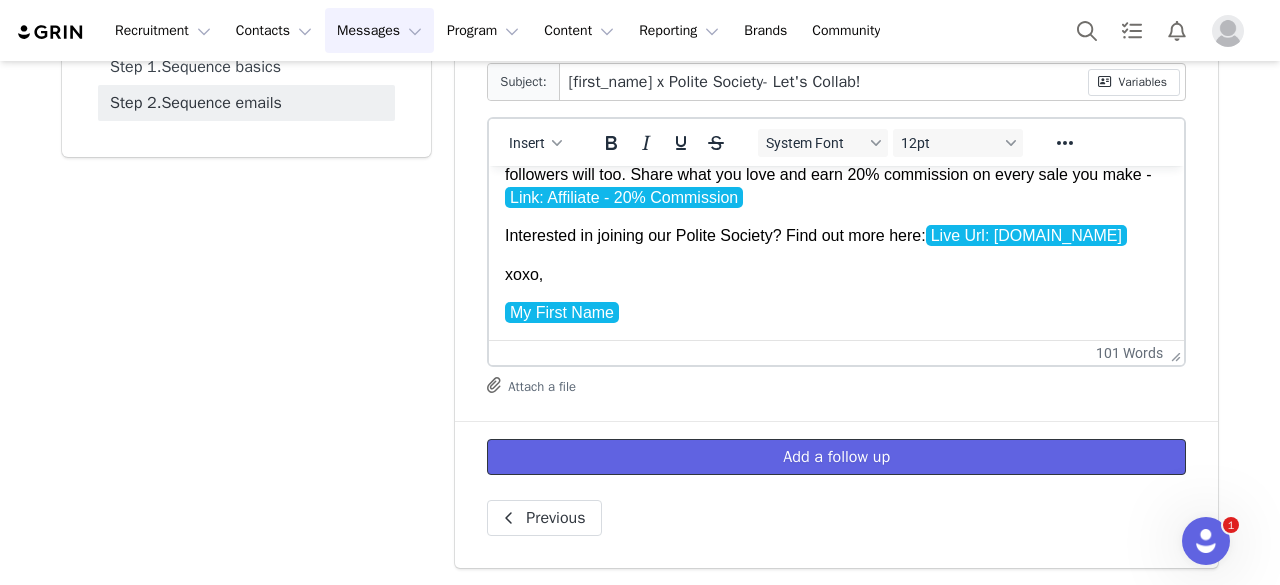 click on "Add a follow up" at bounding box center [836, 457] 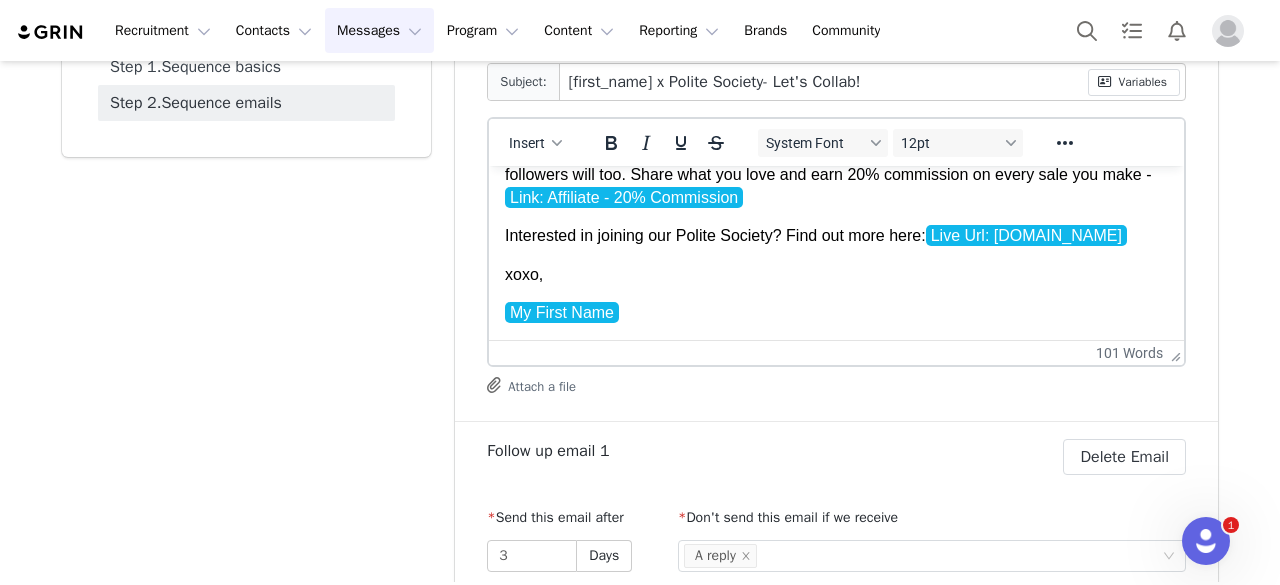 scroll, scrollTop: 0, scrollLeft: 0, axis: both 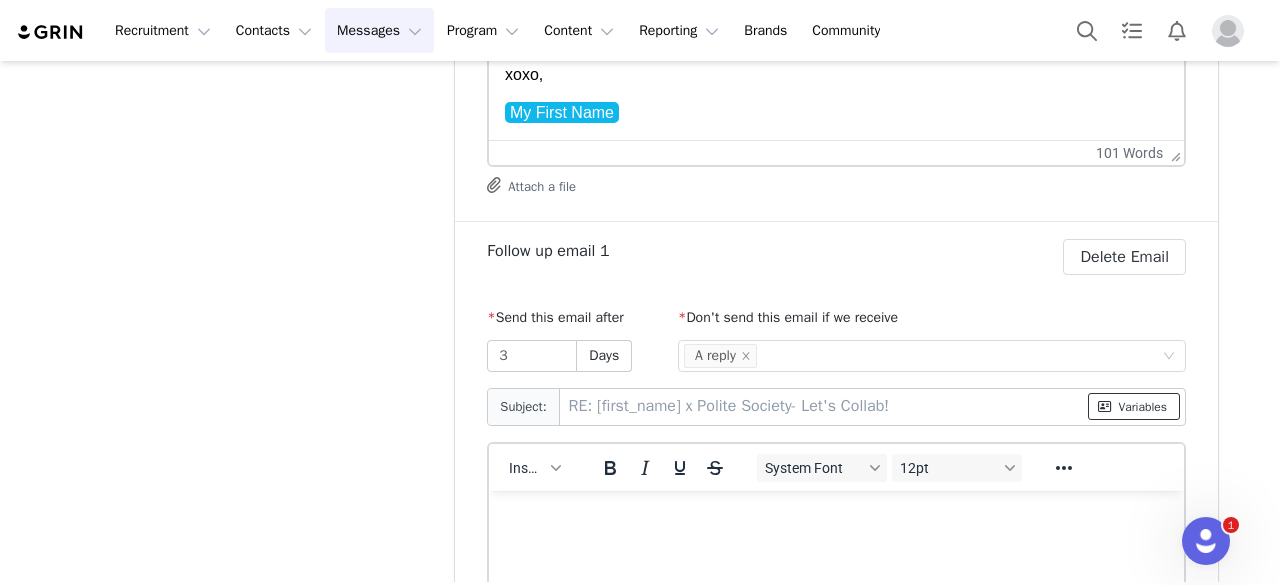 click on "Variables" at bounding box center [1134, 406] 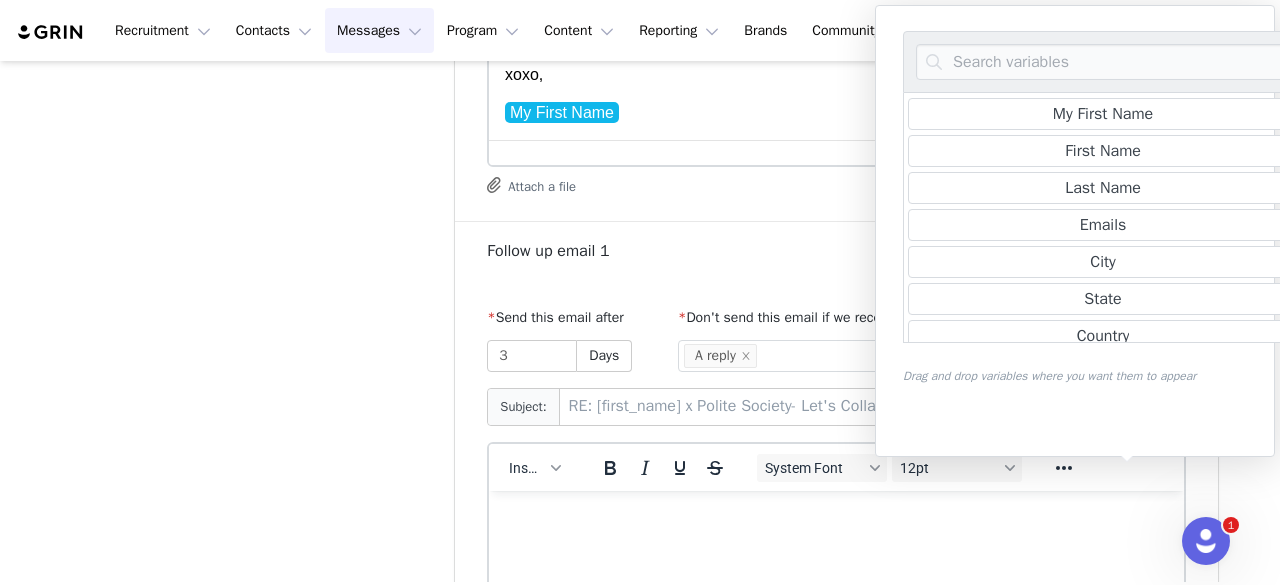 click at bounding box center (836, 517) 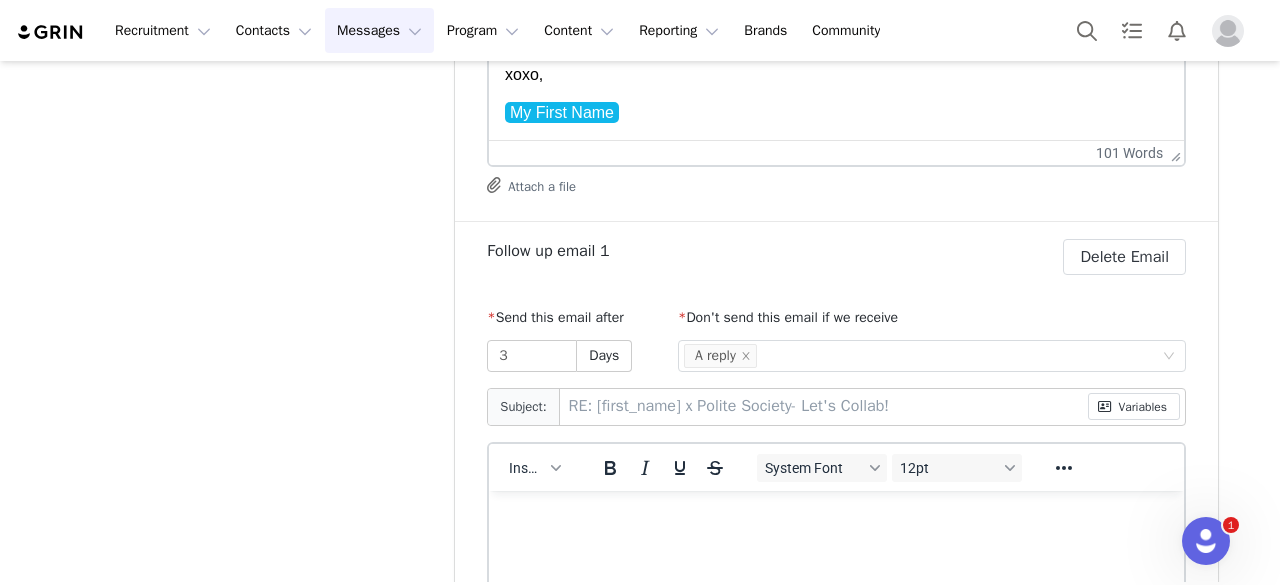 click at bounding box center (836, 517) 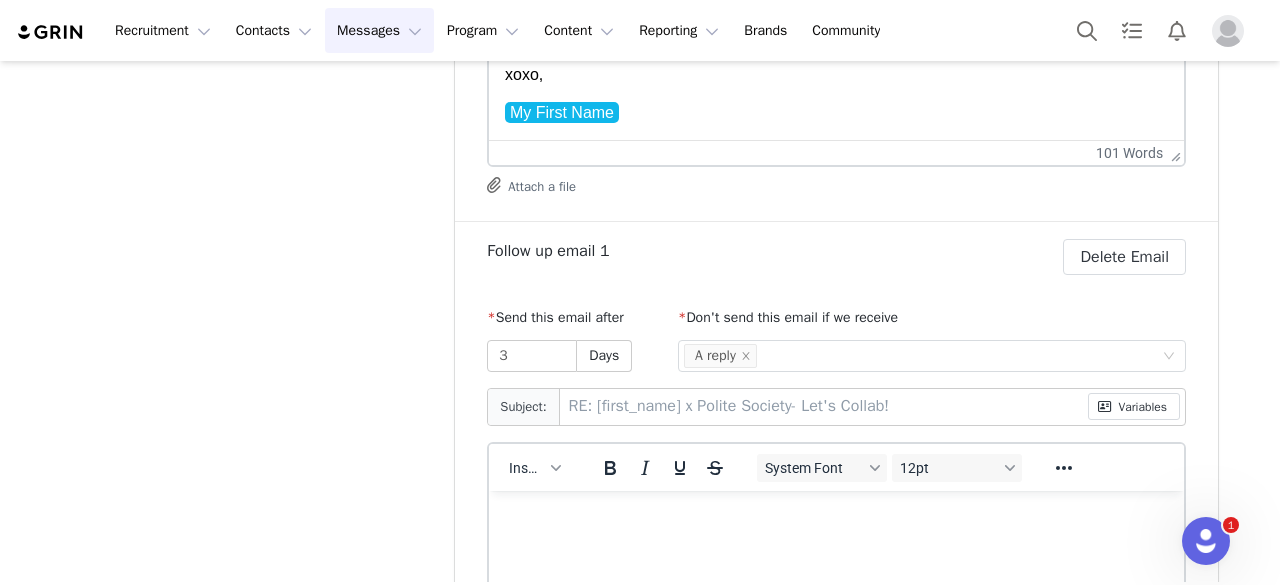 scroll, scrollTop: 133, scrollLeft: 0, axis: vertical 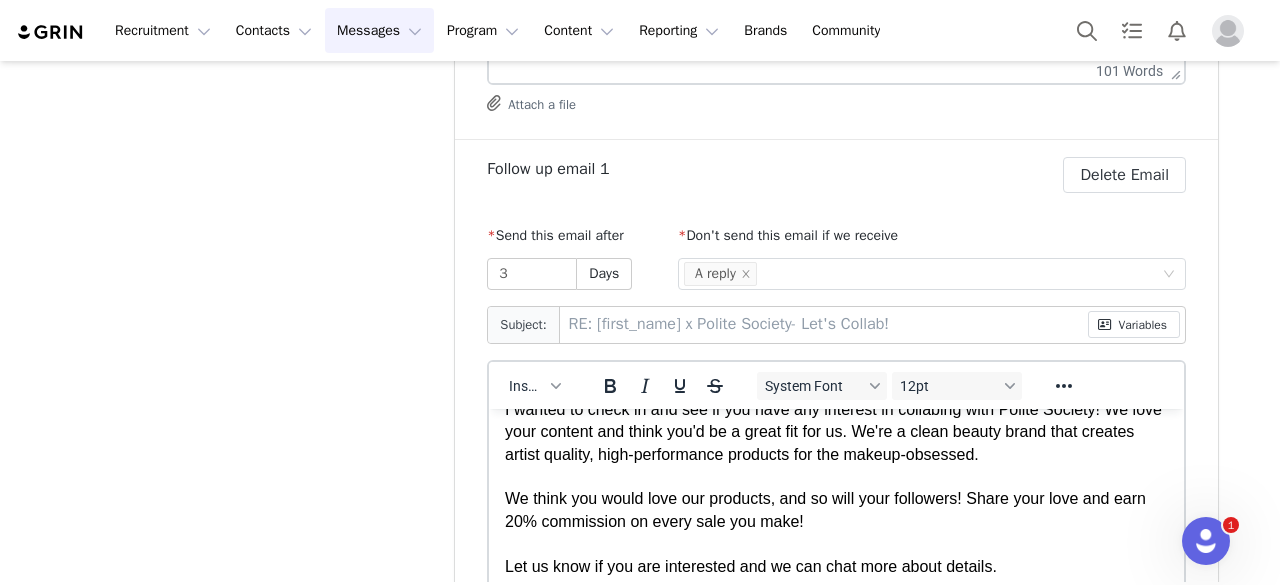 click on "We think you would love our products, and so will your followers! Share your love and earn 20% commission on every sale you make!" at bounding box center [836, 509] 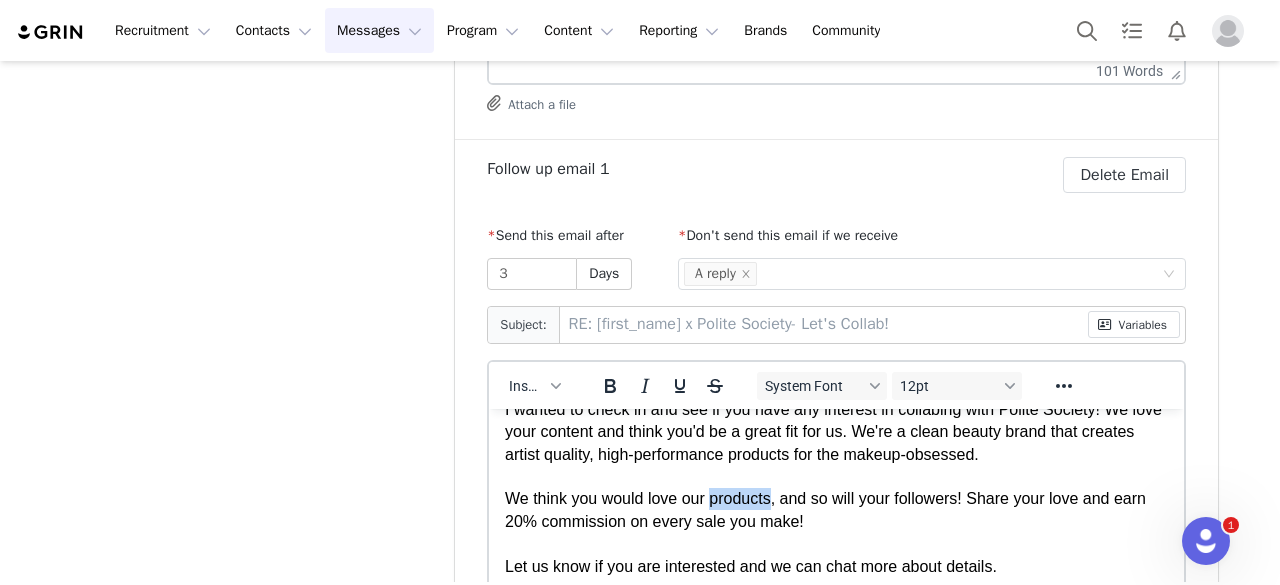 drag, startPoint x: 715, startPoint y: 500, endPoint x: 773, endPoint y: 500, distance: 58 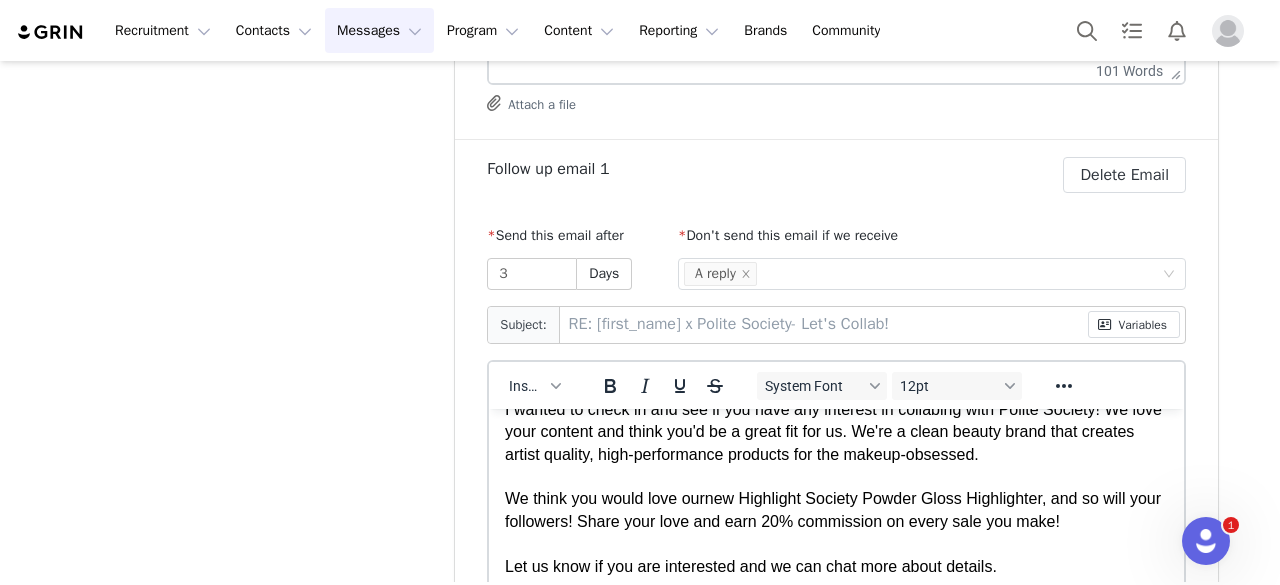 click on "new Highlight Society Powder Gloss Highlighter" at bounding box center (873, 497) 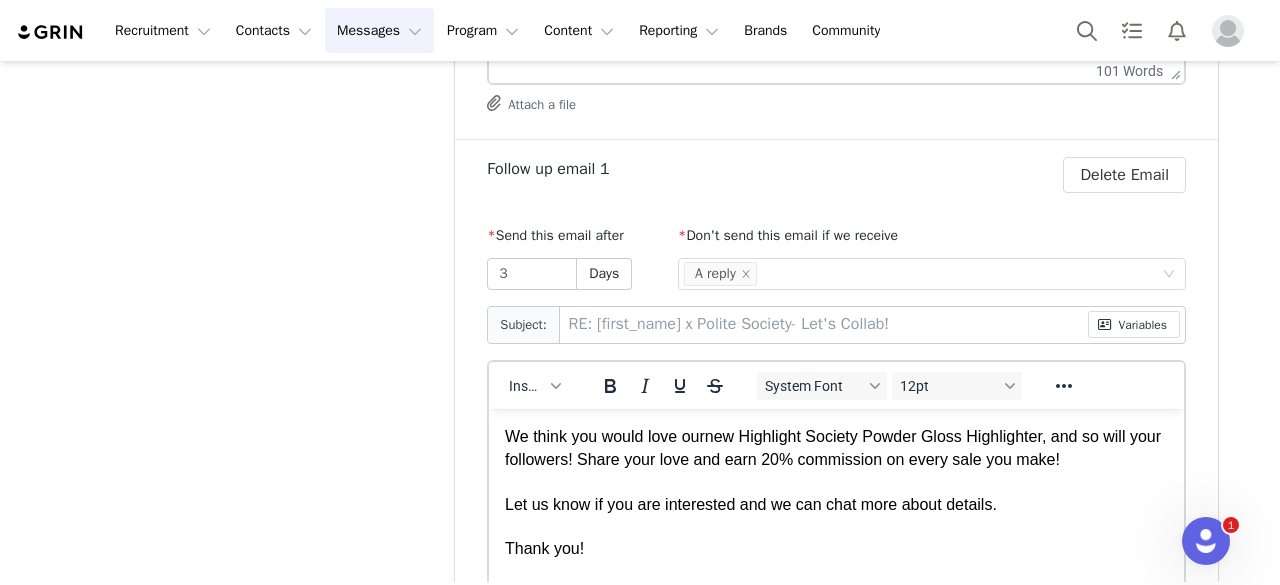scroll, scrollTop: 171, scrollLeft: 0, axis: vertical 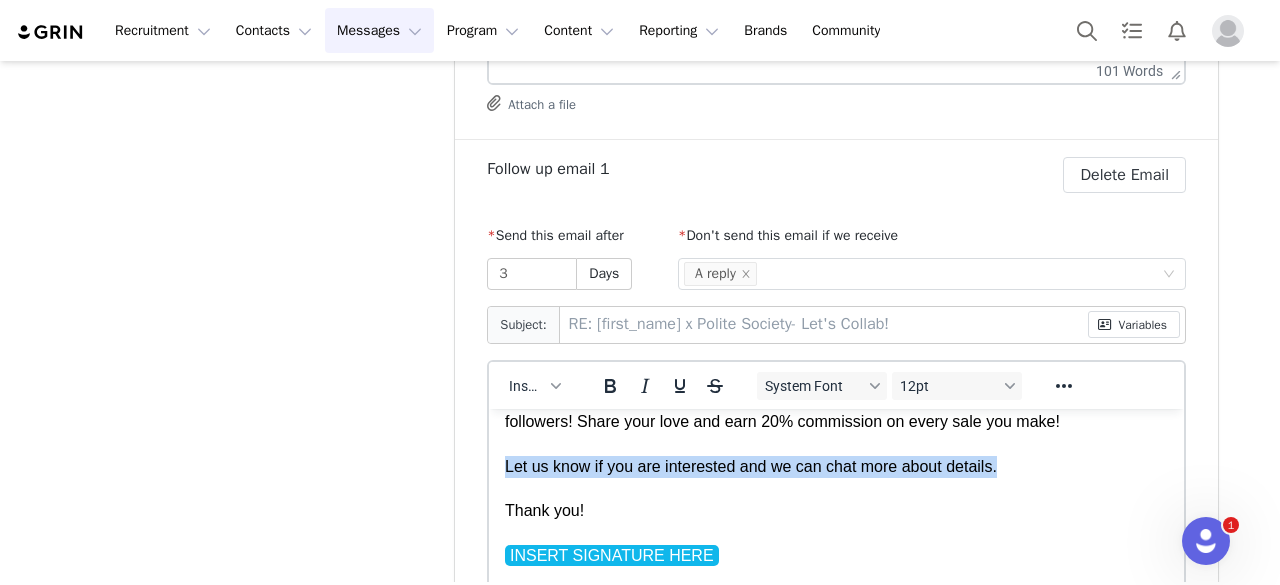 drag, startPoint x: 1001, startPoint y: 461, endPoint x: 494, endPoint y: 469, distance: 507.0631 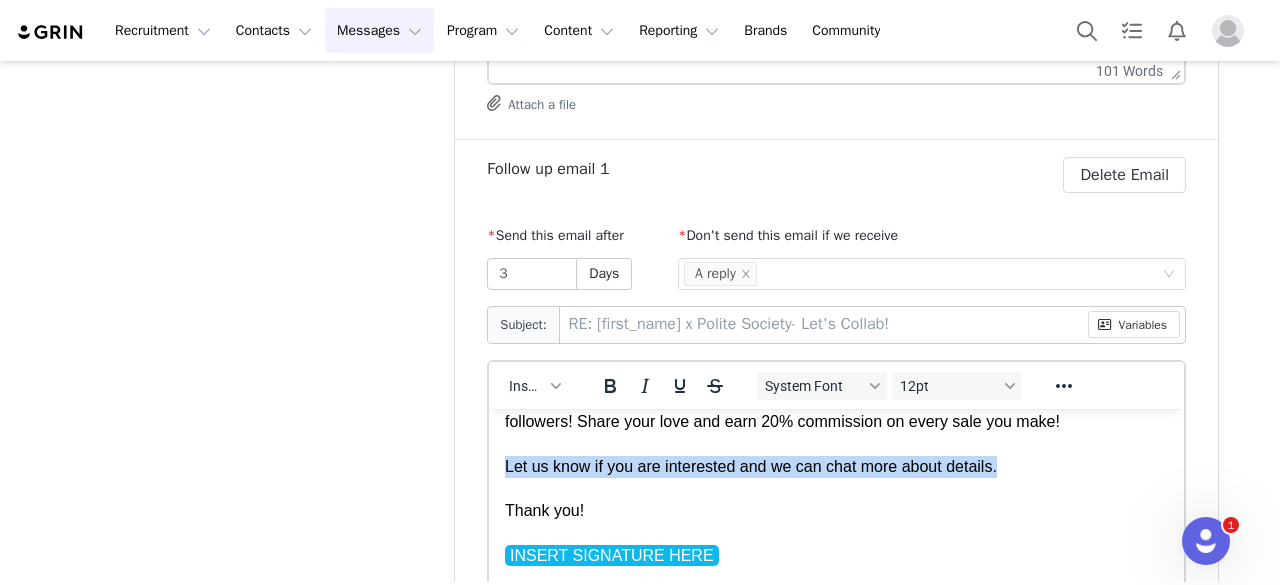 click on "Hi again  First Name , I wanted to check in and see if you have any interest in collabing with Polite Society! We love your content and think you'd be a great fit for us. We're a clean beauty brand that creates artist quality, high-performance products for the makeup-obsessed. We think you would love our  new Highlight Society Powder Gloss Highlighter , and so will your followers! Share your love and earn 20% commission on every sale you make! Let us know if you are interested and we can chat more about details. Thank you! INSERT SIGNATURE HERE" at bounding box center [836, 409] 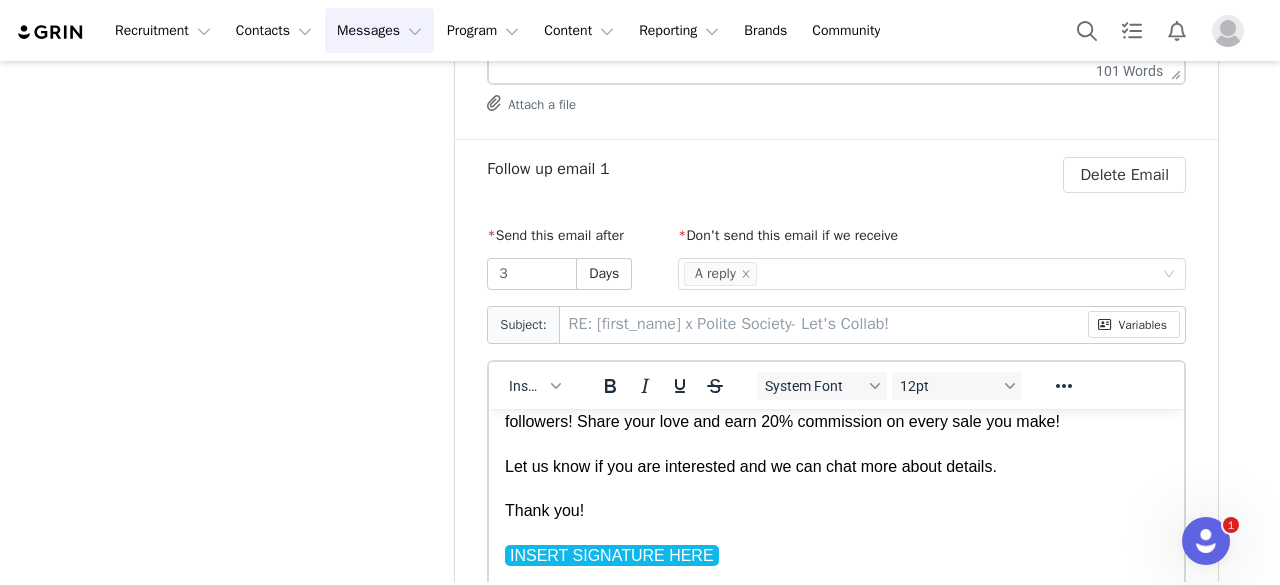 click on "Thank you!" at bounding box center [836, 510] 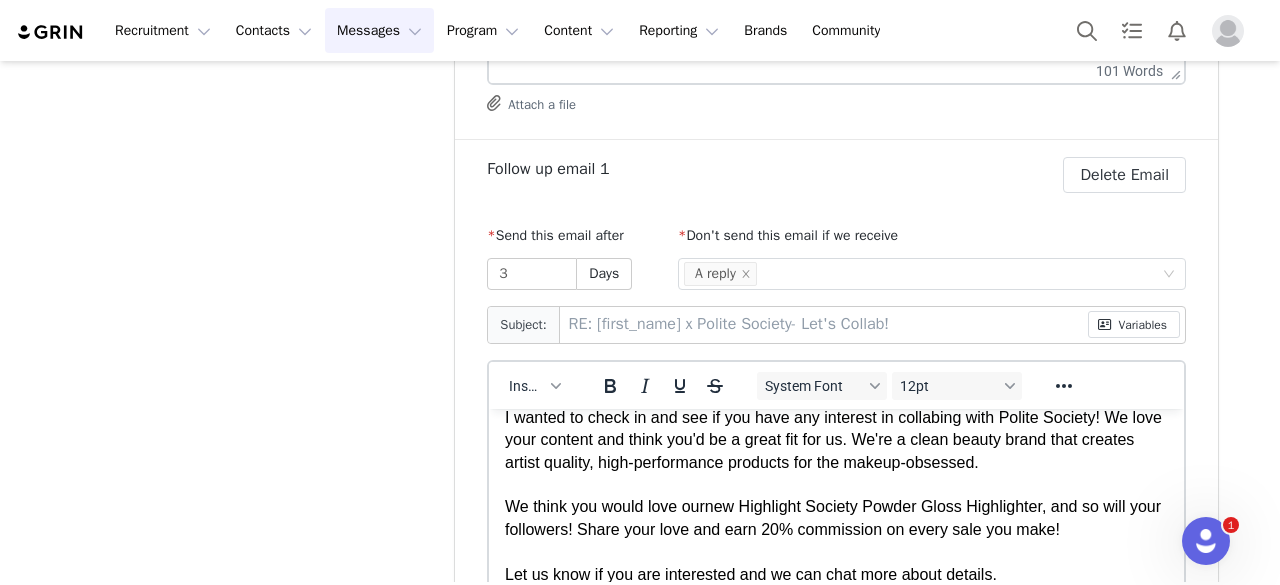 scroll, scrollTop: 0, scrollLeft: 0, axis: both 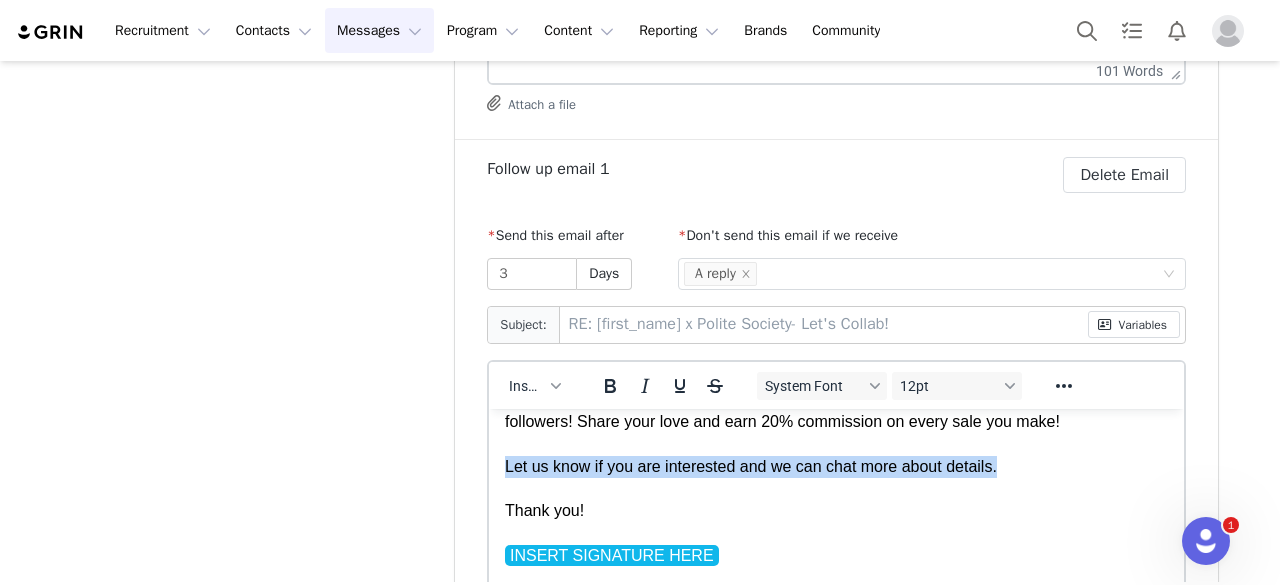 drag, startPoint x: 1007, startPoint y: 462, endPoint x: 479, endPoint y: 459, distance: 528.00854 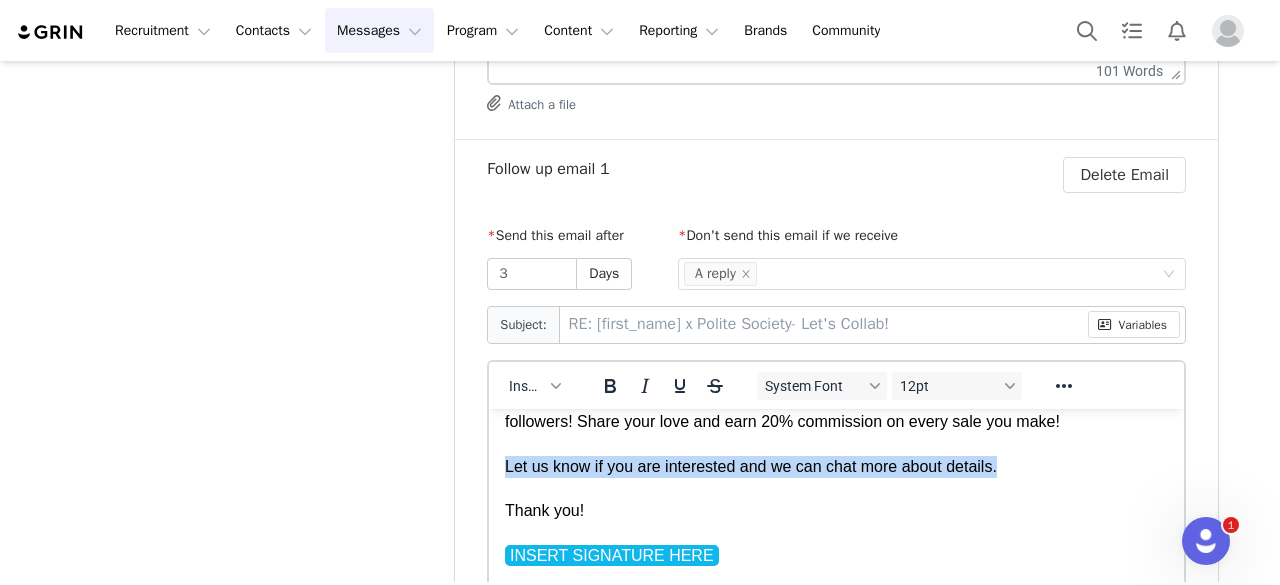 click on "Hi again  First Name , I wanted to check in and see if you have any interest in collabing with Polite Society! We love your content and think you'd be a great fit for us. We're a clean beauty brand that creates artist quality, high-performance products for the makeup-obsessed. We think you would love our  new Highlight Society Powder Gloss Highlighter , and so will your followers! Share your love and earn 20% commission on every sale you make! Let us know if you are interested and we can chat more about details. Thank you! INSERT SIGNATURE HERE" at bounding box center (836, 409) 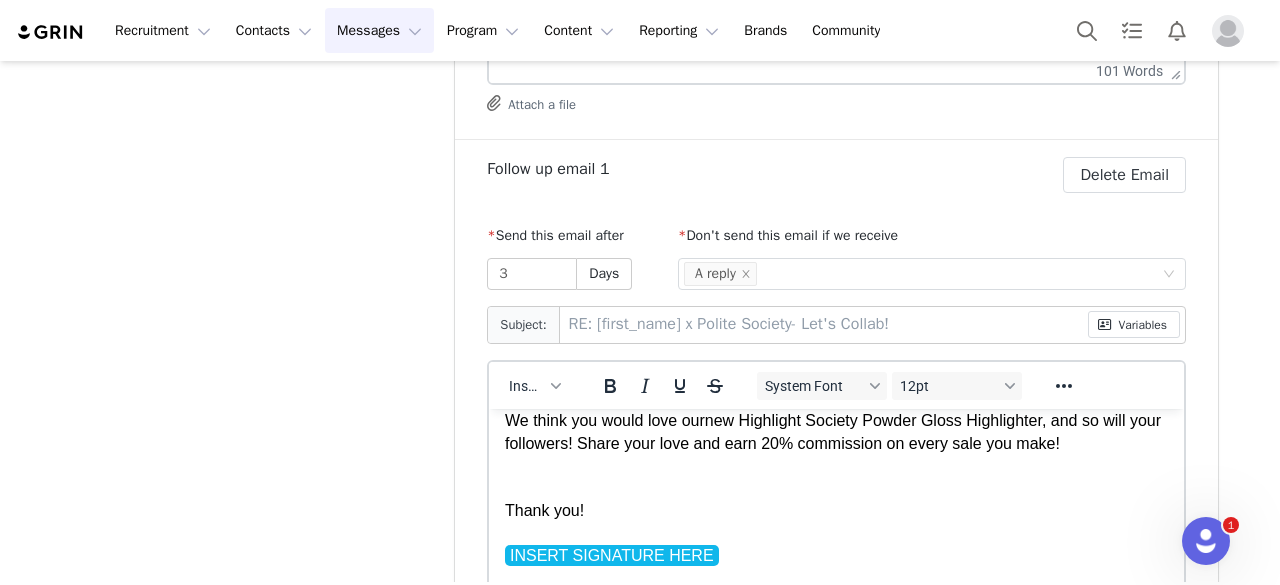 scroll, scrollTop: 149, scrollLeft: 0, axis: vertical 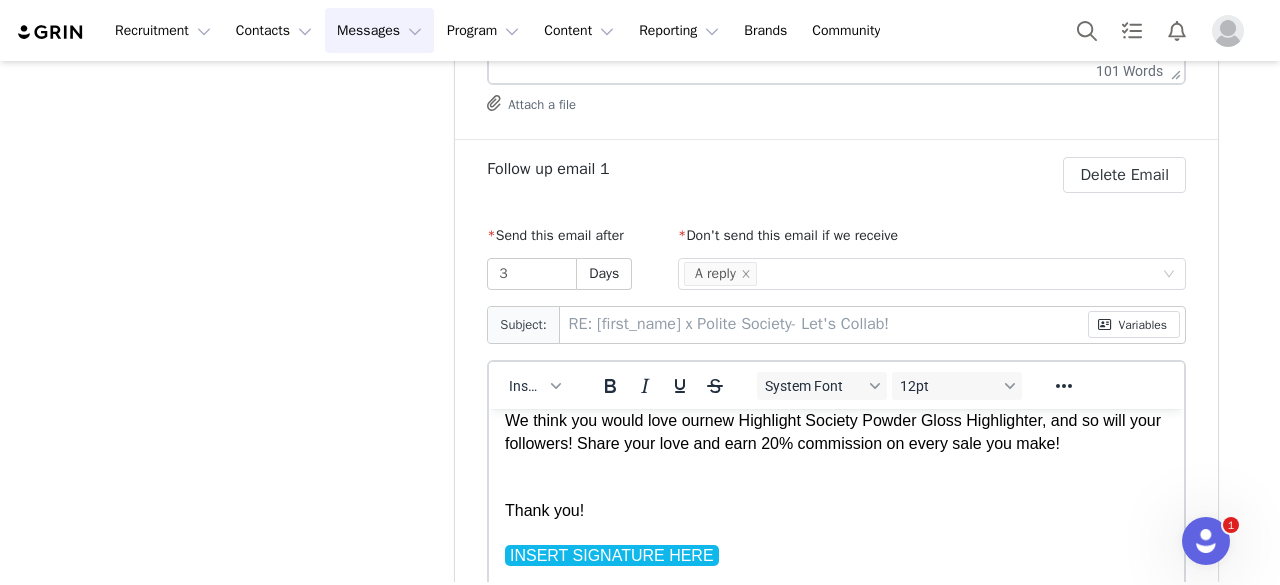 click on "Hi again  First Name , I wanted to check in and see if you have any interest in collabing with Polite Society! We love your content and think you'd be a great fit for us. We're a clean beauty brand that creates artist quality, high-performance products for the makeup-obsessed. We think you would love our  new Highlight Society Powder Gloss Highlighter , and so will your followers! Share your love and earn 20% commission on every sale you make! Thank you! INSERT SIGNATURE HERE" at bounding box center (836, 420) 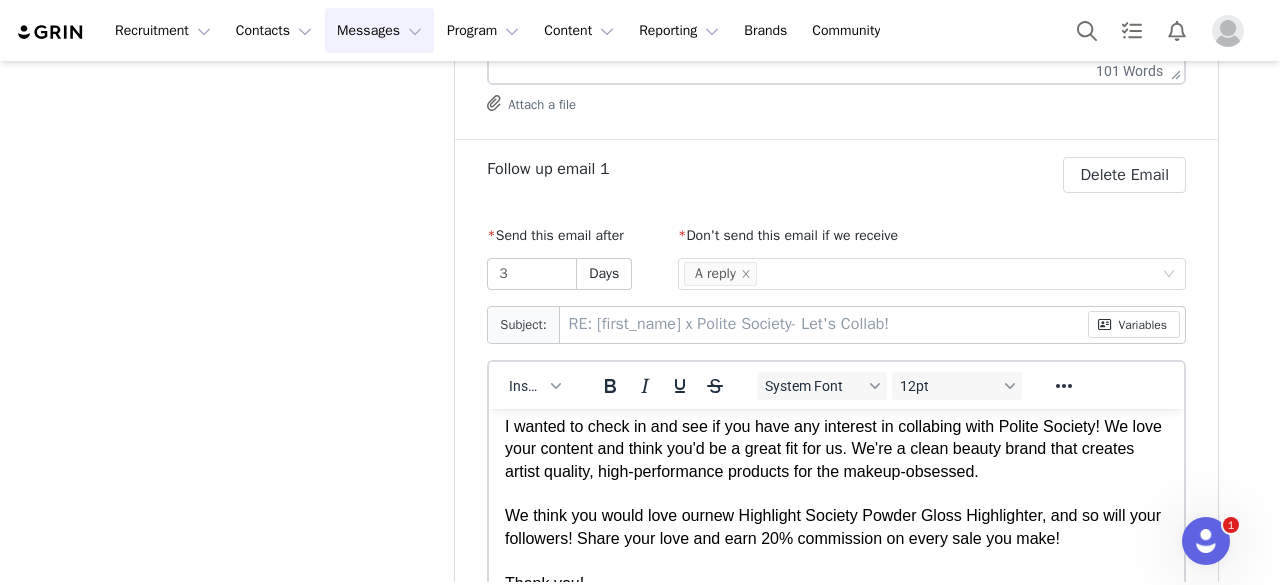 scroll, scrollTop: 0, scrollLeft: 0, axis: both 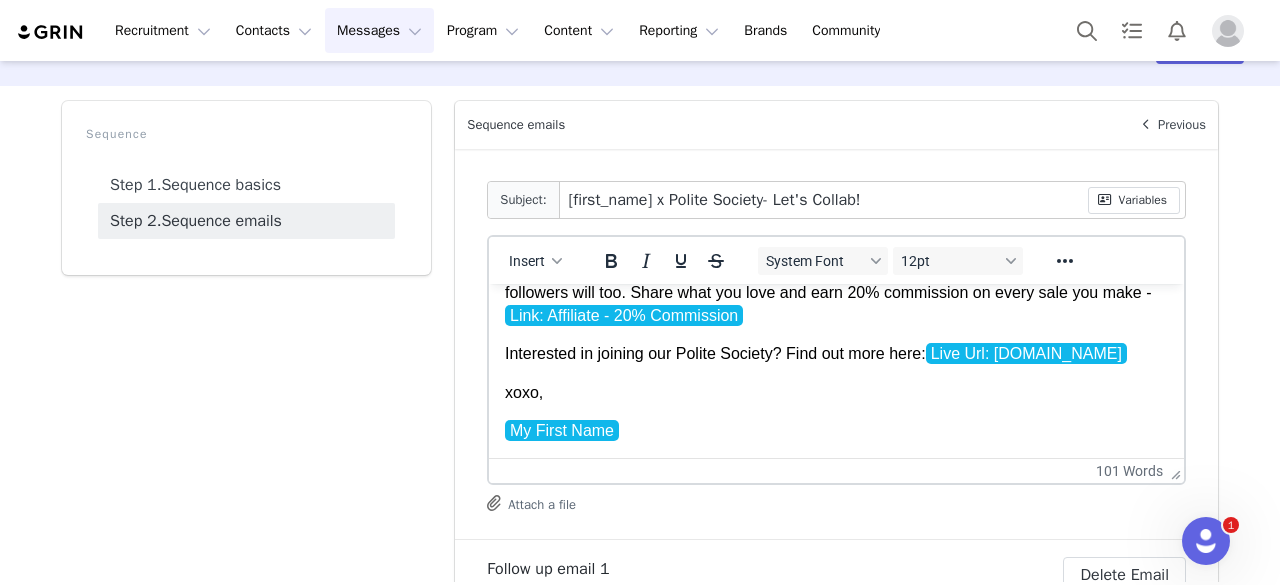 click on "Attach a file" at bounding box center [531, 503] 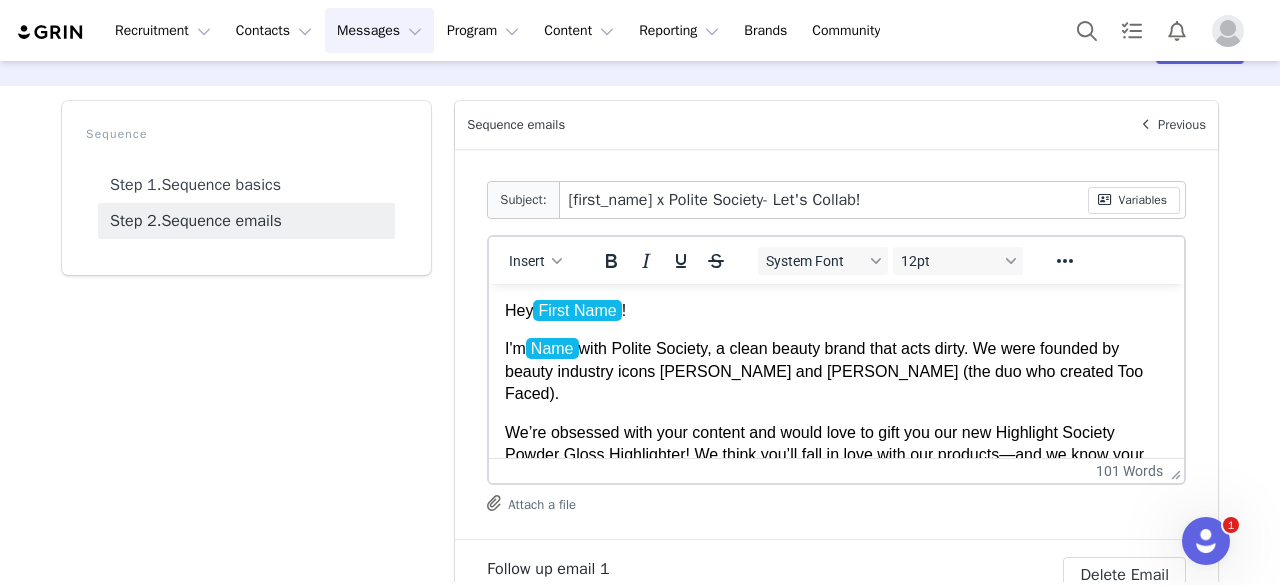 scroll, scrollTop: 184, scrollLeft: 0, axis: vertical 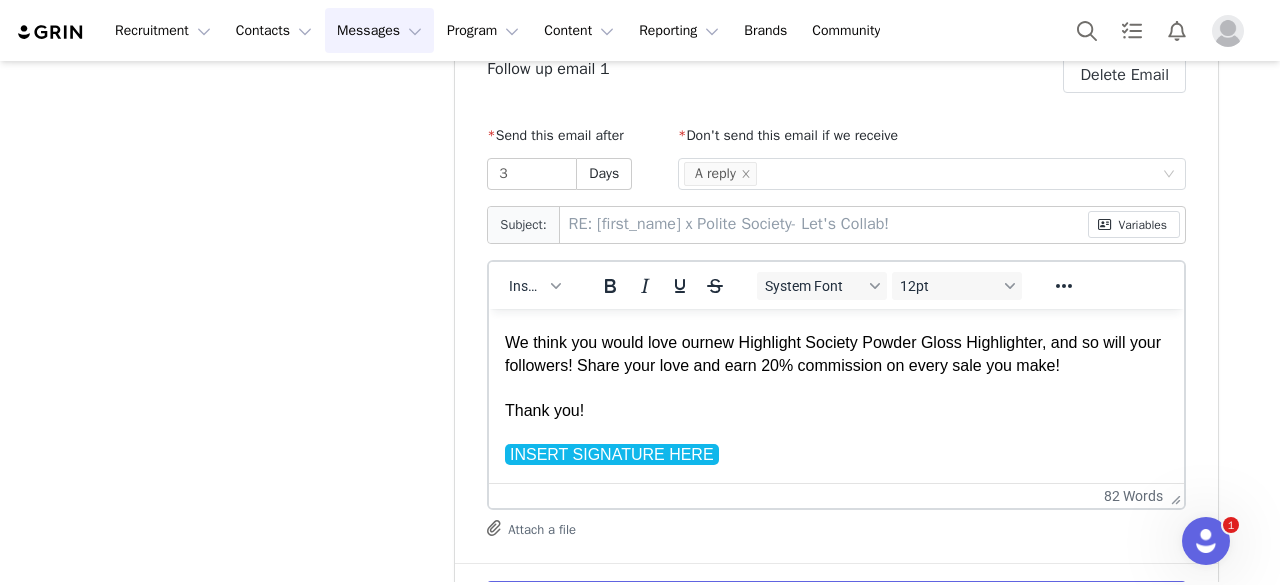 drag, startPoint x: 728, startPoint y: 457, endPoint x: 487, endPoint y: 247, distance: 319.65762 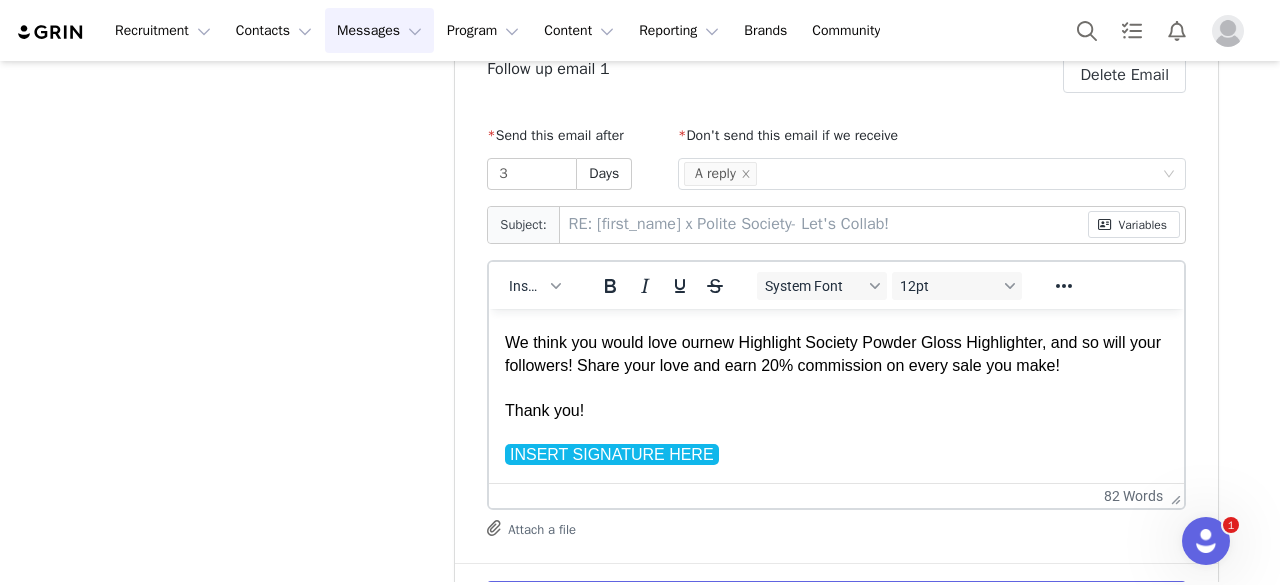click on "Hi again  First Name , I wanted to check in and see if you have any interest in collabing with Polite Society! We love your content and think you'd be a great fit for us. We're a clean beauty brand that creates artist quality, high-performance products for the makeup-obsessed. We think you would love our  new Highlight Society Powder Gloss Highlighter , and so will your followers! Share your love and earn 20% commission on every sale you make! Thank you! INSERT SIGNATURE HERE ﻿" at bounding box center (836, 331) 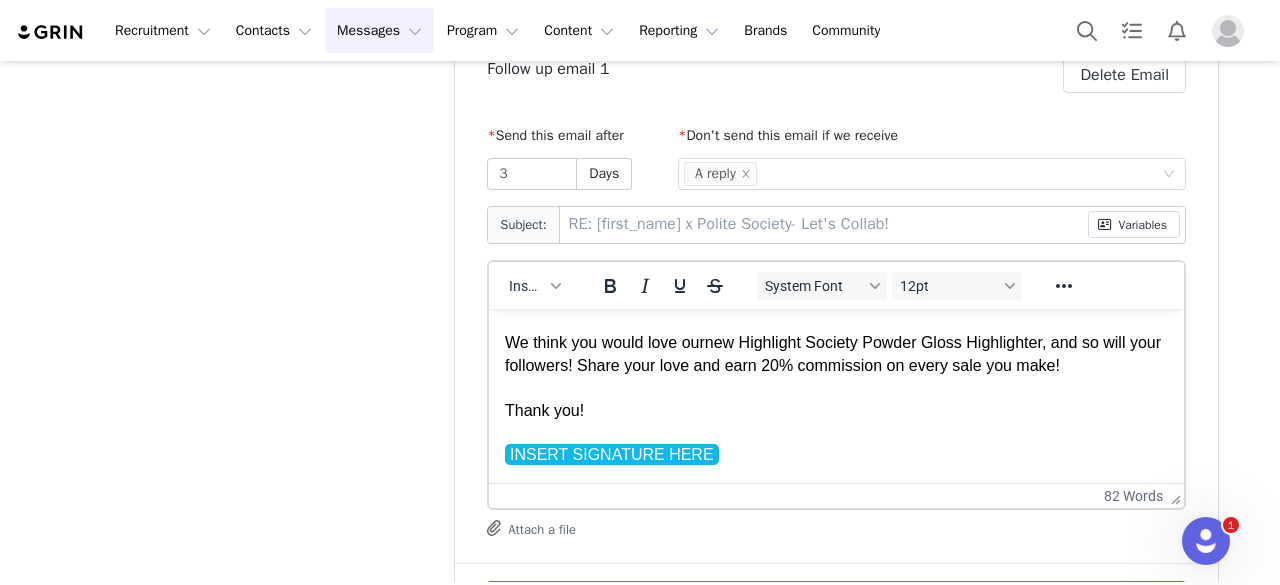 drag, startPoint x: 711, startPoint y: 459, endPoint x: 507, endPoint y: 283, distance: 269.42902 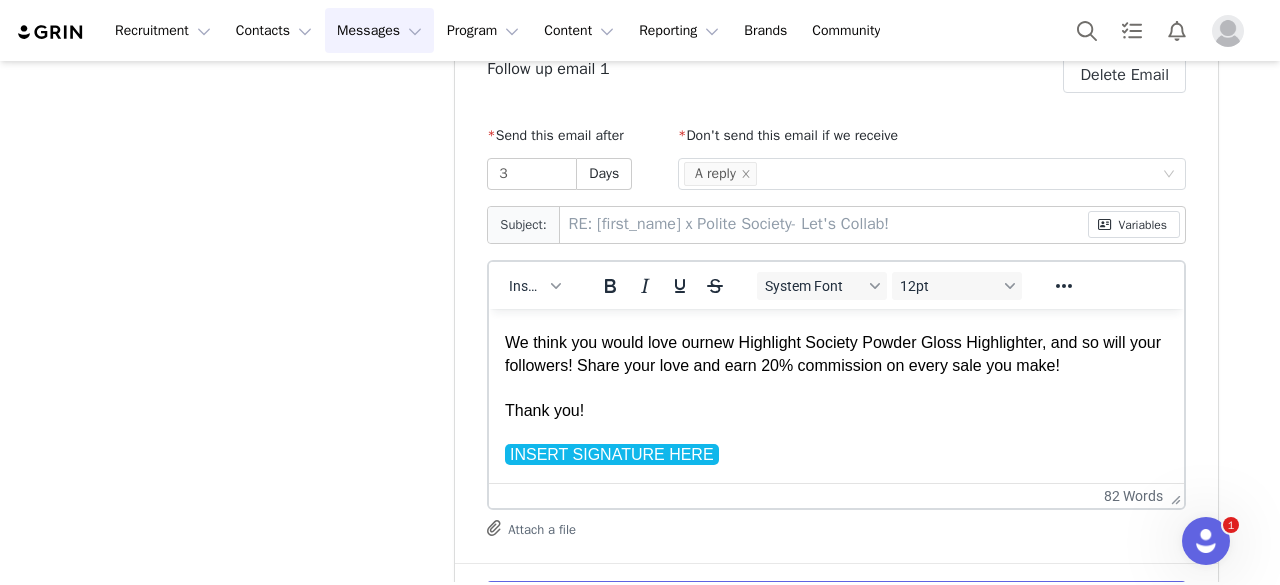 click on "Hi again  First Name , I wanted to check in and see if you have any interest in collabing with Polite Society! We love your content and think you'd be a great fit for us. We're a clean beauty brand that creates artist quality, high-performance products for the makeup-obsessed. We think you would love our  new Highlight Society Powder Gloss Highlighter , and so will your followers! Share your love and earn 20% commission on every sale you make! Thank you! INSERT SIGNATURE HERE ﻿" at bounding box center [836, 331] 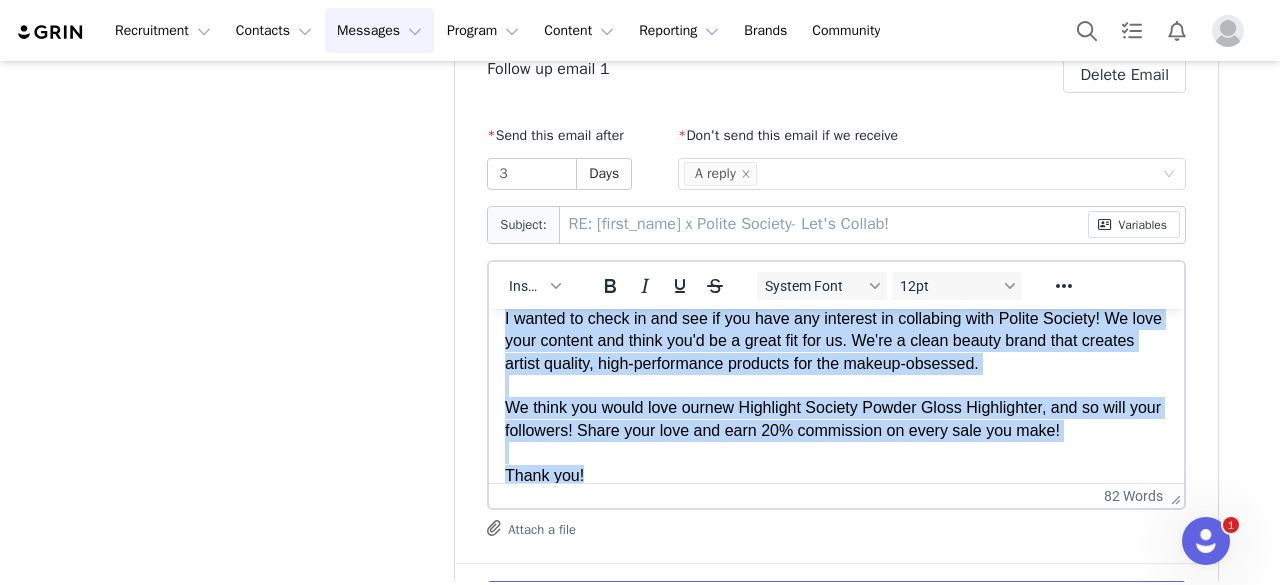 scroll, scrollTop: 0, scrollLeft: 0, axis: both 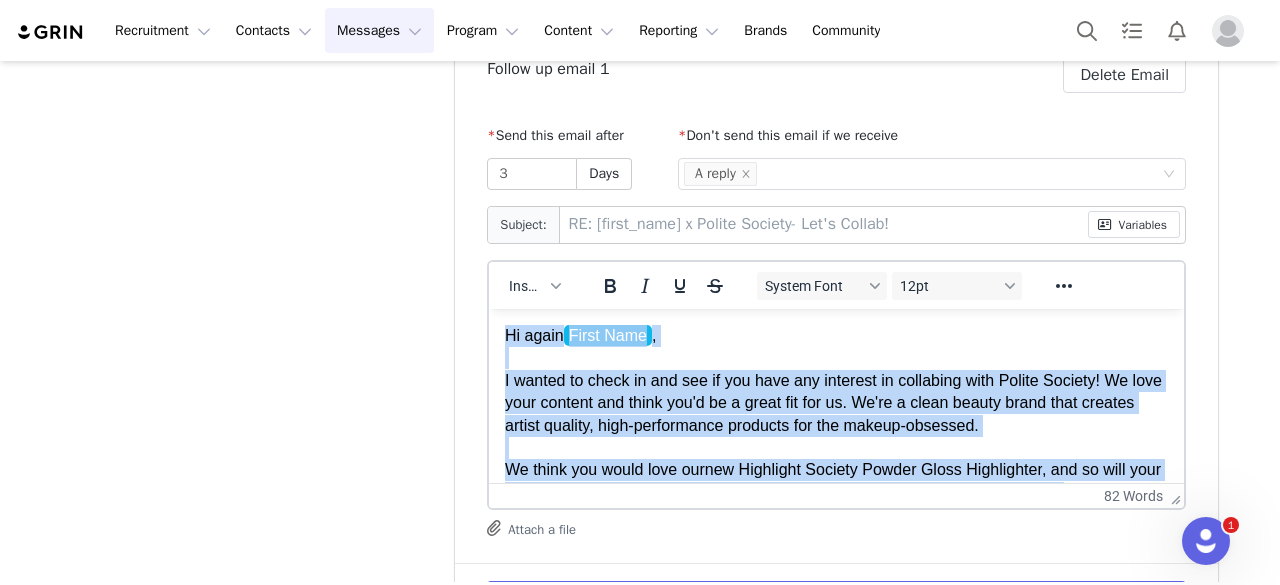 drag, startPoint x: 595, startPoint y: 415, endPoint x: 987, endPoint y: 585, distance: 427.2751 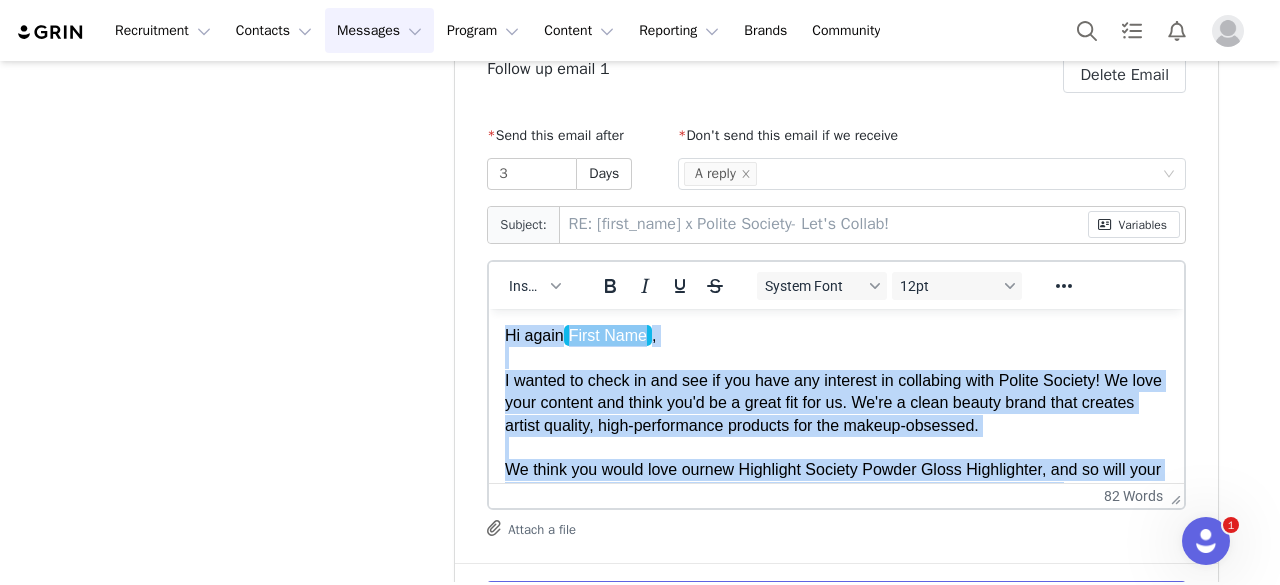 copy on "Hi again  First Name , I wanted to check in and see if you have any interest in collabing with Polite Society! We love your content and think you'd be a great fit for us. We're a clean beauty brand that creates artist quality, high-performance products for the makeup-obsessed. We think you would love our  new Highlight Society Powder Gloss Highlighter , and so will your followers! Share your love and earn 20% commission on every sale you make! Thank you!" 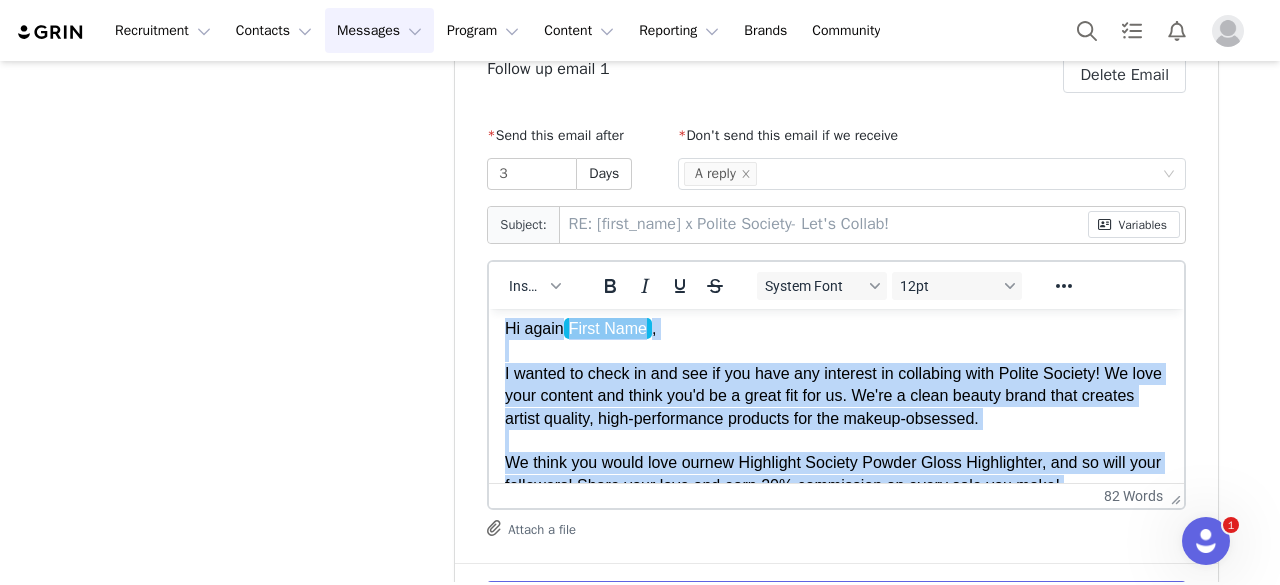 scroll, scrollTop: 0, scrollLeft: 0, axis: both 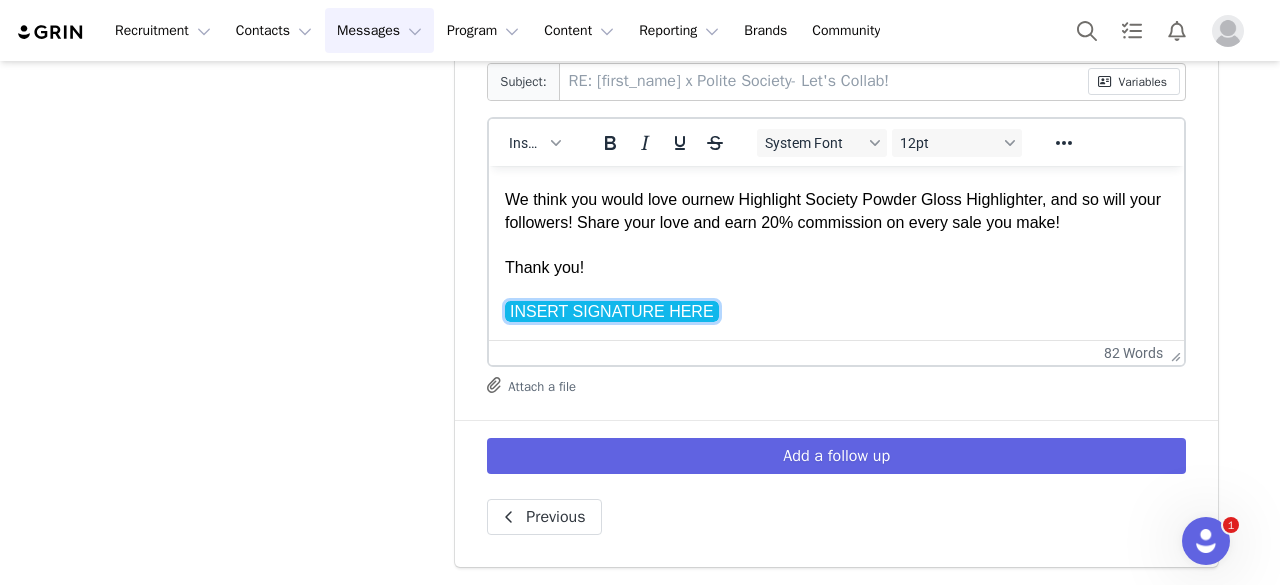 click on "INSERT SIGNATURE HERE" at bounding box center (612, 310) 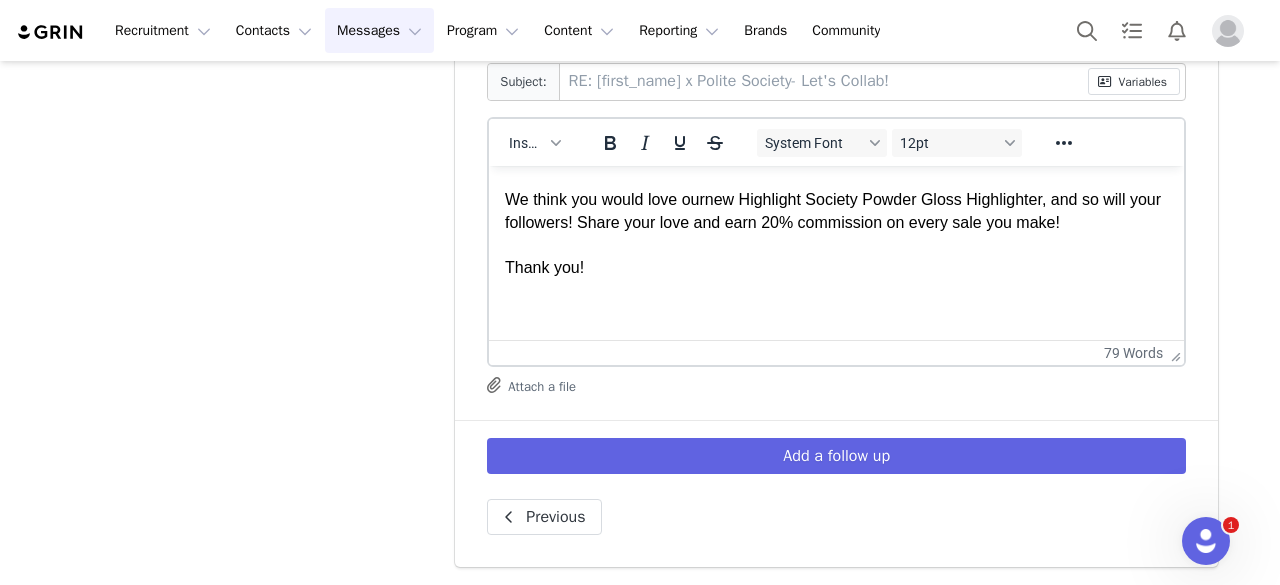 scroll, scrollTop: 598, scrollLeft: 0, axis: vertical 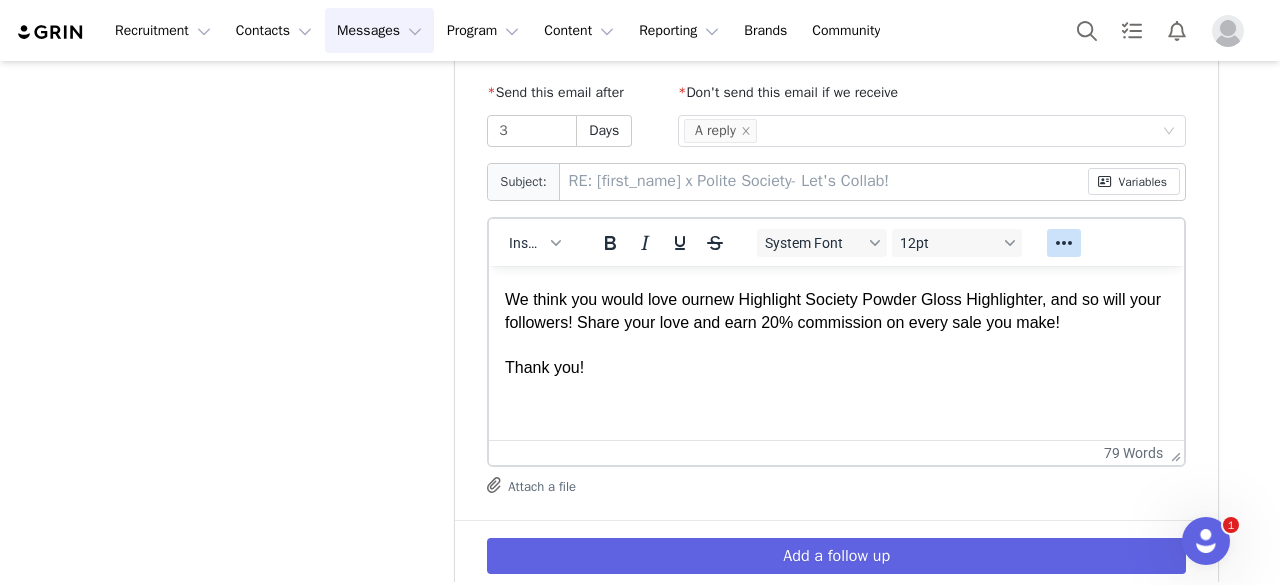 click at bounding box center (1064, 243) 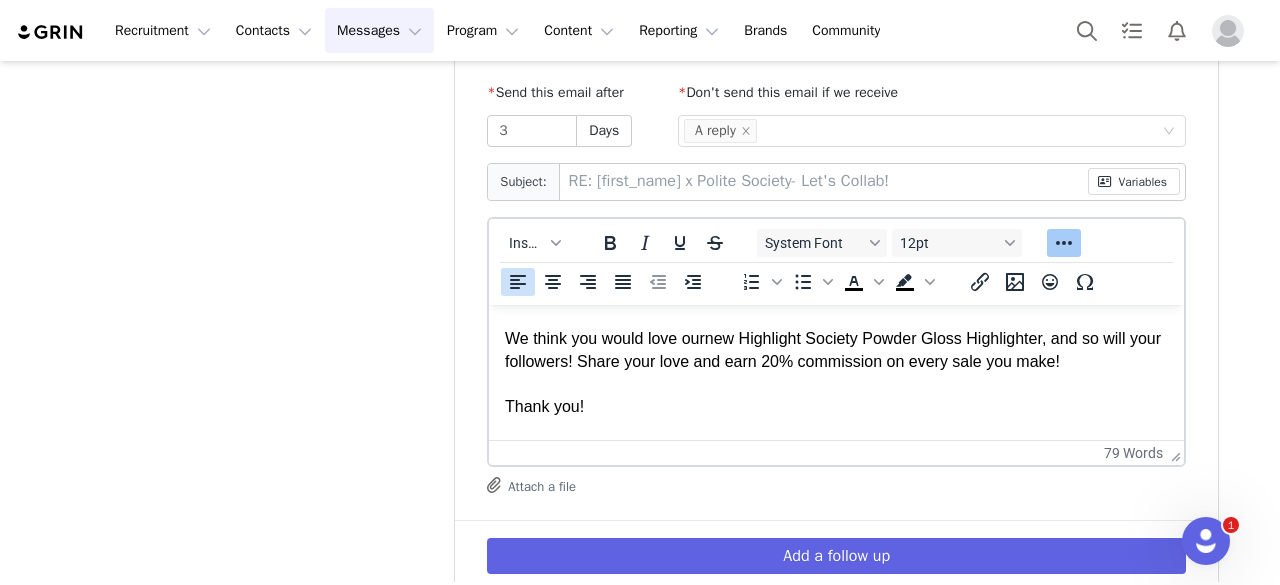 click at bounding box center [1064, 243] 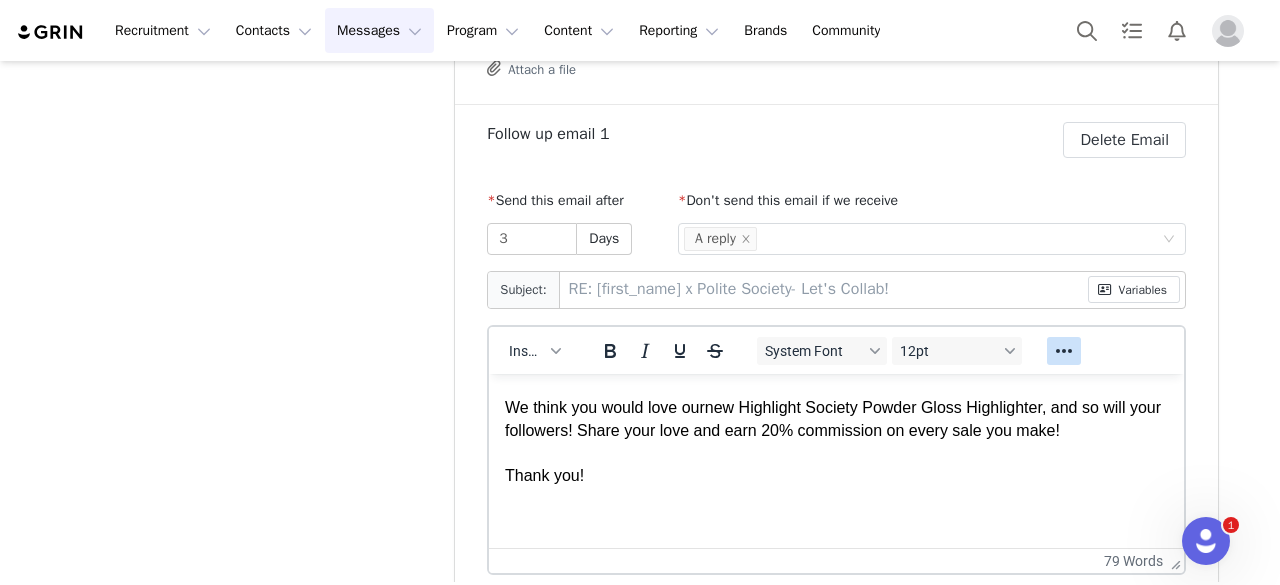scroll, scrollTop: 198, scrollLeft: 0, axis: vertical 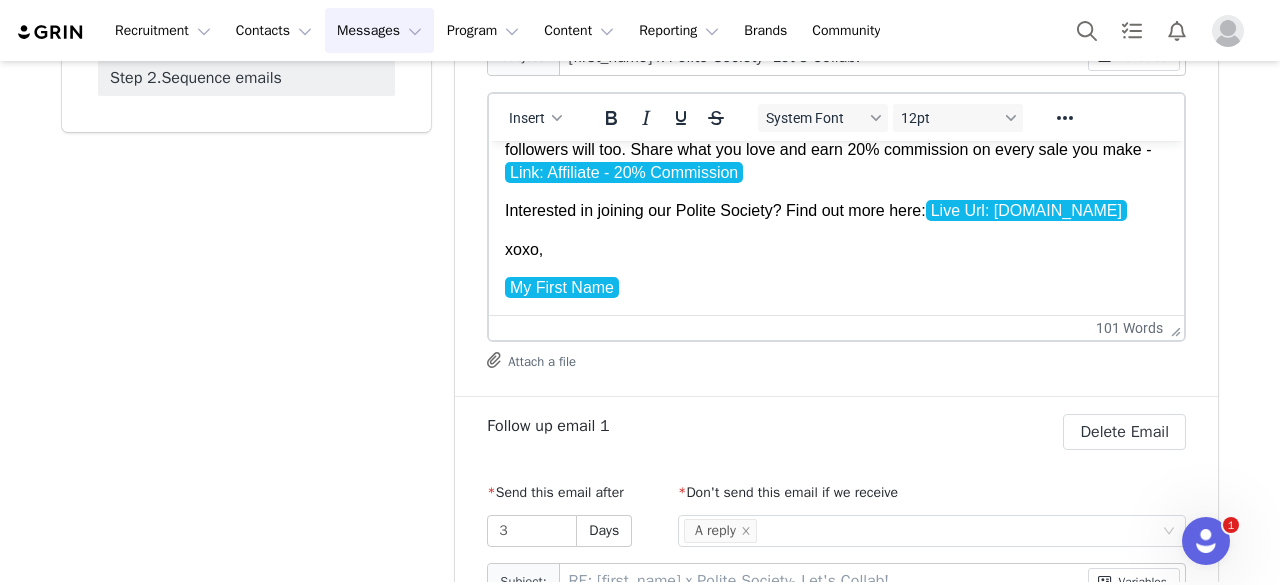 click on "My First Name" at bounding box center (562, 287) 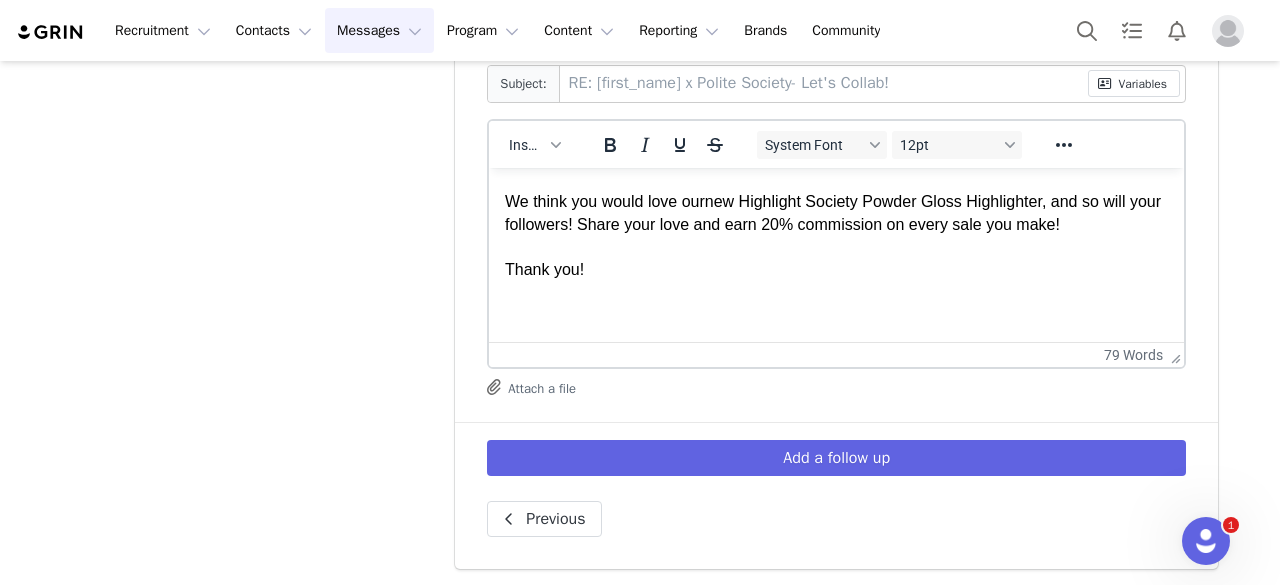 scroll, scrollTop: 698, scrollLeft: 0, axis: vertical 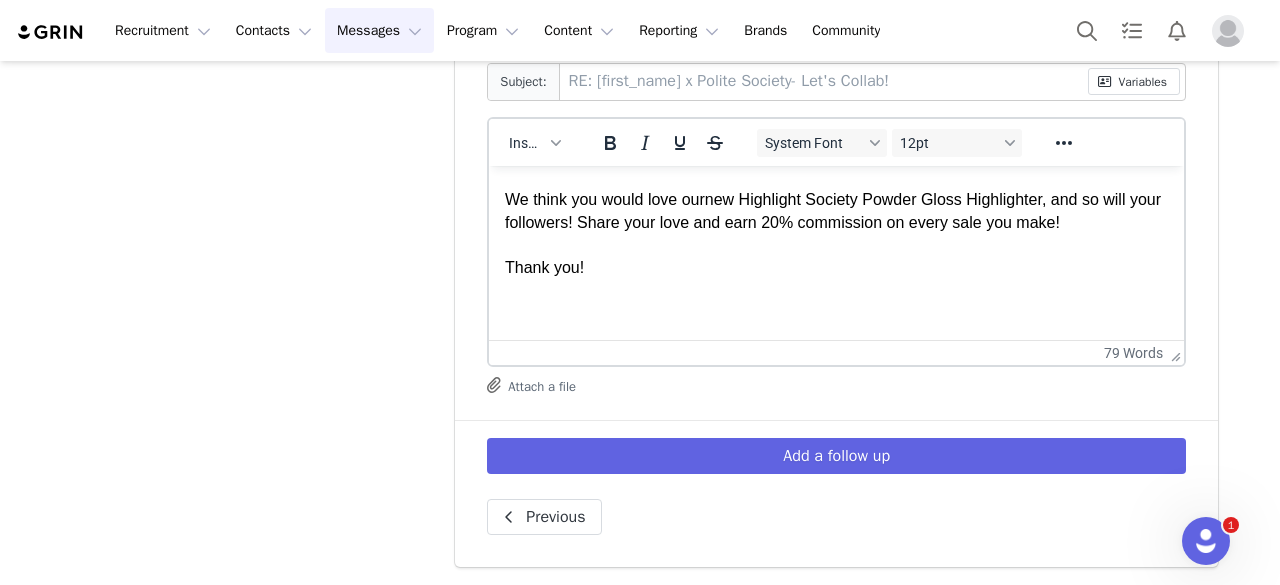 click at bounding box center [836, 289] 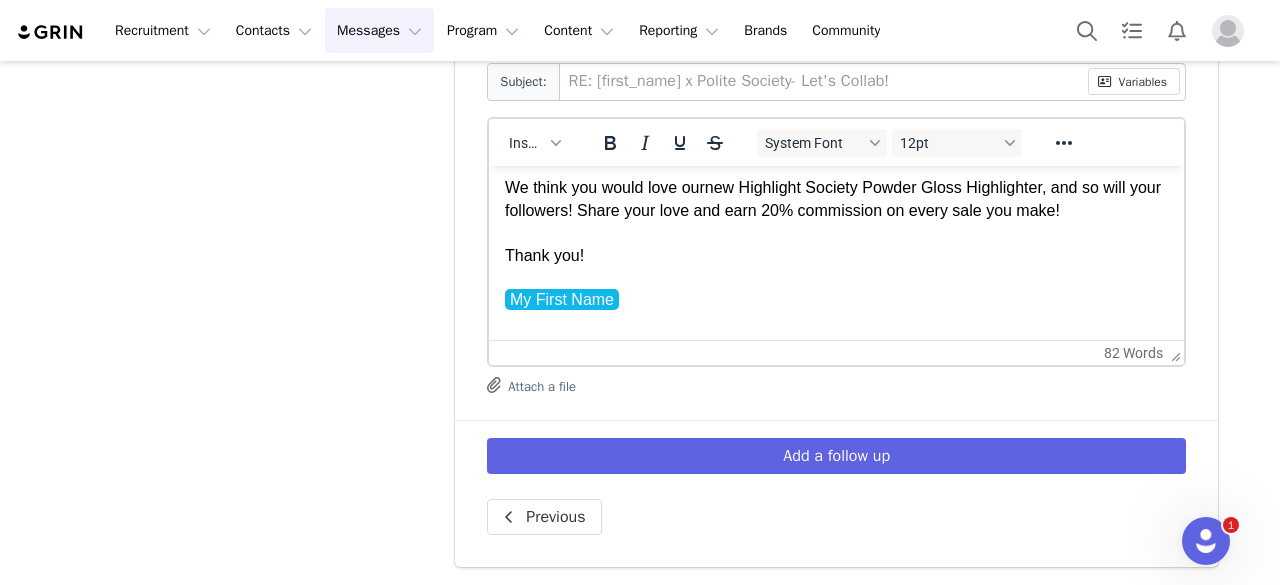 scroll, scrollTop: 149, scrollLeft: 0, axis: vertical 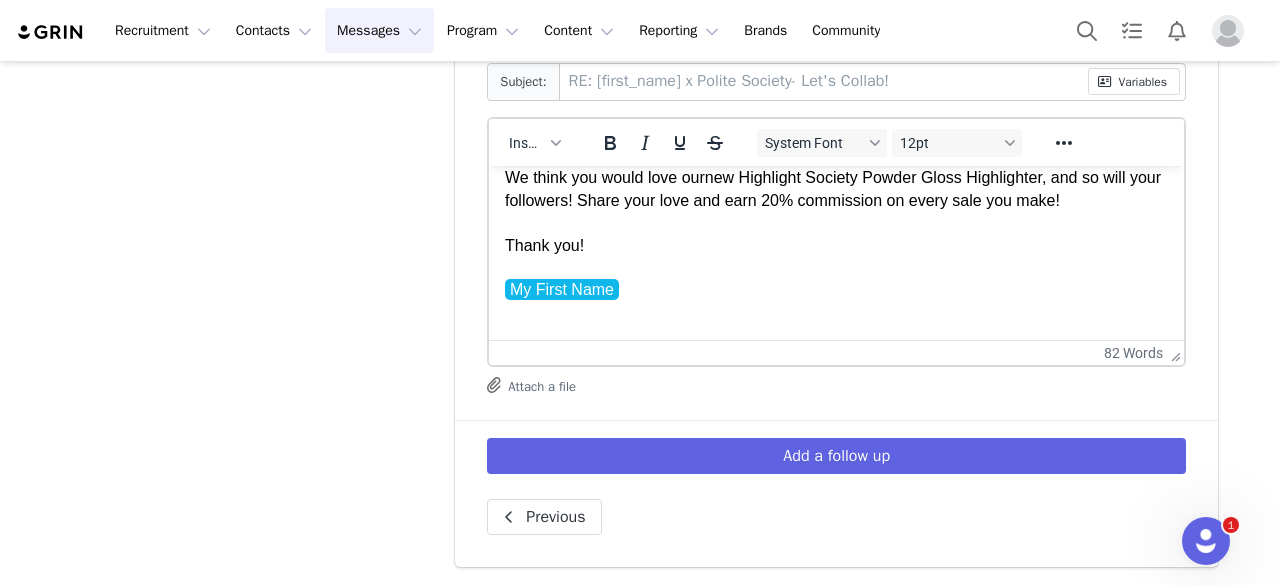 click at bounding box center [836, 312] 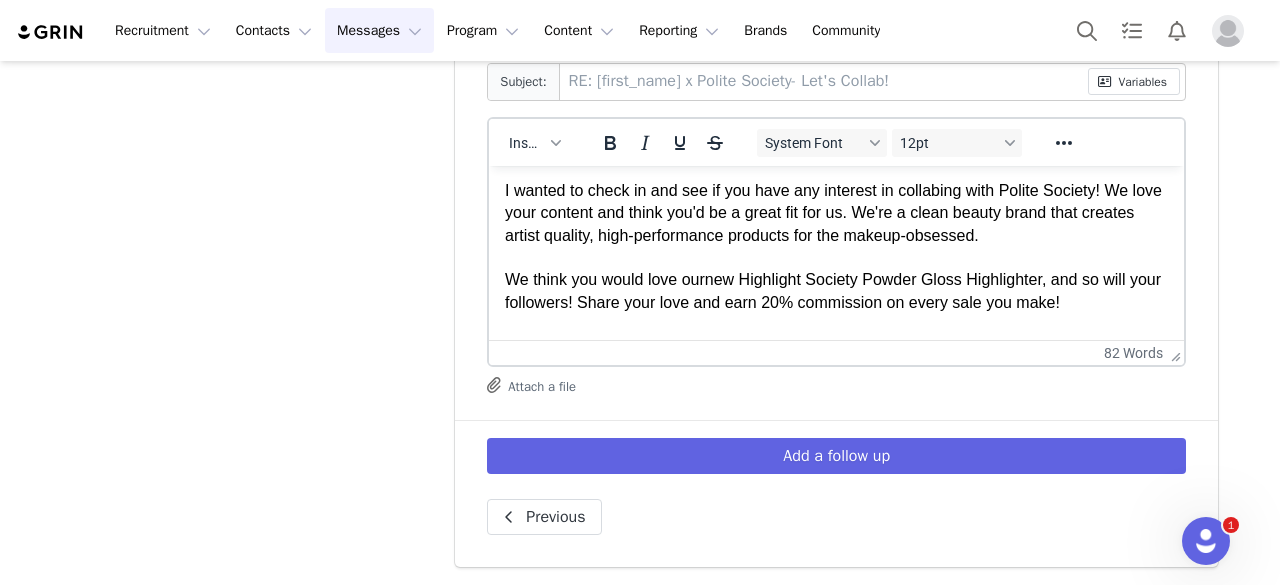 scroll, scrollTop: 0, scrollLeft: 0, axis: both 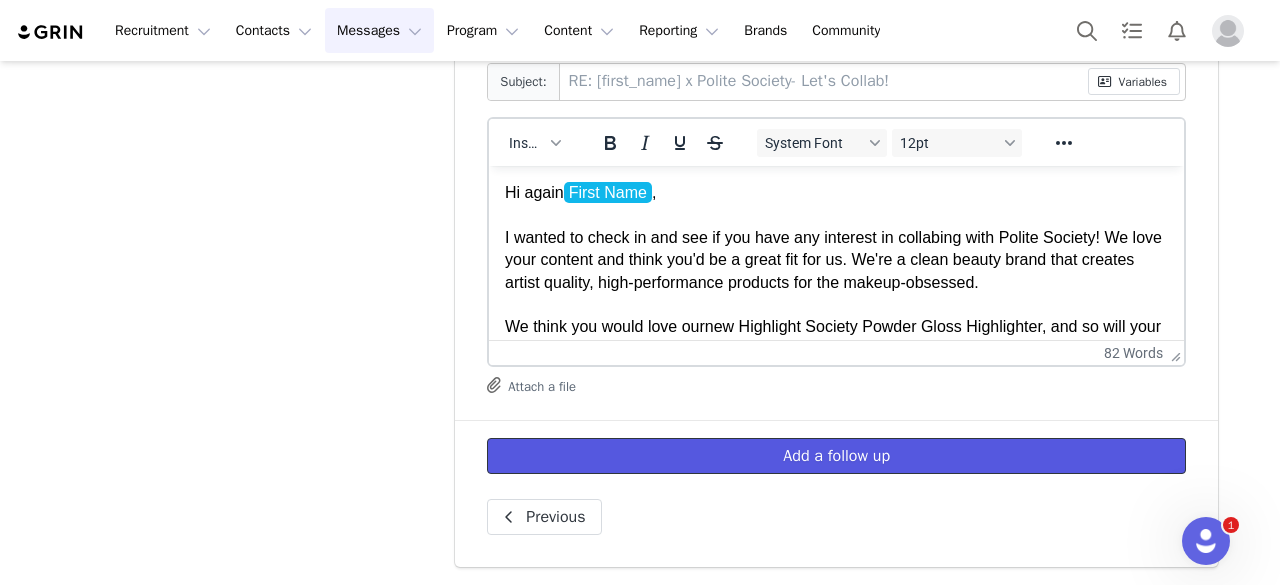 click on "Add a follow up" at bounding box center (836, 456) 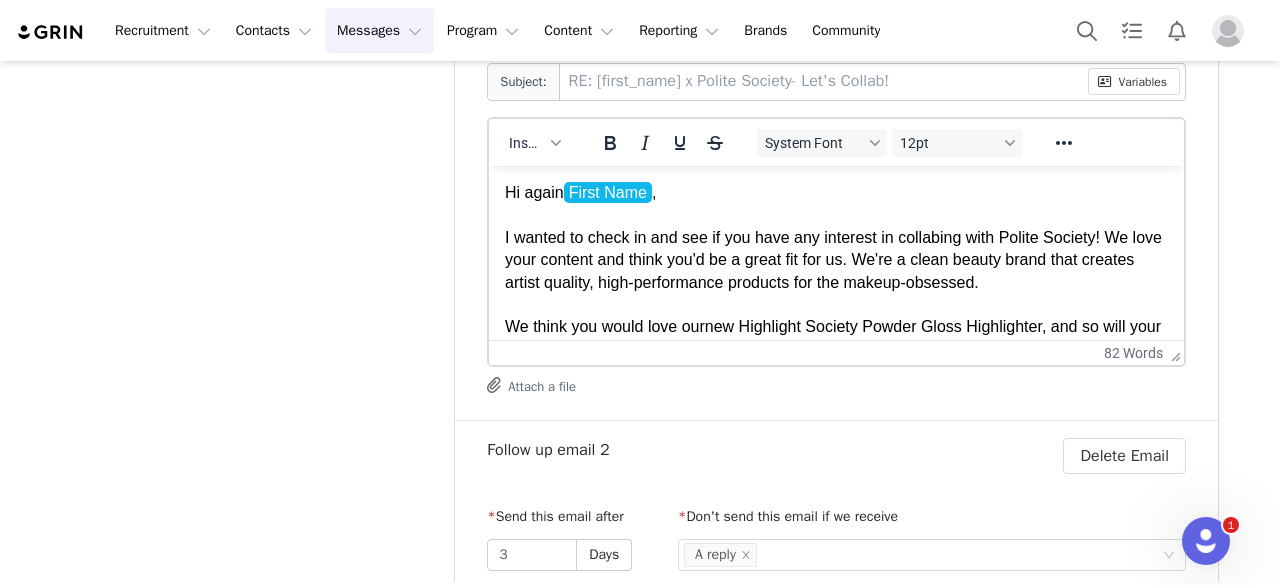 scroll, scrollTop: 0, scrollLeft: 0, axis: both 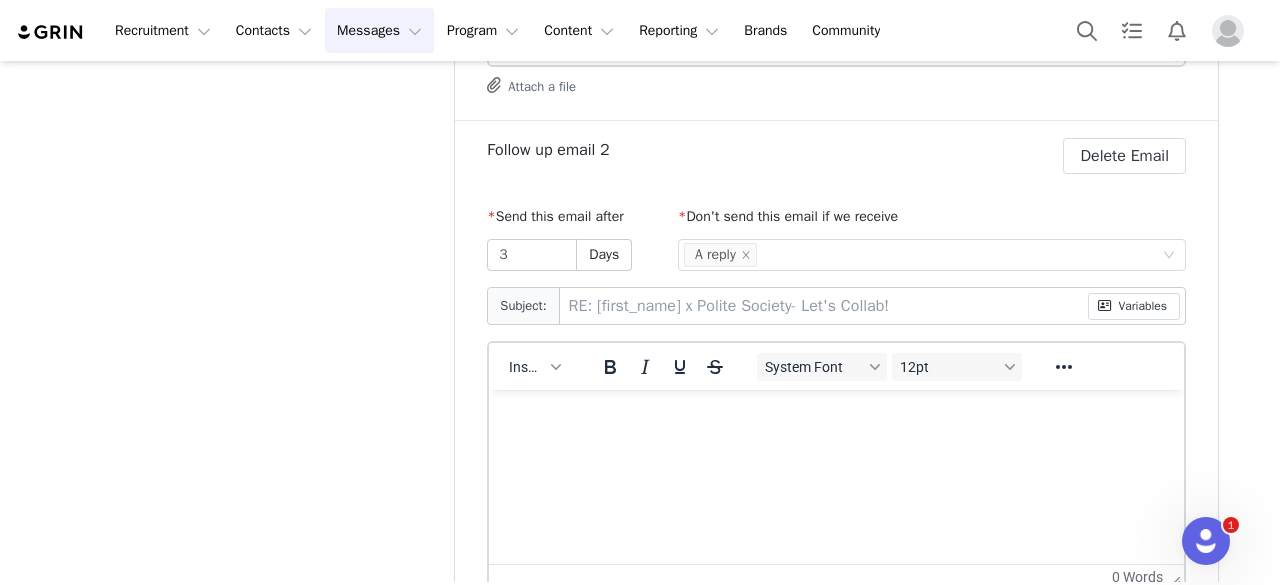 click at bounding box center [836, 417] 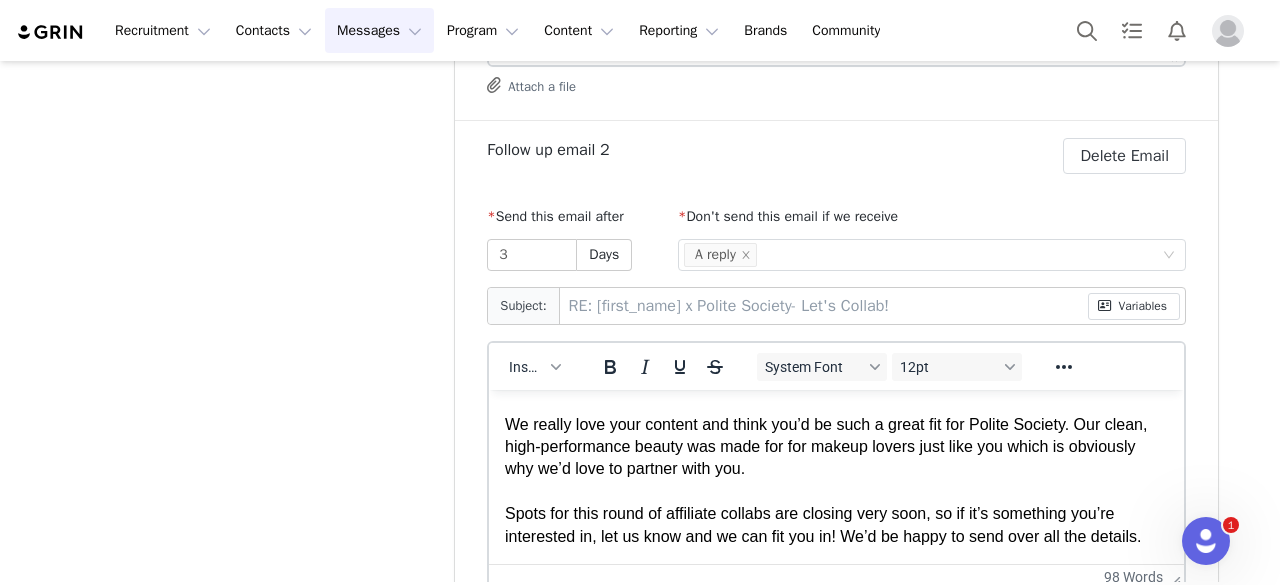 scroll, scrollTop: 100, scrollLeft: 0, axis: vertical 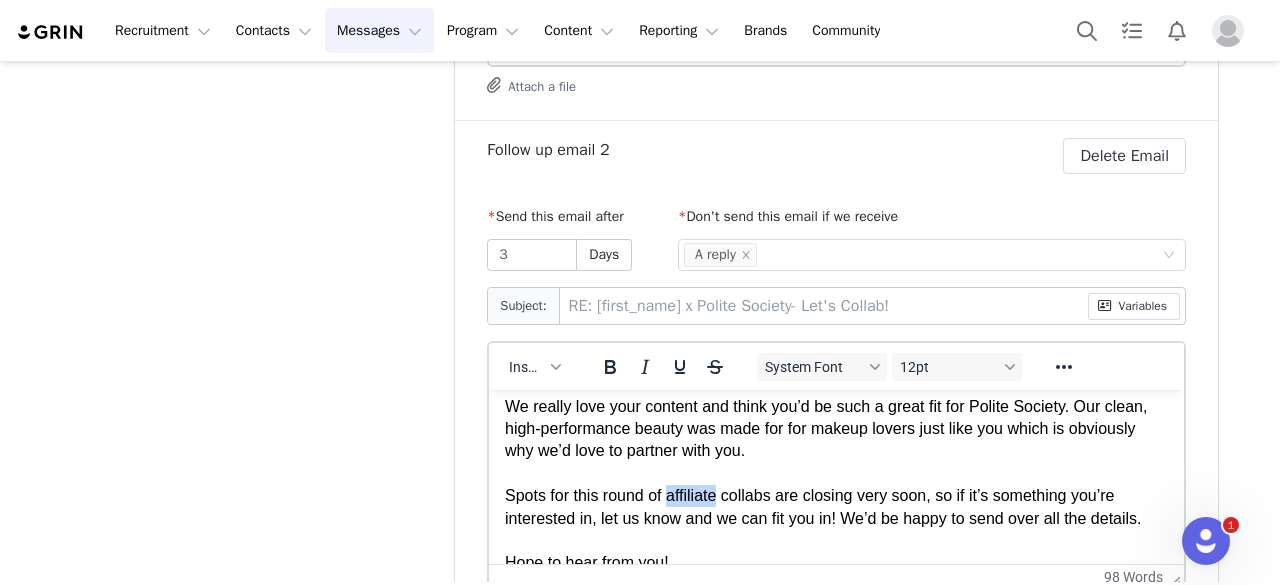 drag, startPoint x: 717, startPoint y: 497, endPoint x: 669, endPoint y: 501, distance: 48.166378 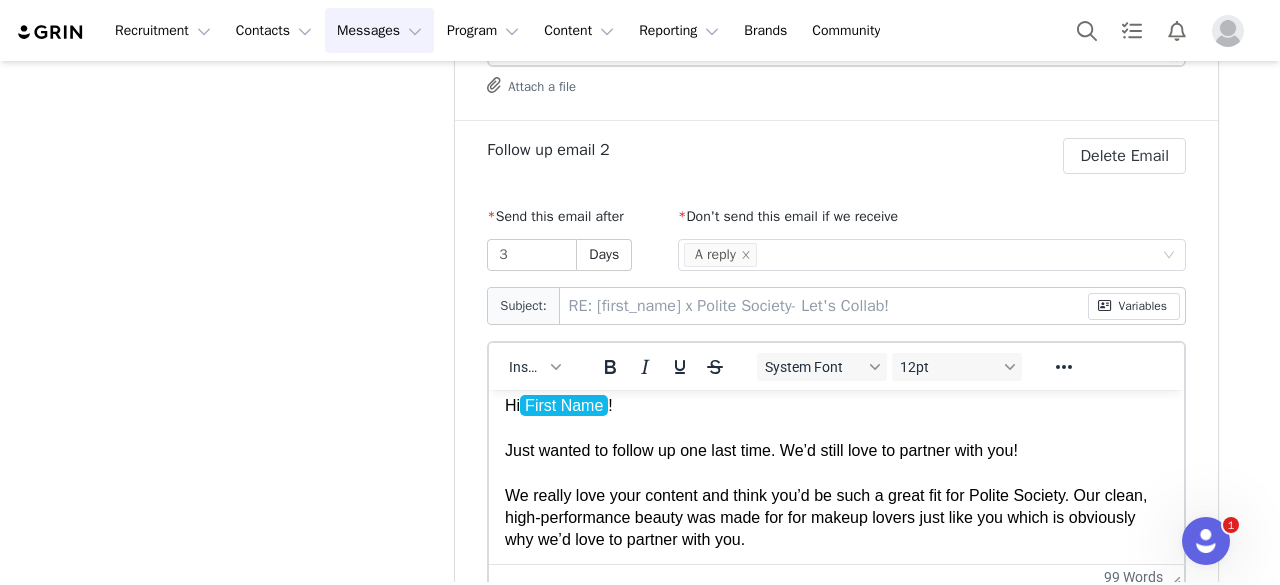 scroll, scrollTop: 0, scrollLeft: 0, axis: both 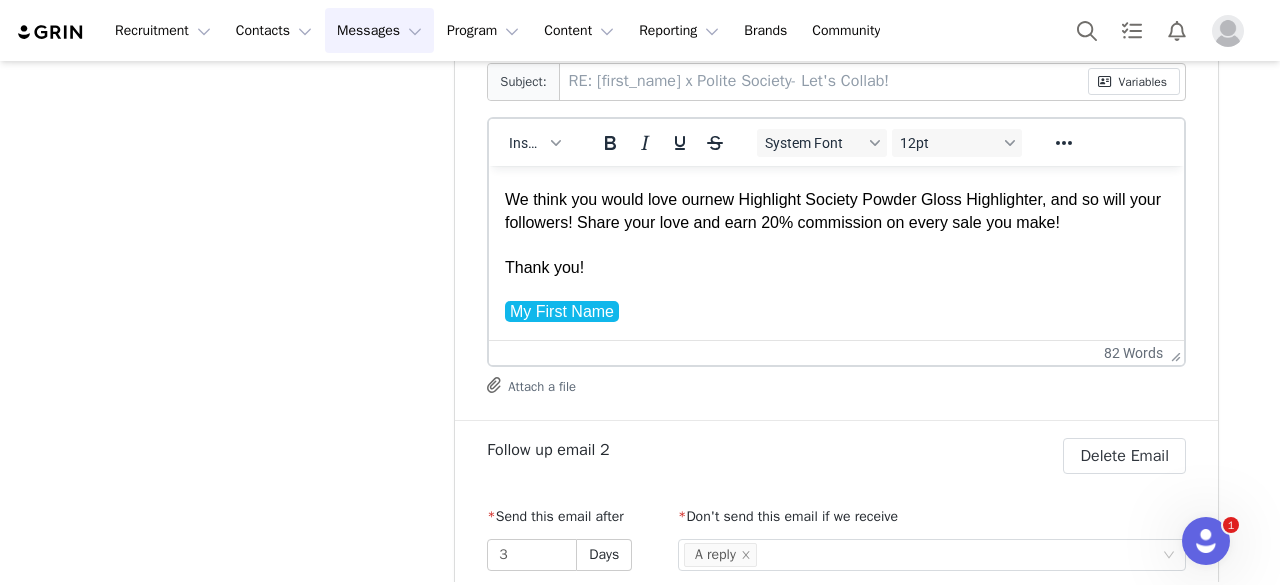 drag, startPoint x: 622, startPoint y: 314, endPoint x: 458, endPoint y: 315, distance: 164.00305 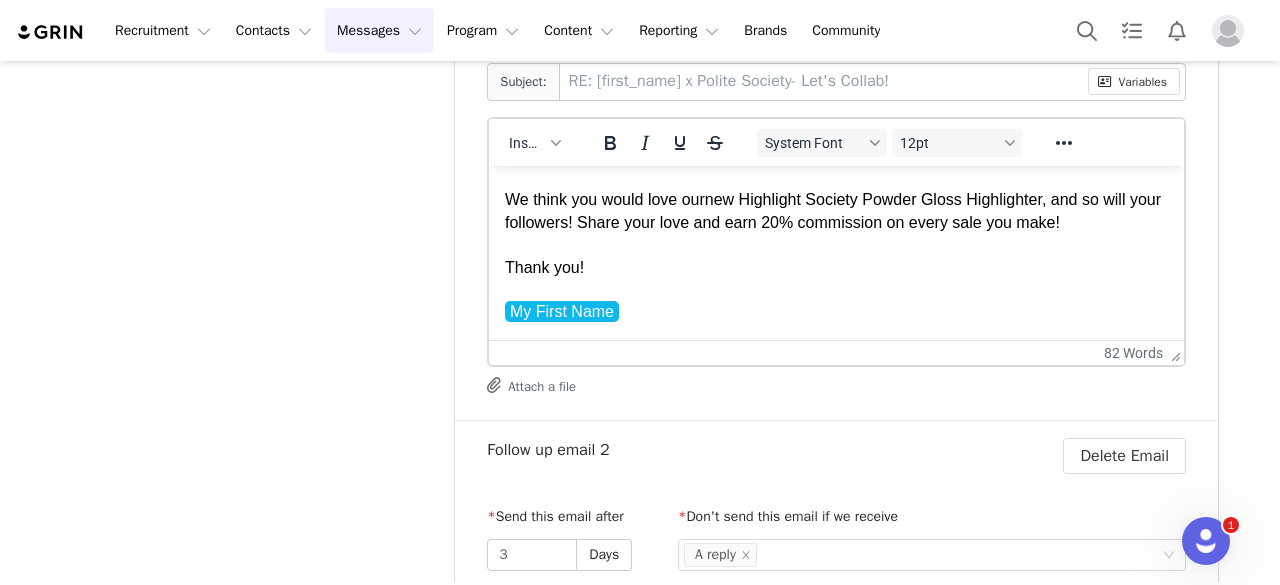 click on "Hi again  First Name , I wanted to check in and see if you have any interest in collabing with Polite Society! We love your content and think you'd be a great fit for us. We're a clean beauty brand that creates artist quality, high-performance products for the makeup-obsessed. We think you would love our  new Highlight Society Powder Gloss Highlighter , and so will your followers! Share your love and earn 20% commission on every sale you make! Thank you! My First Name ﻿" at bounding box center (836, 188) 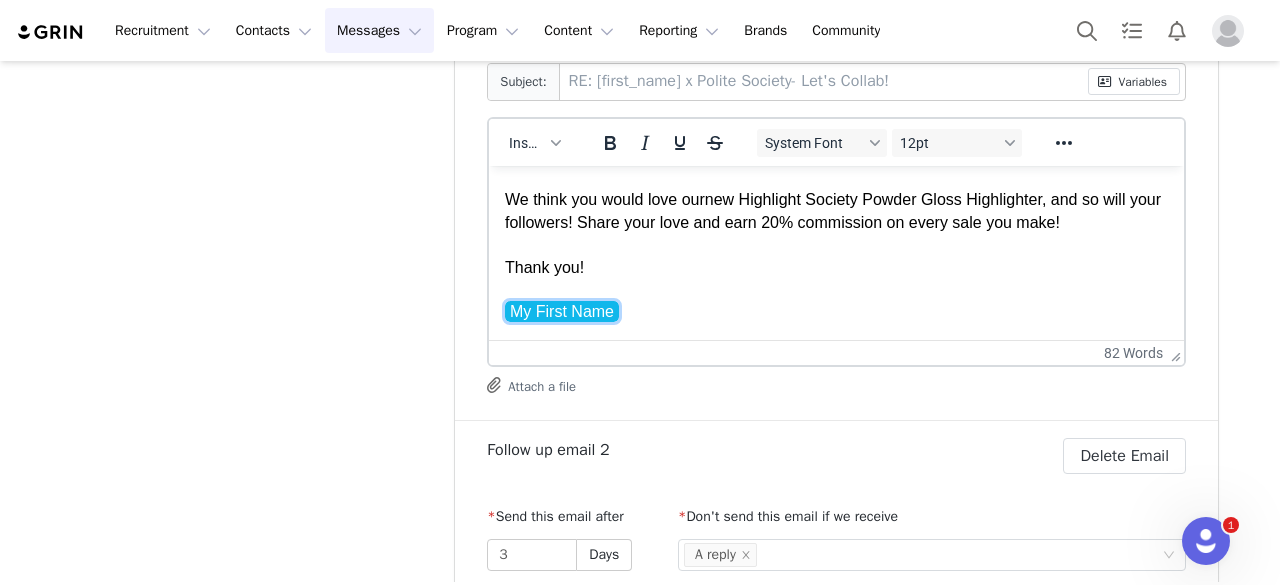 click on "My First Name" at bounding box center [562, 310] 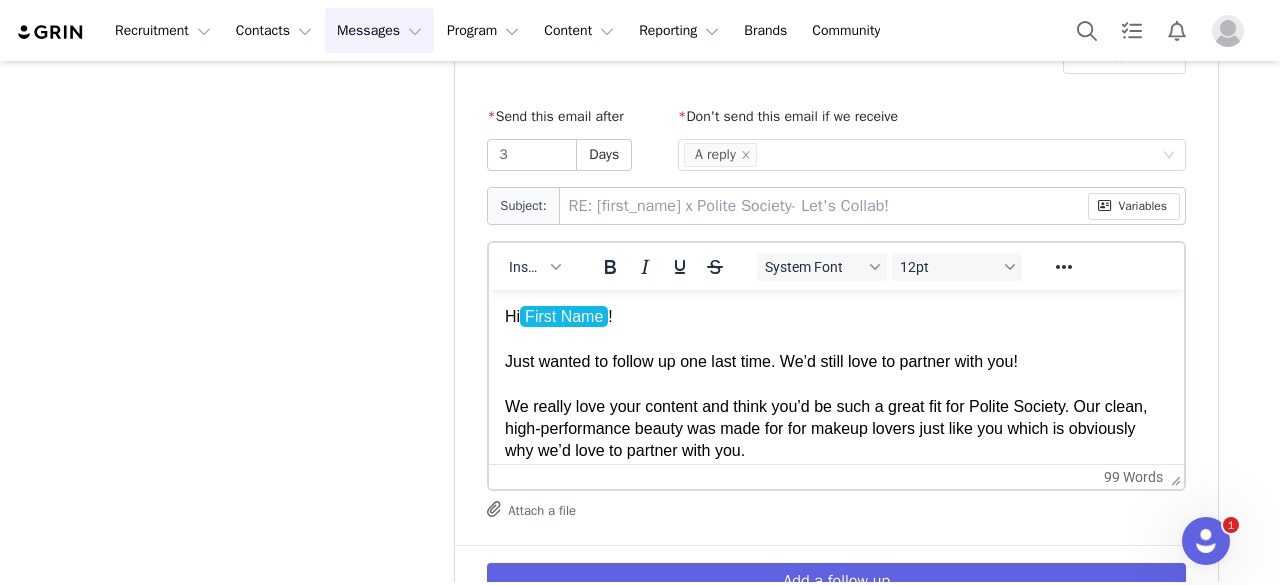 scroll, scrollTop: 1198, scrollLeft: 0, axis: vertical 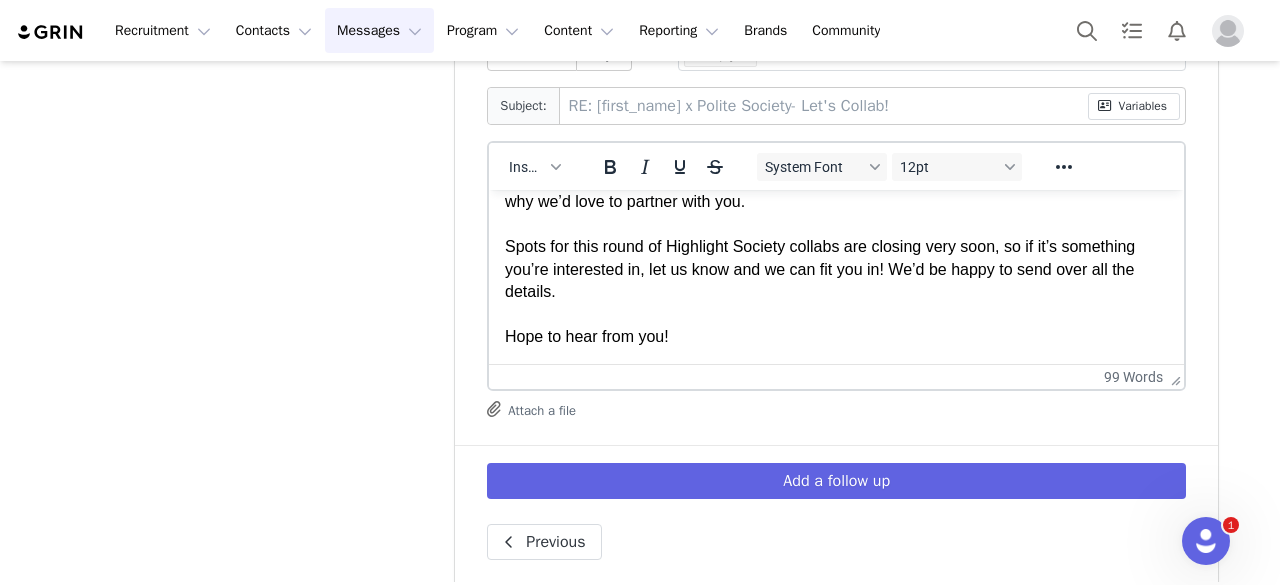 click on "Hope to hear from you!" at bounding box center (836, 337) 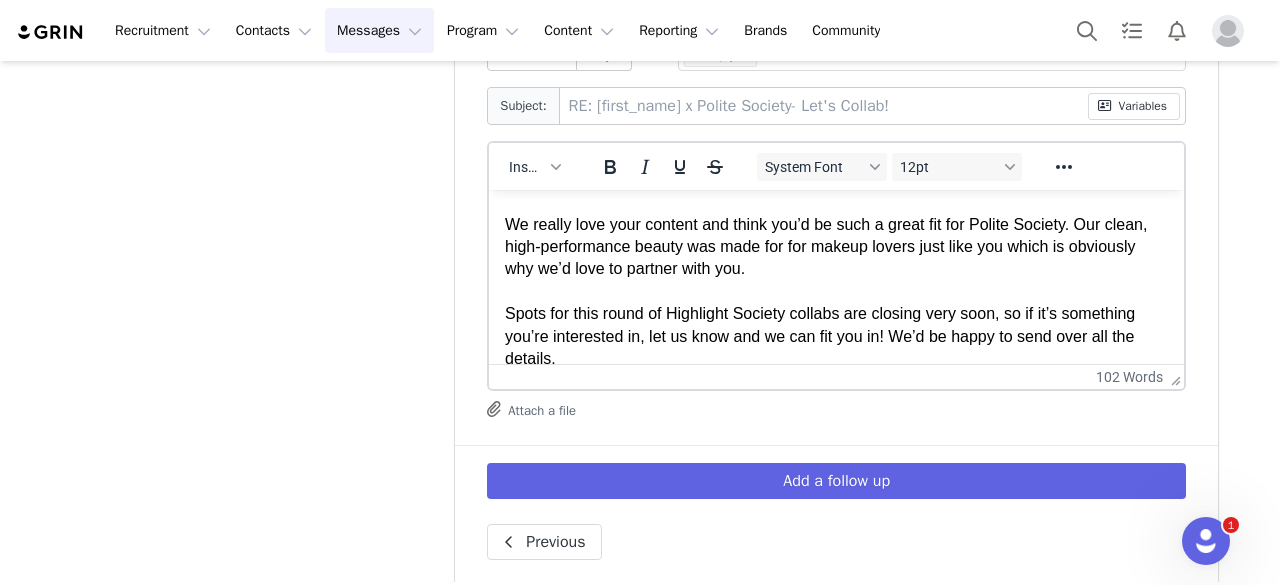scroll, scrollTop: 0, scrollLeft: 0, axis: both 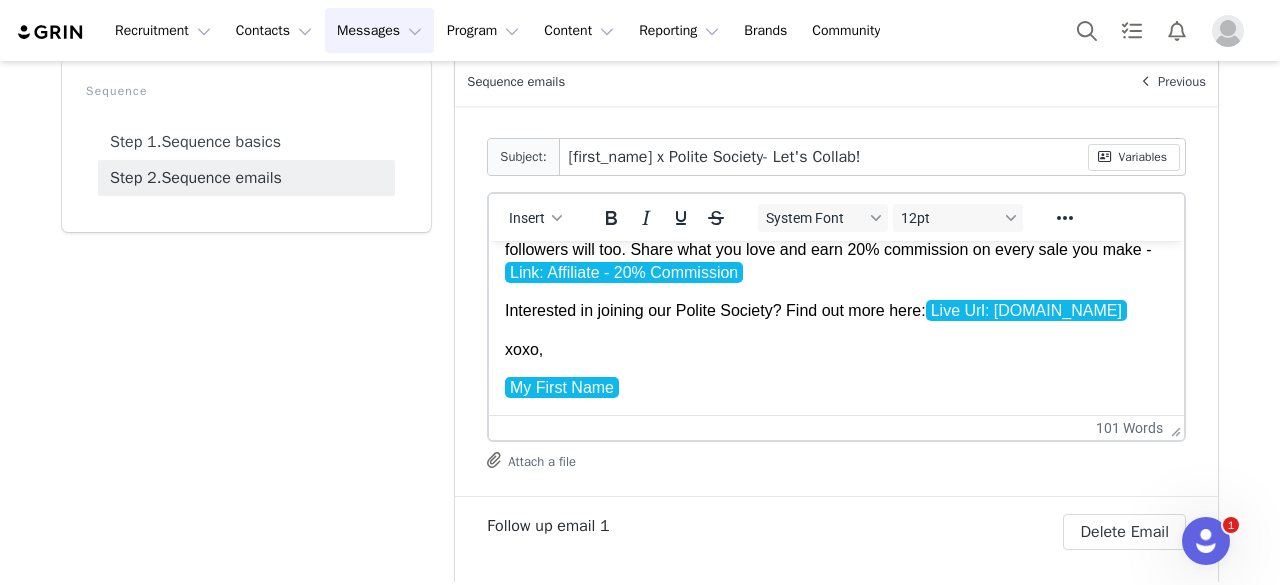 click on "Attach a file" at bounding box center (531, 460) 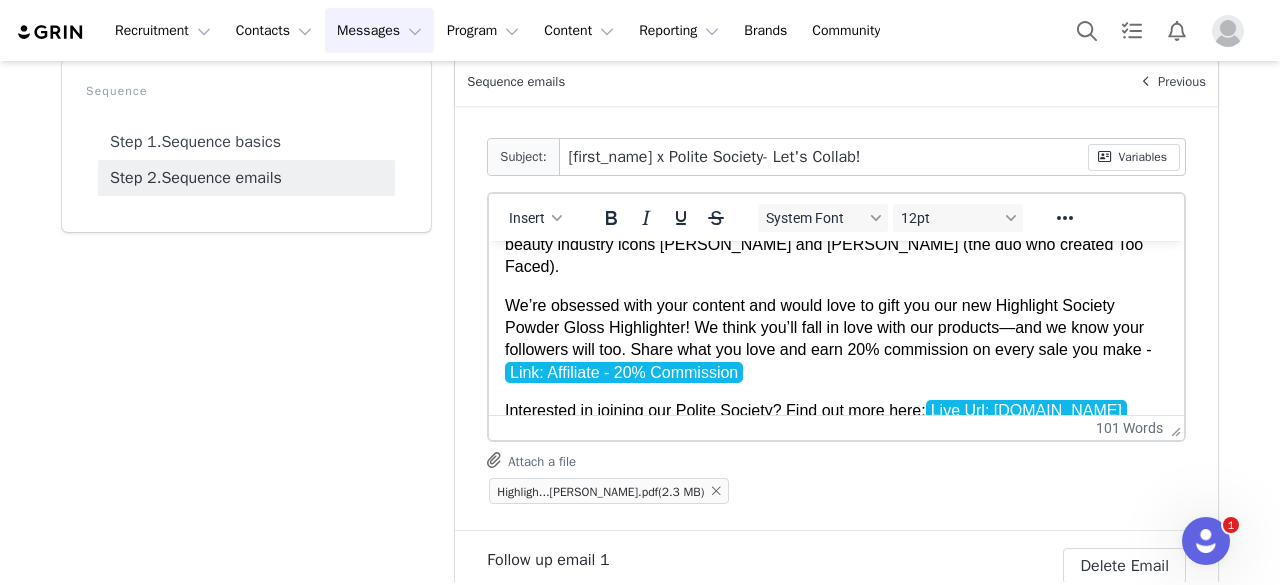 scroll, scrollTop: 184, scrollLeft: 0, axis: vertical 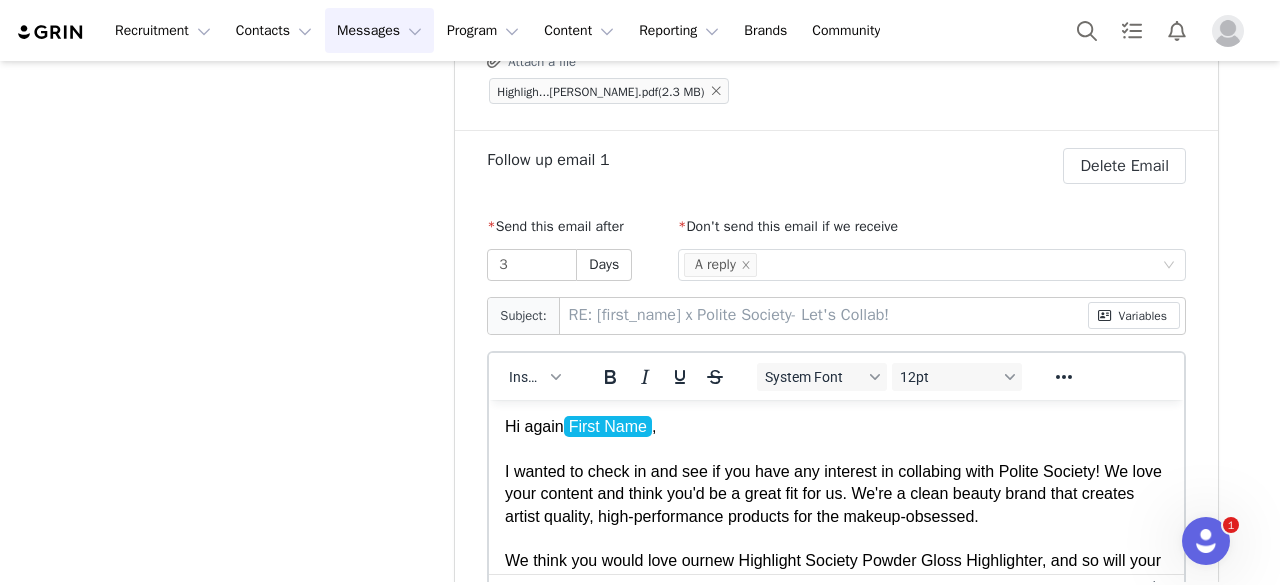 click on "I wanted to check in and see if you have any interest in collabing with Polite Society! We love your content and think you'd be a great fit for us. We're a clean beauty brand that creates artist quality, high-performance products for the makeup-obsessed." at bounding box center [836, 493] 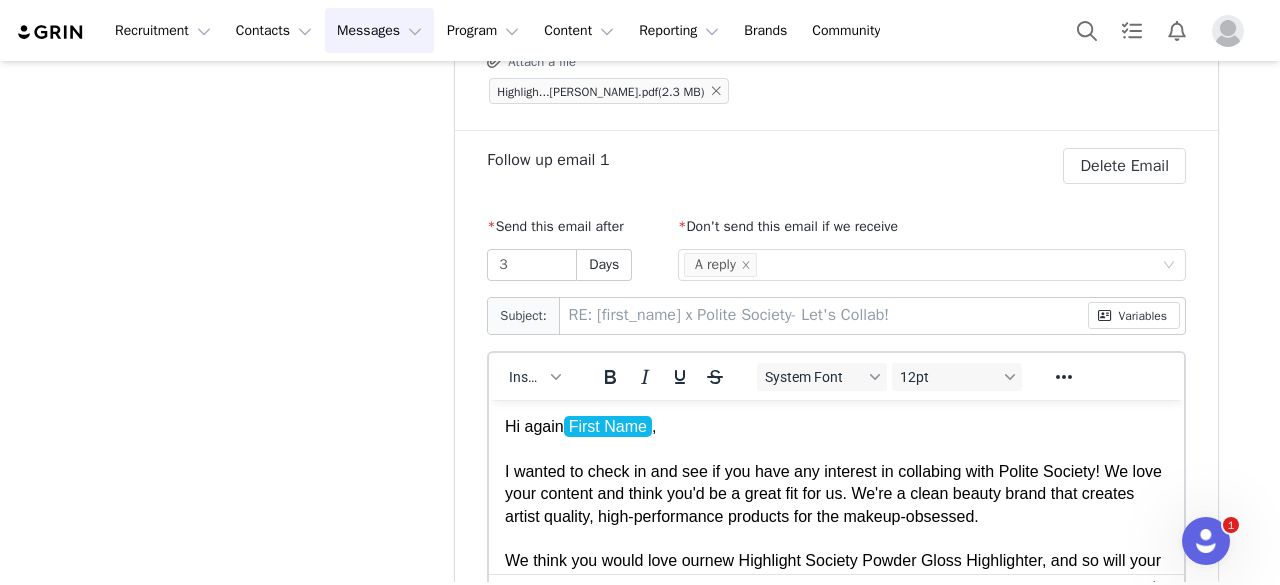 scroll, scrollTop: 598, scrollLeft: 0, axis: vertical 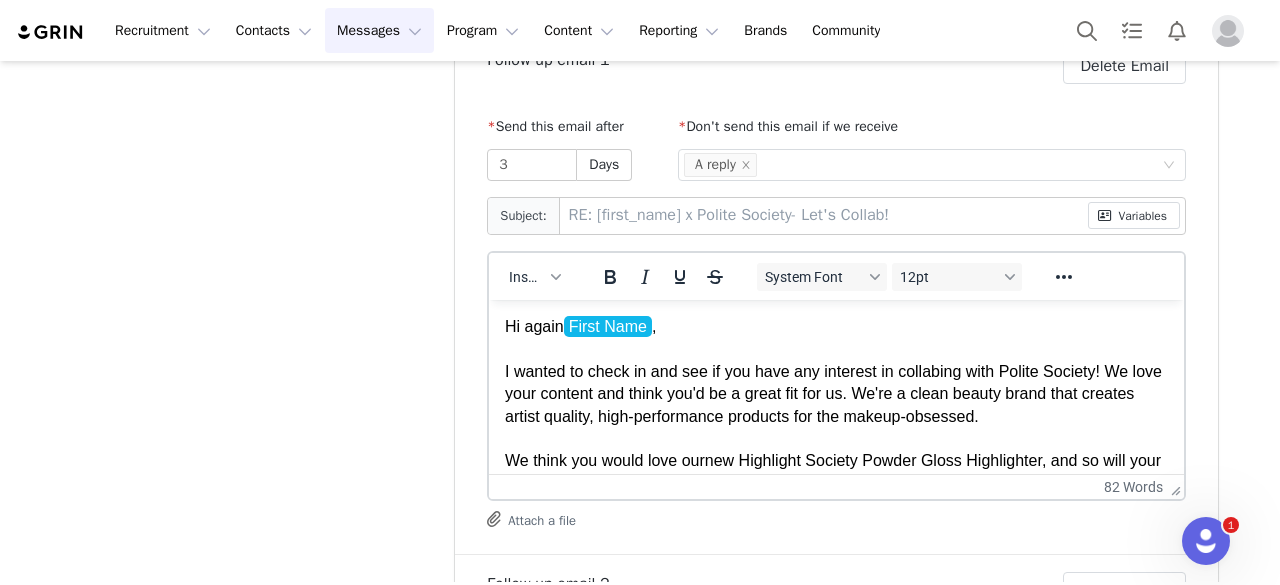 click on "I wanted to check in and see if you have any interest in collabing with Polite Society! We love your content and think you'd be a great fit for us. We're a clean beauty brand that creates artist quality, high-performance products for the makeup-obsessed." at bounding box center [836, 393] 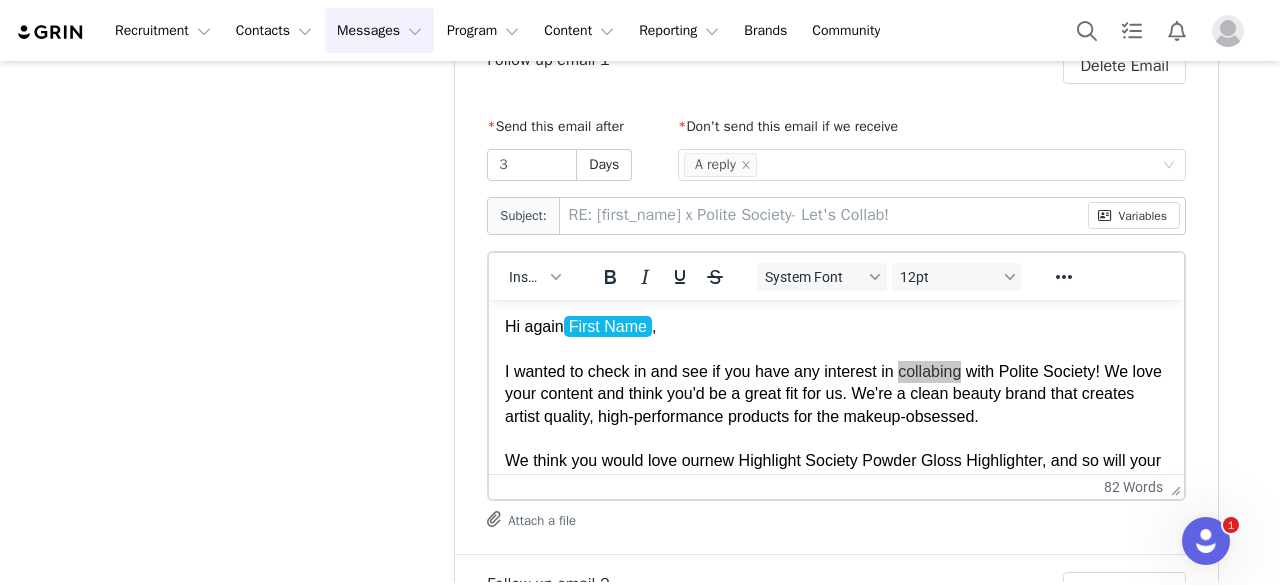 drag, startPoint x: 442, startPoint y: 77, endPoint x: 1226, endPoint y: 287, distance: 811.6379 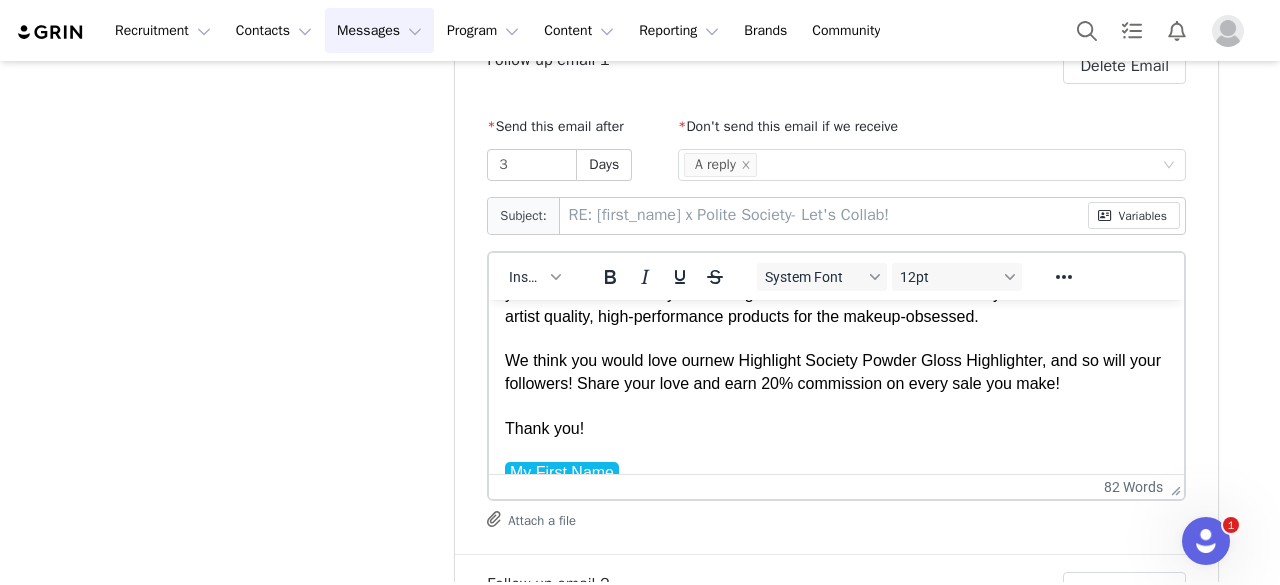 scroll, scrollTop: 127, scrollLeft: 0, axis: vertical 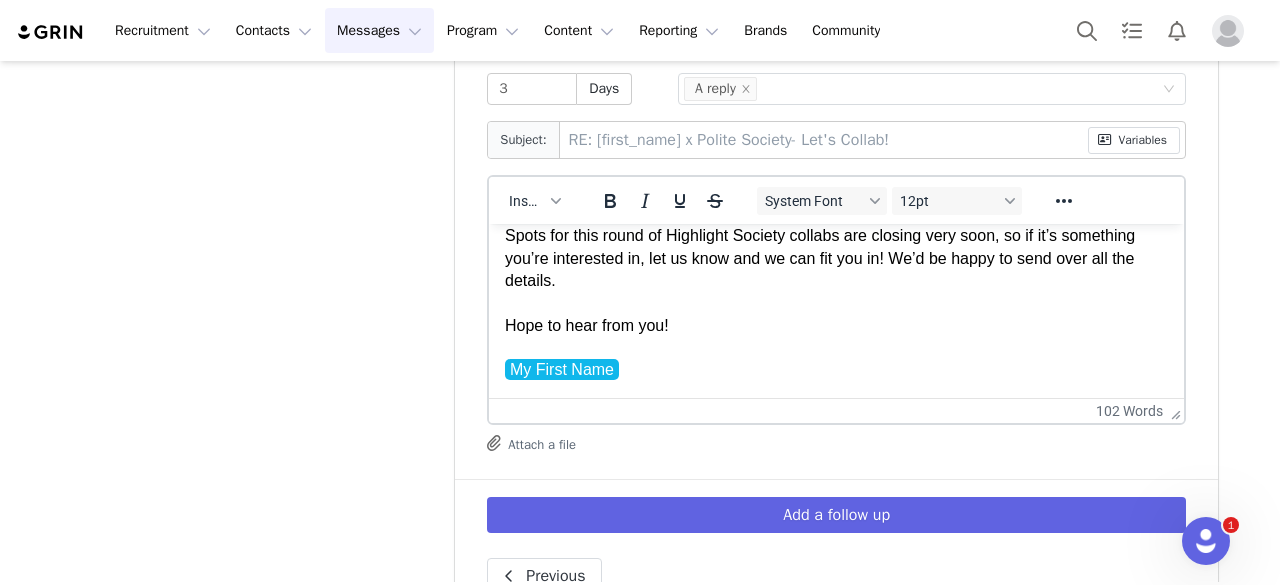 click on "Hope to hear from you!" at bounding box center (836, 326) 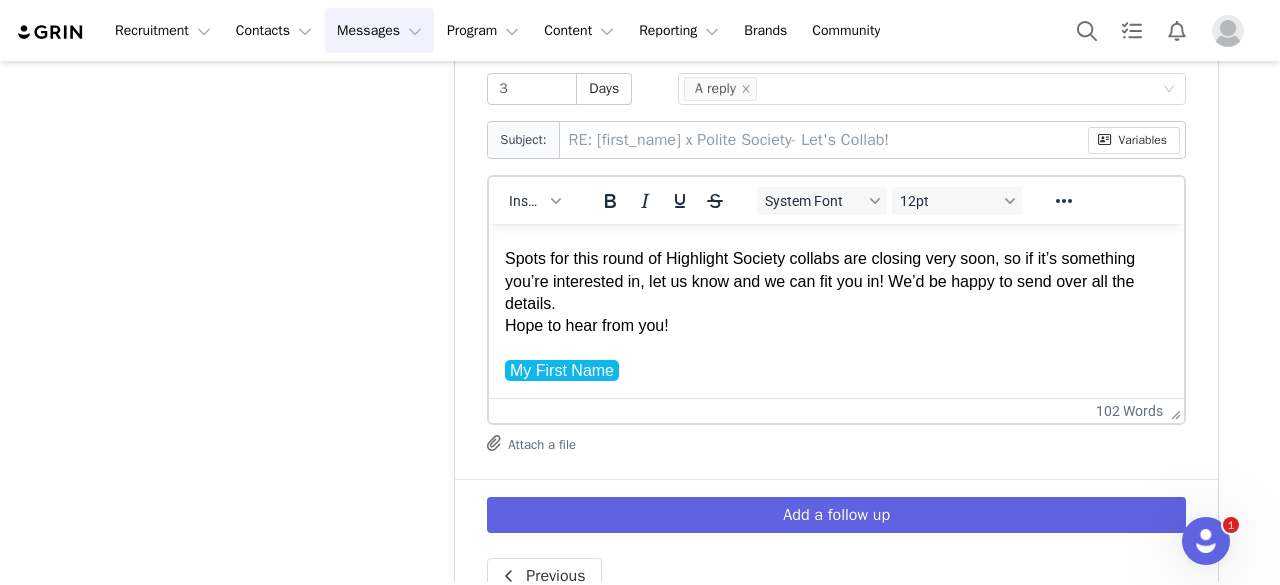 scroll, scrollTop: 194, scrollLeft: 0, axis: vertical 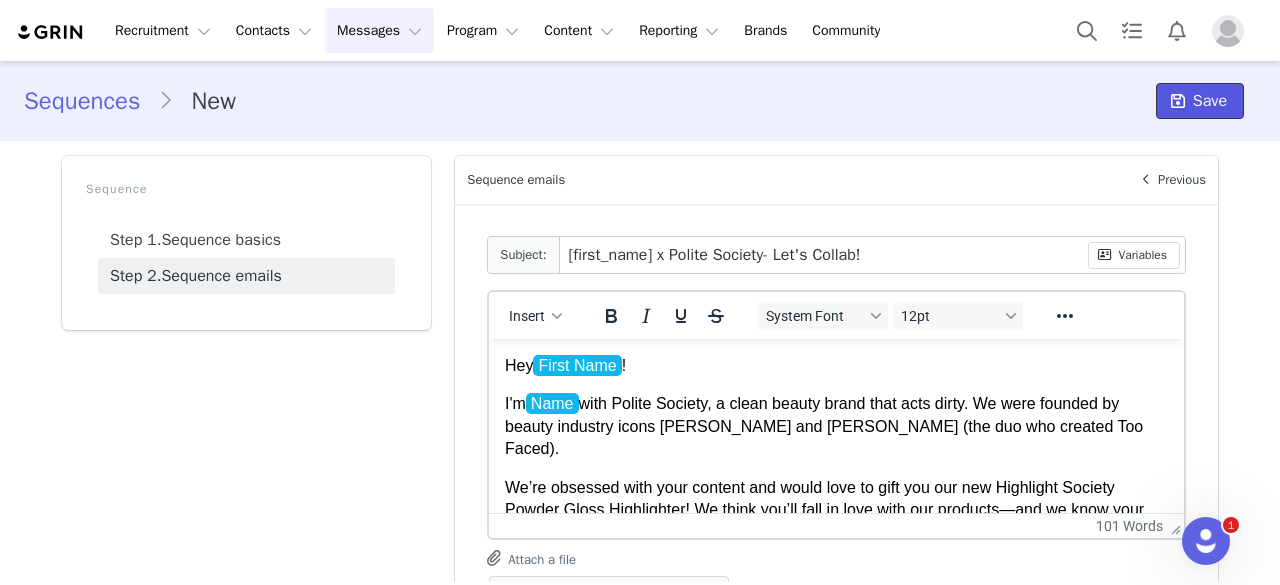 click on "Save" at bounding box center [1210, 101] 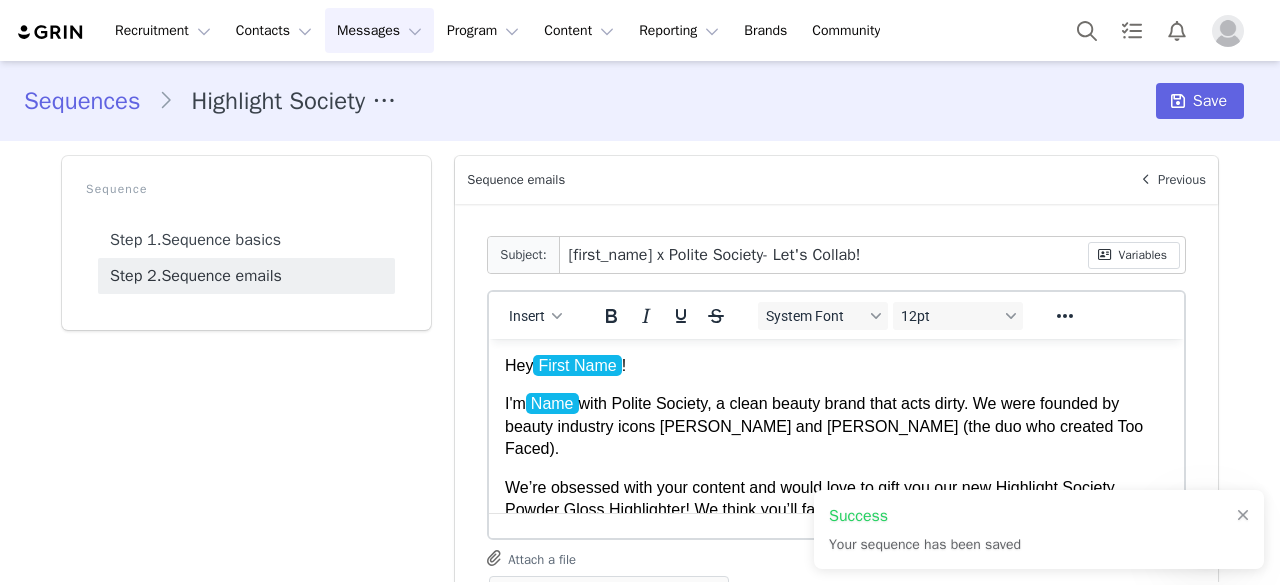 click on "Sequences Highlight Society Gifting Save Sequence Step 1.  Sequence basics  Step 2.  Sequence emails  Sequence basics  Next  Name Highlight Society Gifting  Program (optional)  None Activation  Next  Sequence emails  Previous   Follow up email NaN  Delete Sequence email Yes, delete sequence email Delete Email *  Send this email after  1 Days *  Don't send this email if we receive  Select Condition    Subject:  [first_name] x Polite Society- Let's Collab! Variables  Insert System Font 12pt To open the popup, press Shift+Enter To open the popup, press Shift+Enter To open the popup, press Shift+Enter To open the popup, press Shift+Enter 101 words Attach a file  Highligh...[PERSON_NAME].pdf   (2.3 MB)   Follow up email 1  Delete Sequence email Yes, delete sequence email Delete Email *  Send this email after  3 Days *  Don't send this email if we receive  Select Condition A reply    Subject:  RE: [first_name] x Polite Society- Let's Collab! Variables  Insert System Font 12pt To open the popup, press Shift+Enter 82 words" at bounding box center (640, 950) 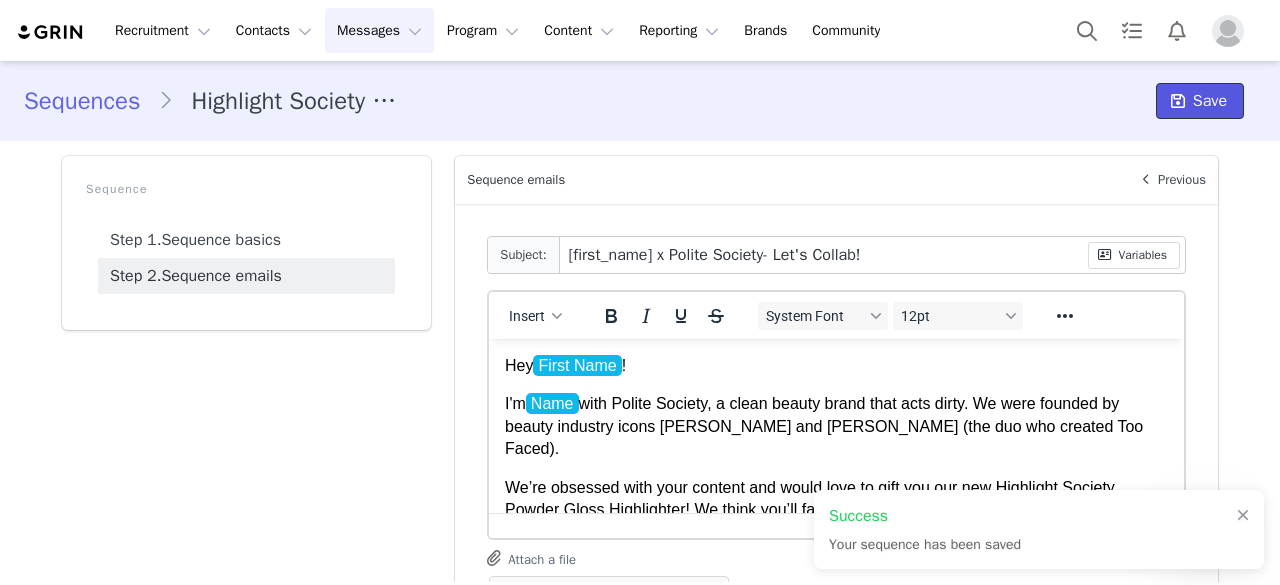click on "Save" at bounding box center (1210, 101) 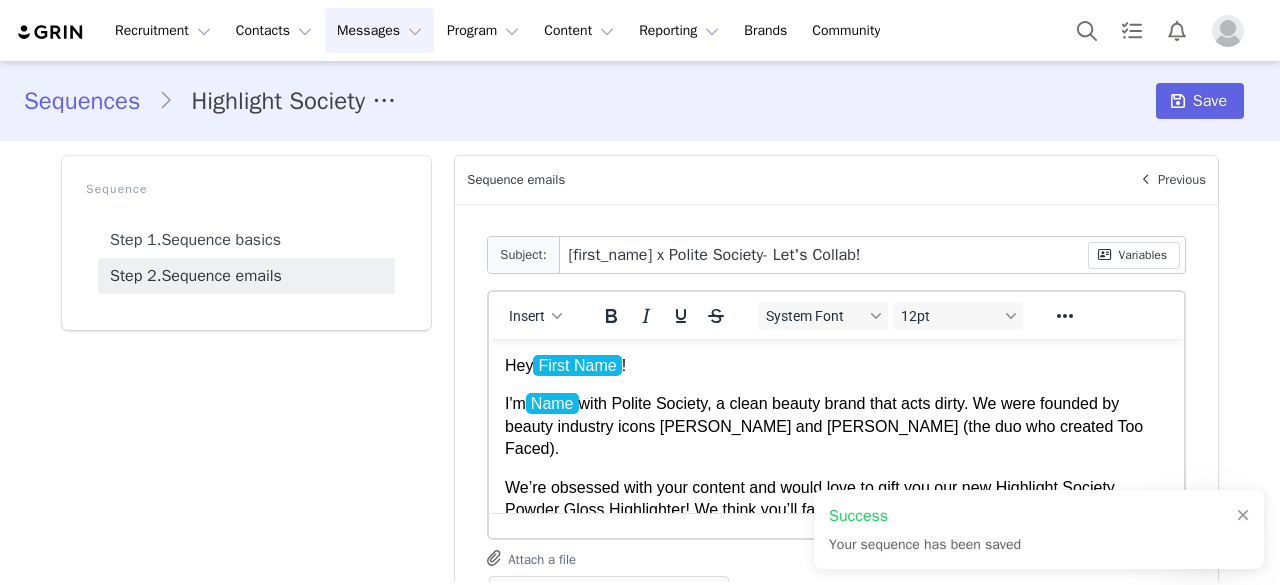 click on "Sequences Highlight Society Gifting Save Sequence Step 1.  Sequence basics  Step 2.  Sequence emails  Sequence basics  Next  Name Highlight Society Gifting  Program (optional)  None Activation  Next  Sequence emails  Previous   Follow up email NaN  Delete Sequence email Yes, delete sequence email Delete Email *  Send this email after  1 Days *  Don't send this email if we receive  Select Condition    Subject:  [first_name] x Polite Society- Let's Collab! Variables  Insert System Font 12pt To open the popup, press Shift+Enter To open the popup, press Shift+Enter To open the popup, press Shift+Enter To open the popup, press Shift+Enter 101 words Attach a file  Highligh...[PERSON_NAME].pdf   (2.3 MB)   Follow up email 1  Delete Sequence email Yes, delete sequence email Delete Email *  Send this email after  3 Days *  Don't send this email if we receive  Select Condition A reply    Subject:  RE: [first_name] x Polite Society- Let's Collab! Variables  Insert System Font 12pt To open the popup, press Shift+Enter 82 words" at bounding box center [640, 950] 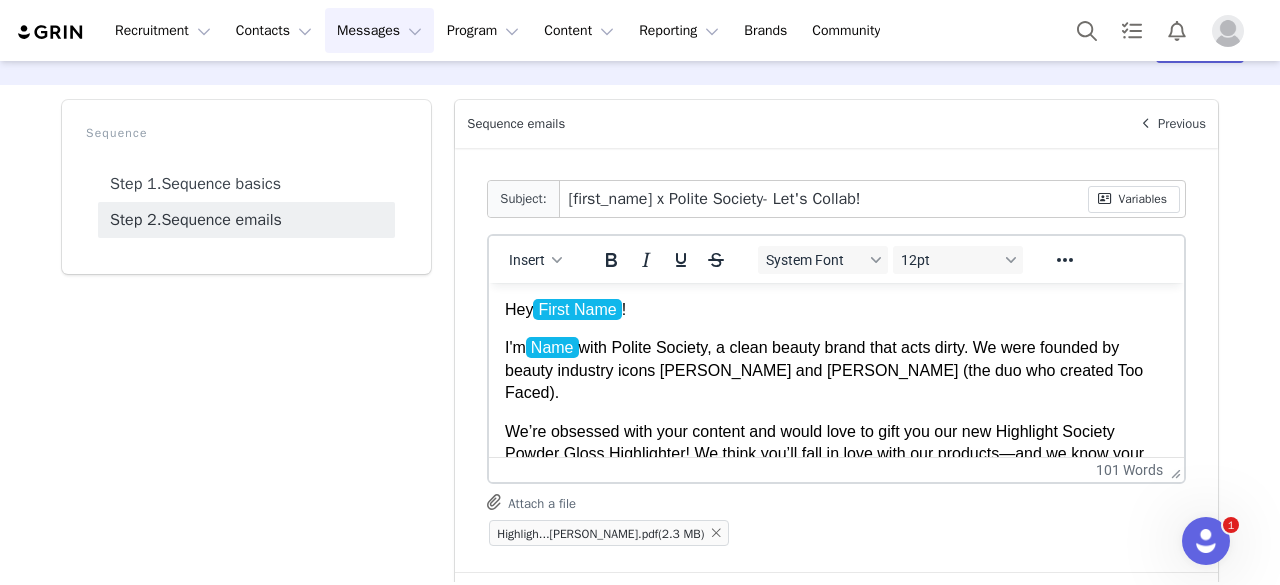 scroll, scrollTop: 0, scrollLeft: 0, axis: both 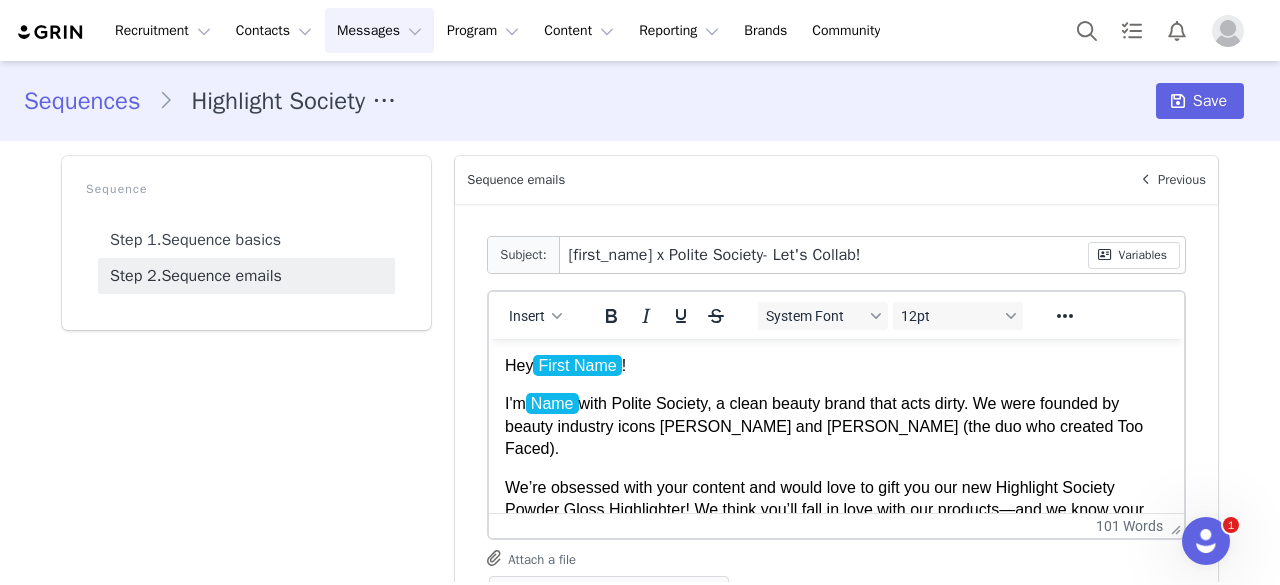click at bounding box center (51, 32) 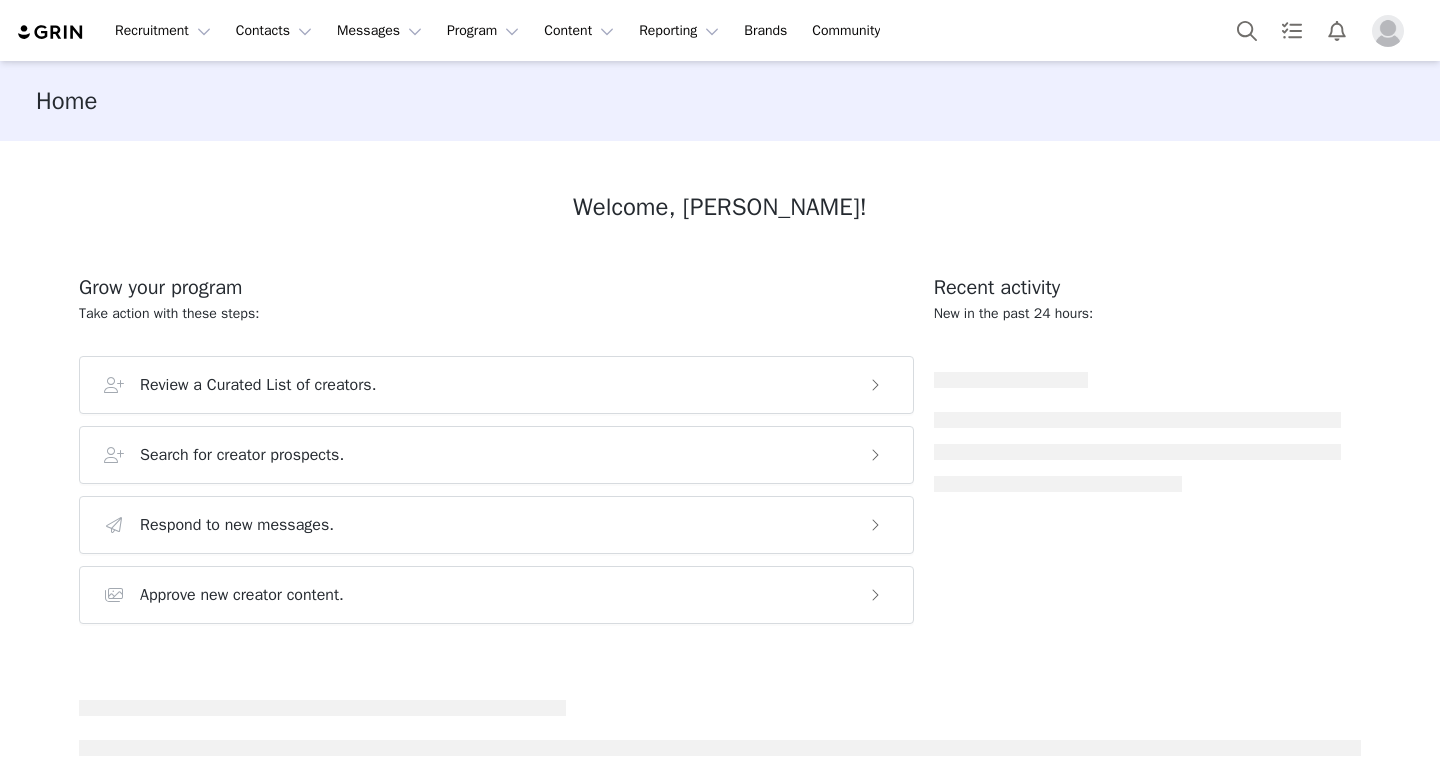 scroll, scrollTop: 0, scrollLeft: 0, axis: both 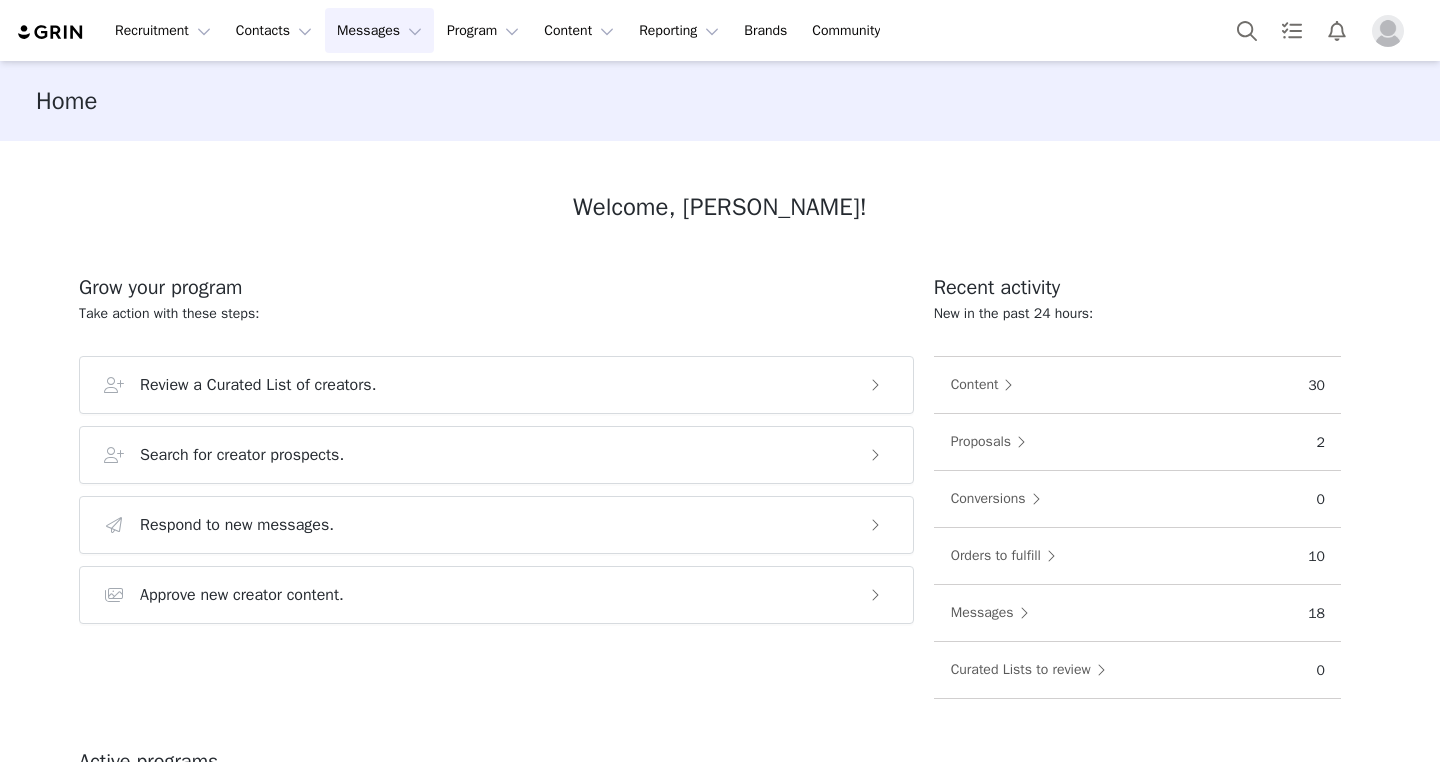 click on "Messages Messages" at bounding box center (379, 30) 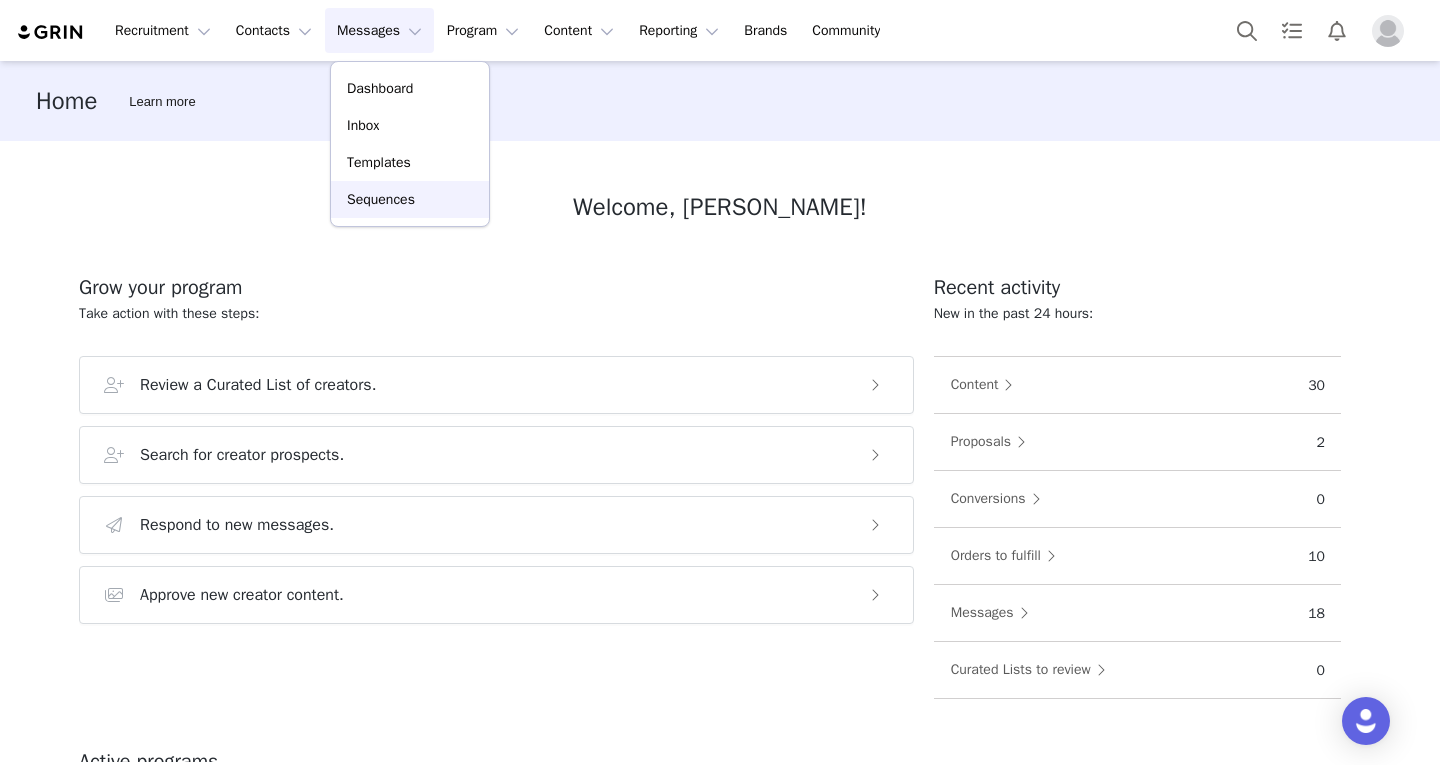 click on "Sequences" at bounding box center [381, 199] 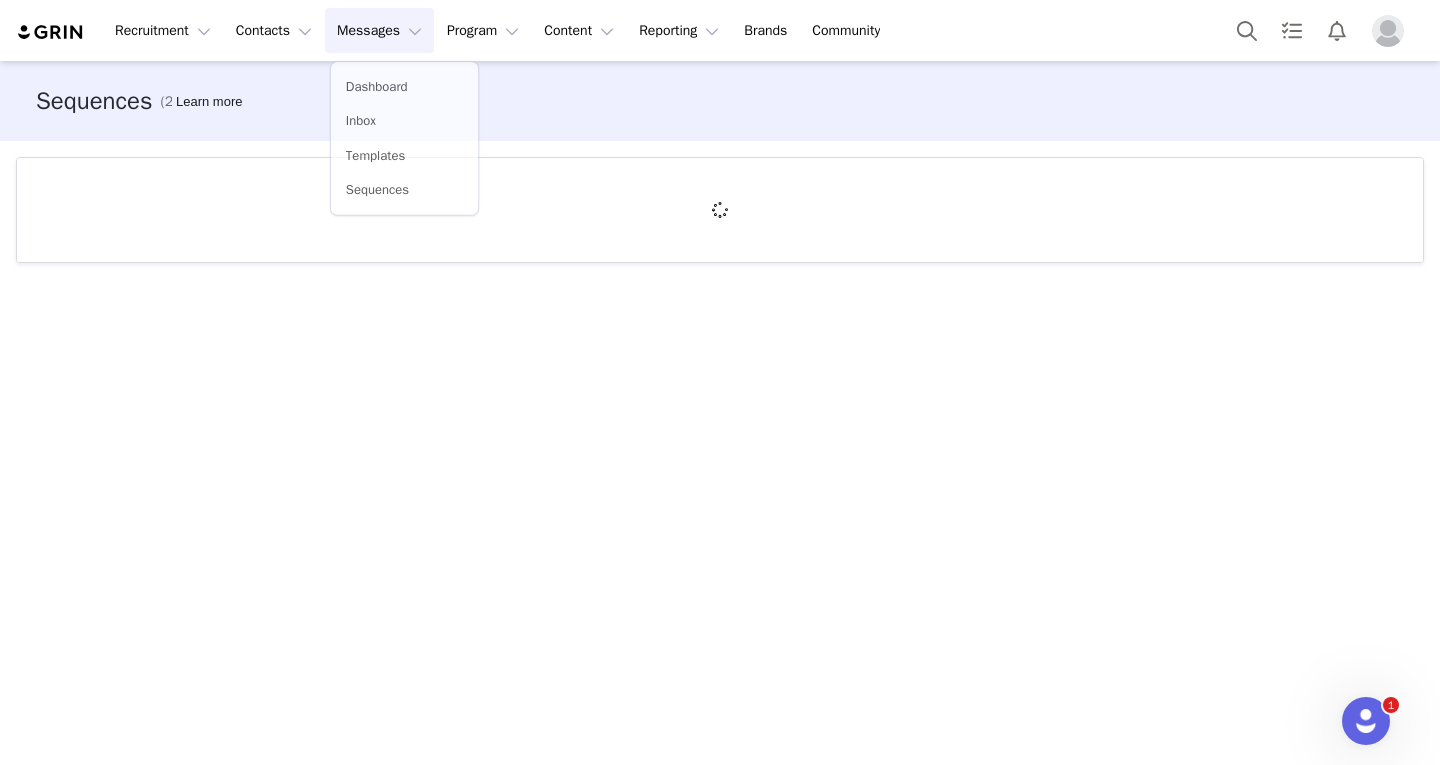 scroll, scrollTop: 0, scrollLeft: 0, axis: both 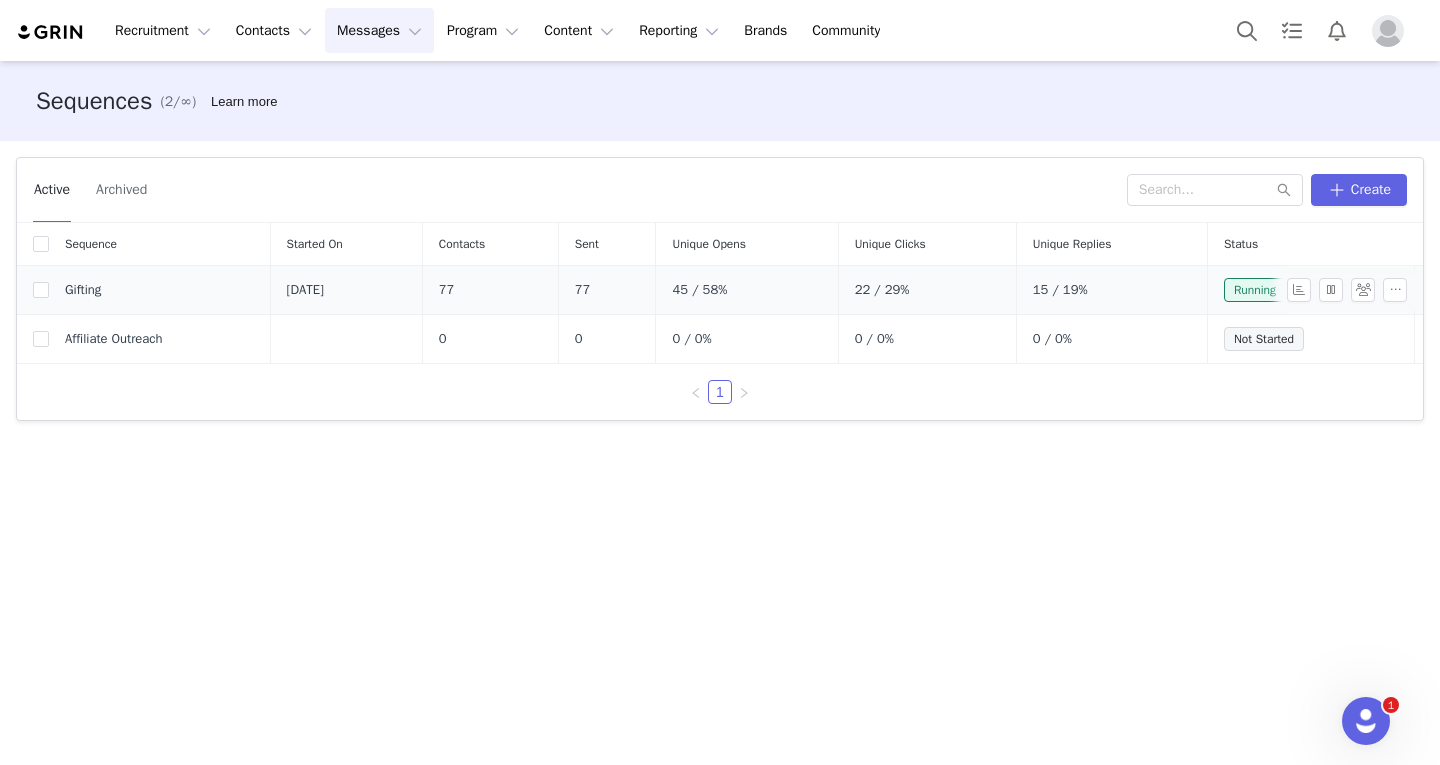 click on "Gifting" at bounding box center [160, 290] 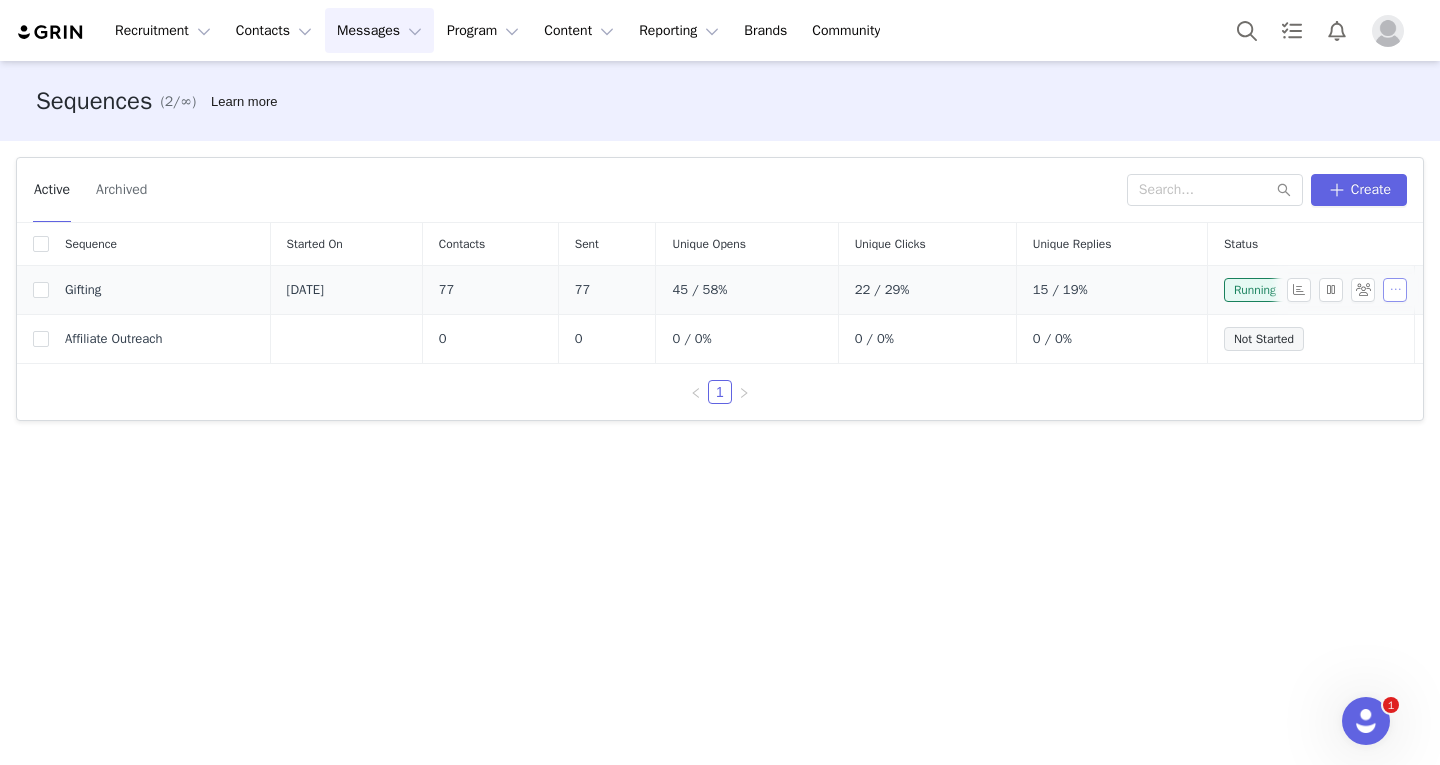 click at bounding box center [1395, 290] 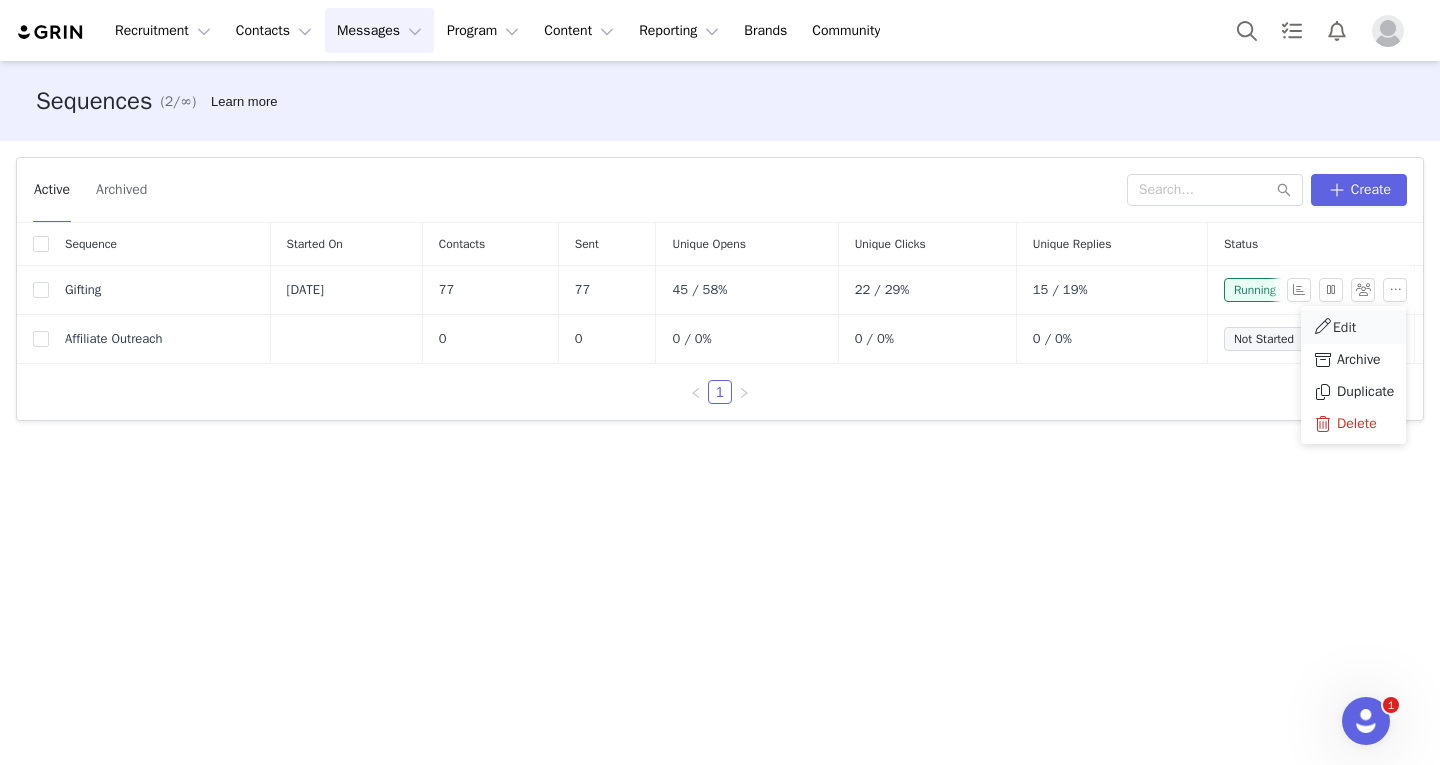 click on "Edit" at bounding box center [1353, 327] 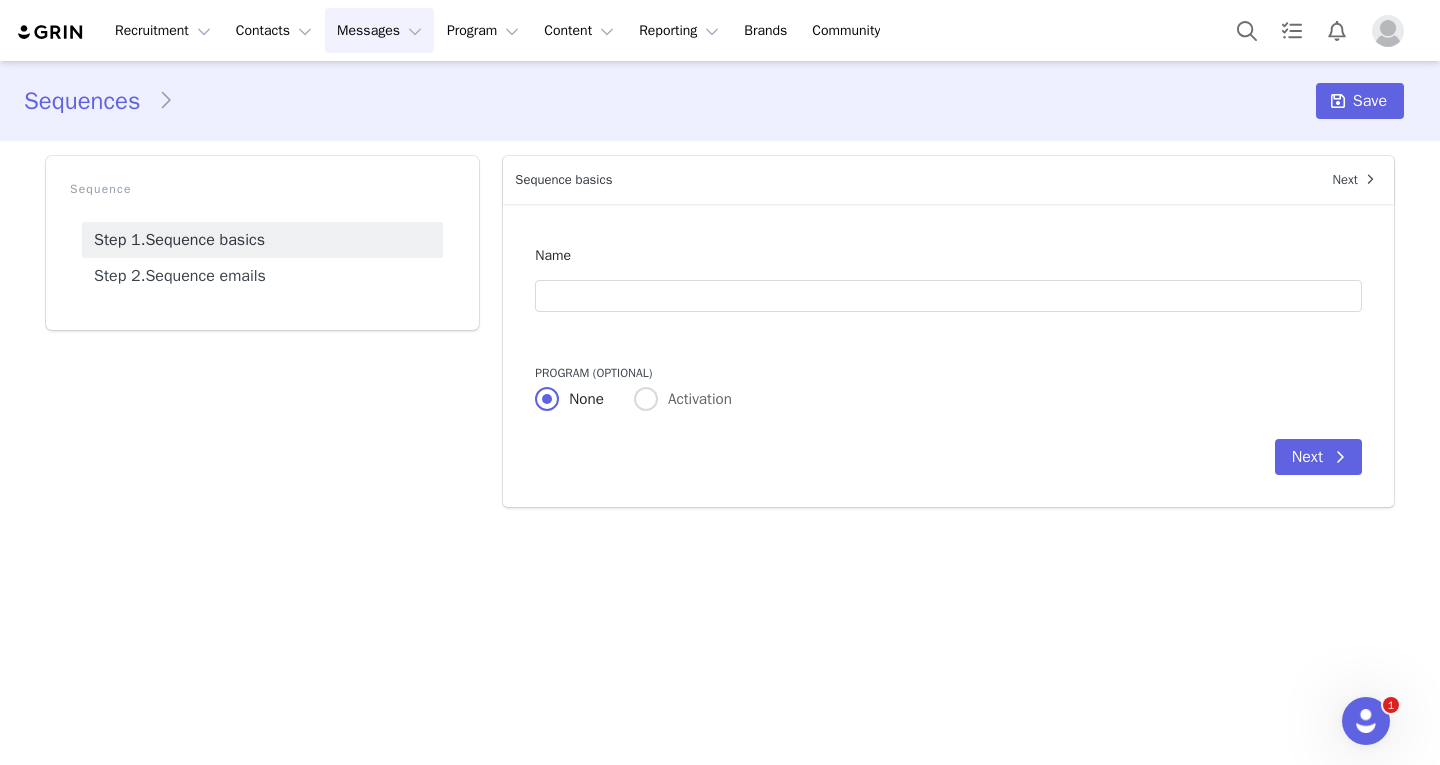 type on "Gifting" 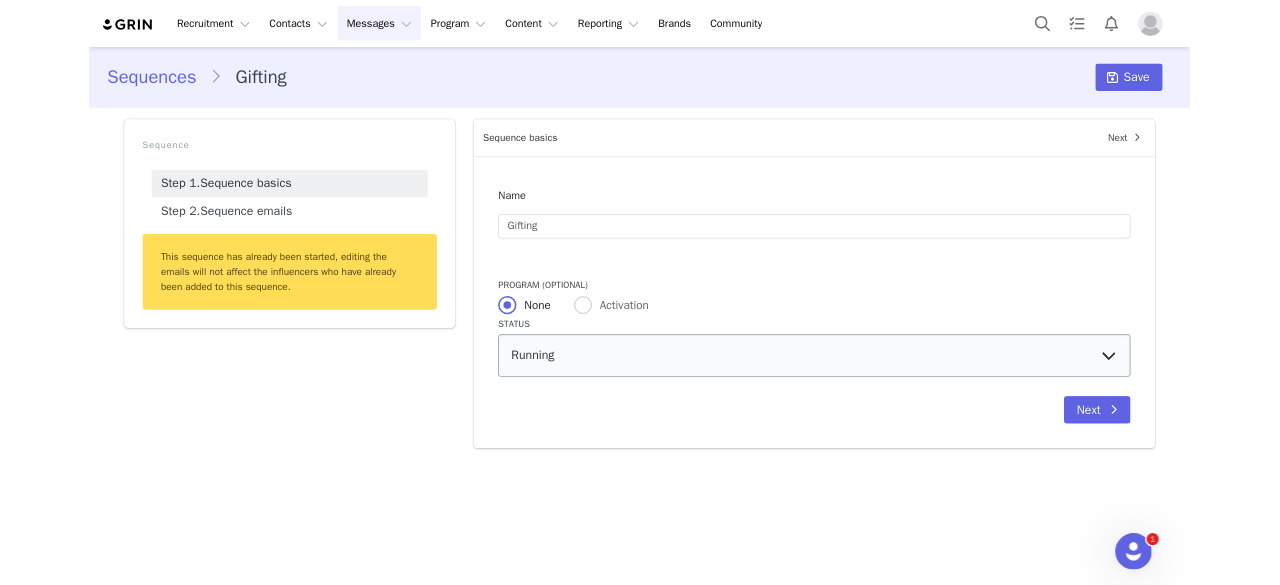 scroll, scrollTop: 0, scrollLeft: 0, axis: both 